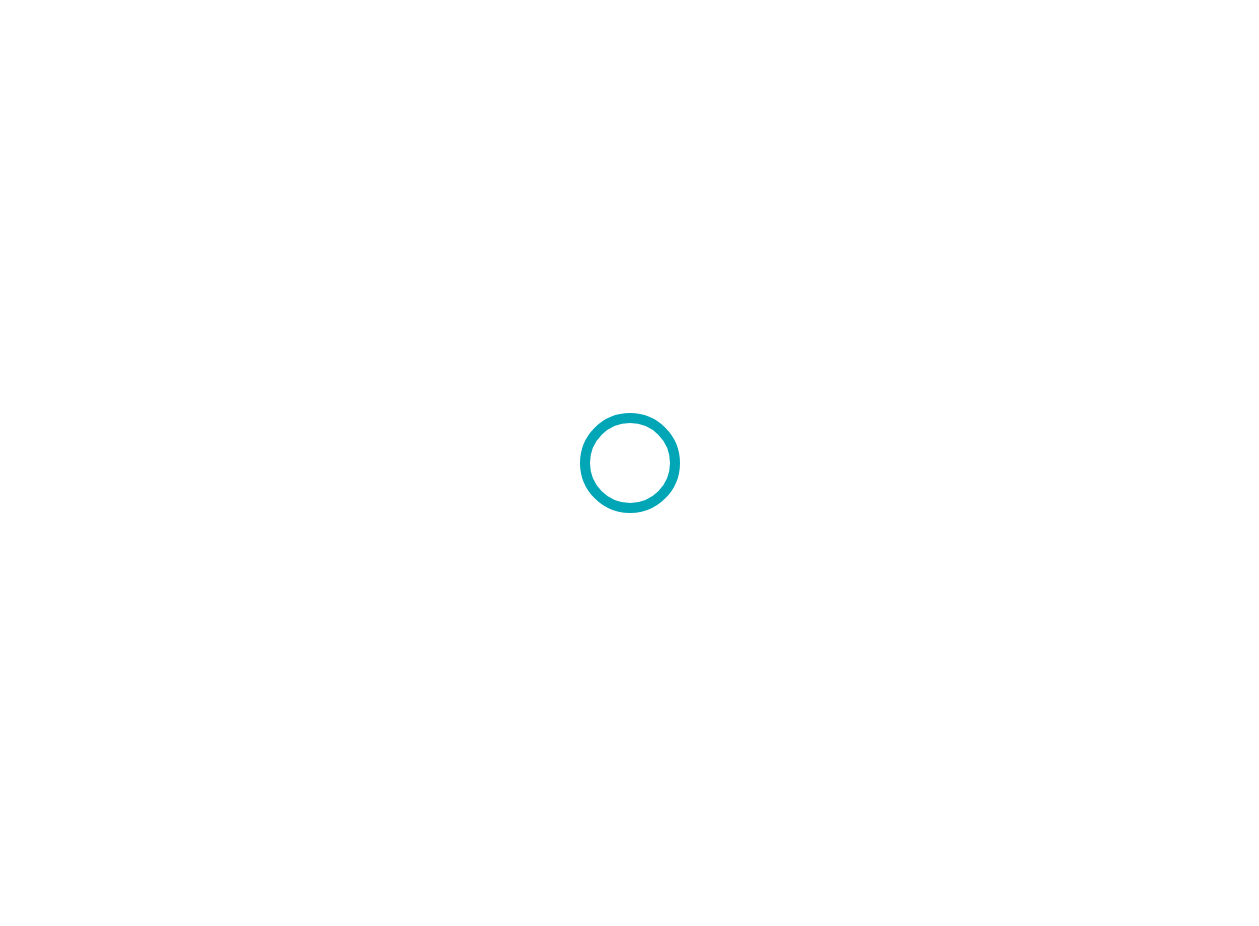 scroll, scrollTop: 0, scrollLeft: 0, axis: both 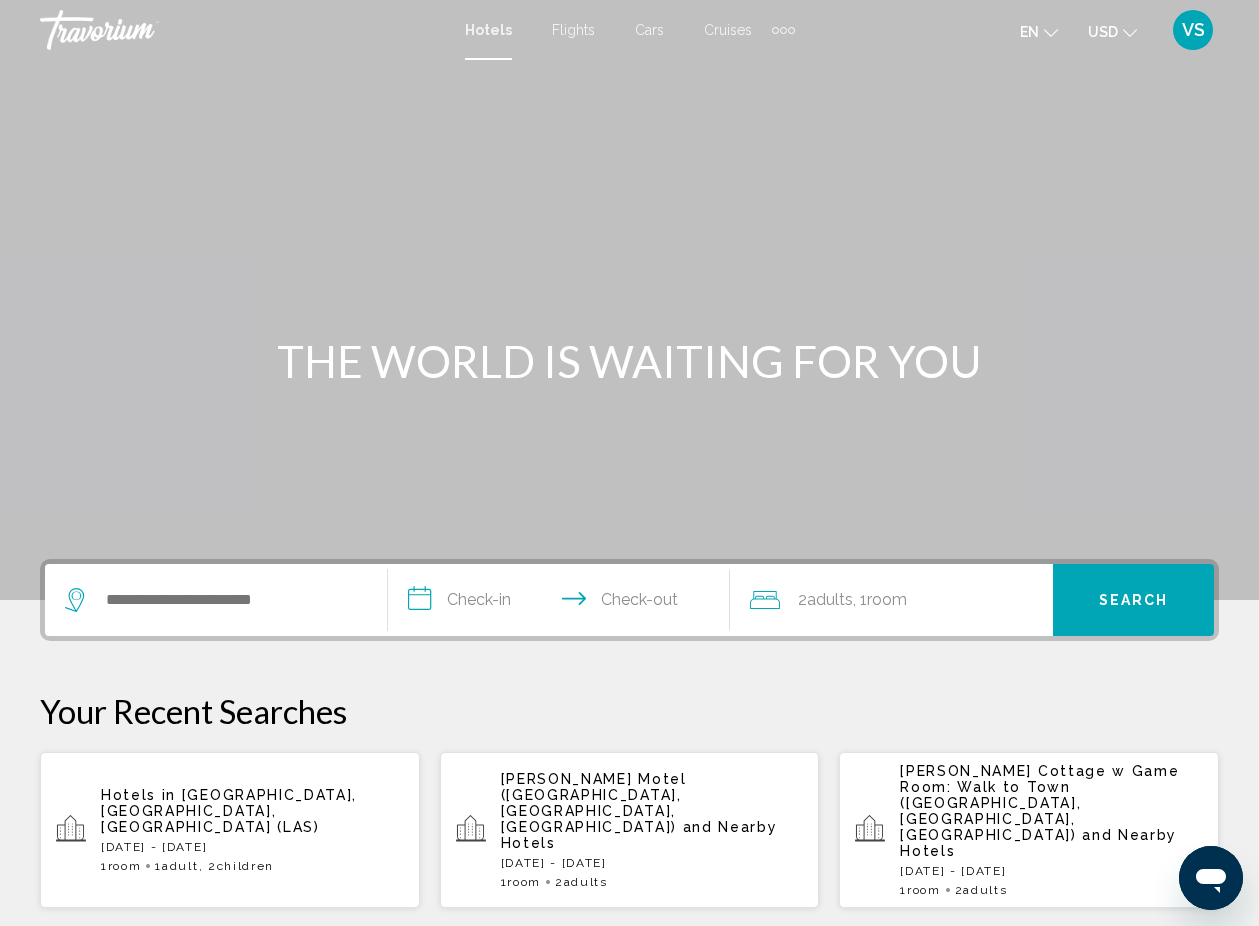 click on "VS" at bounding box center (1193, 30) 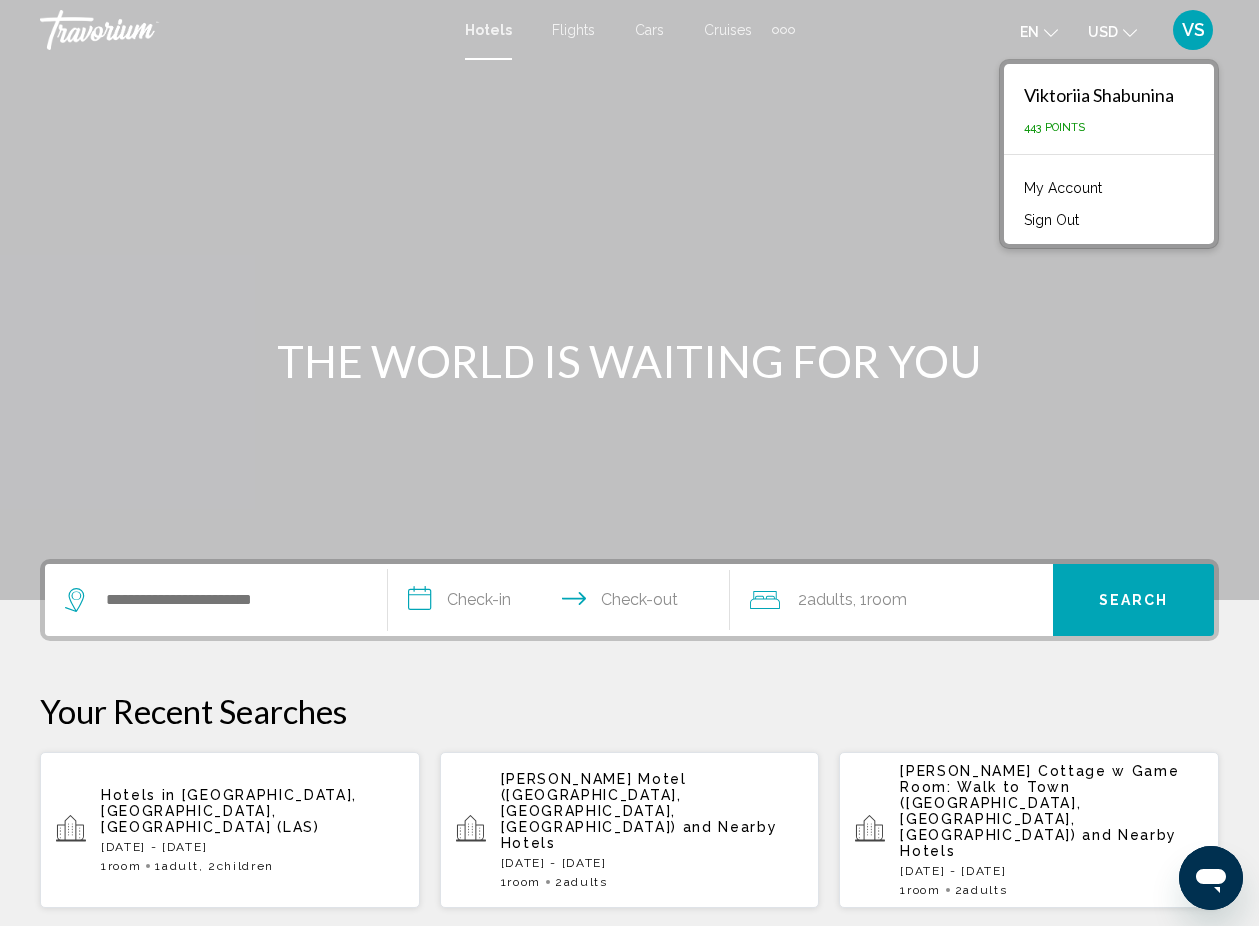 click on "My Account" at bounding box center (1063, 188) 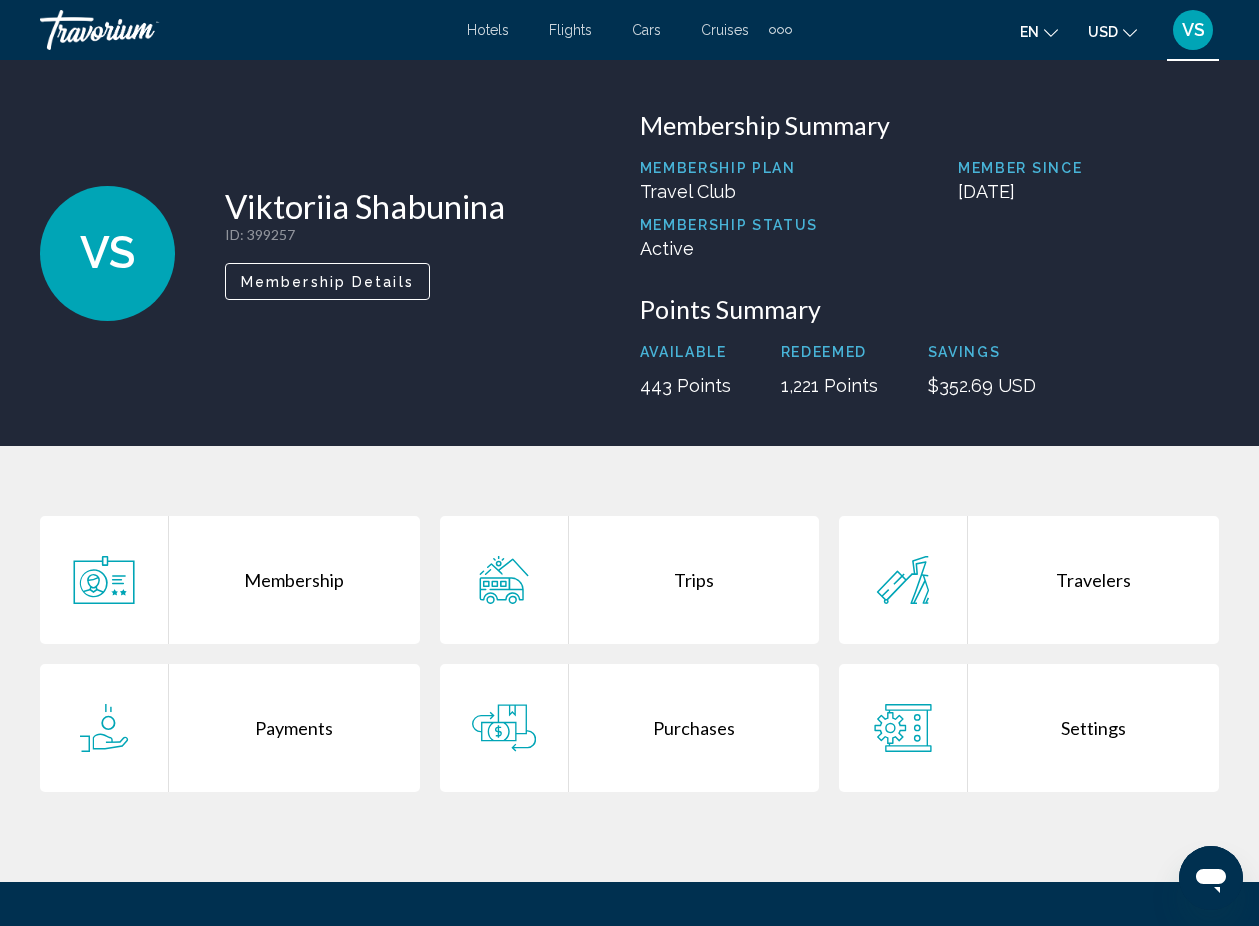 click on "Purchases" at bounding box center (694, 728) 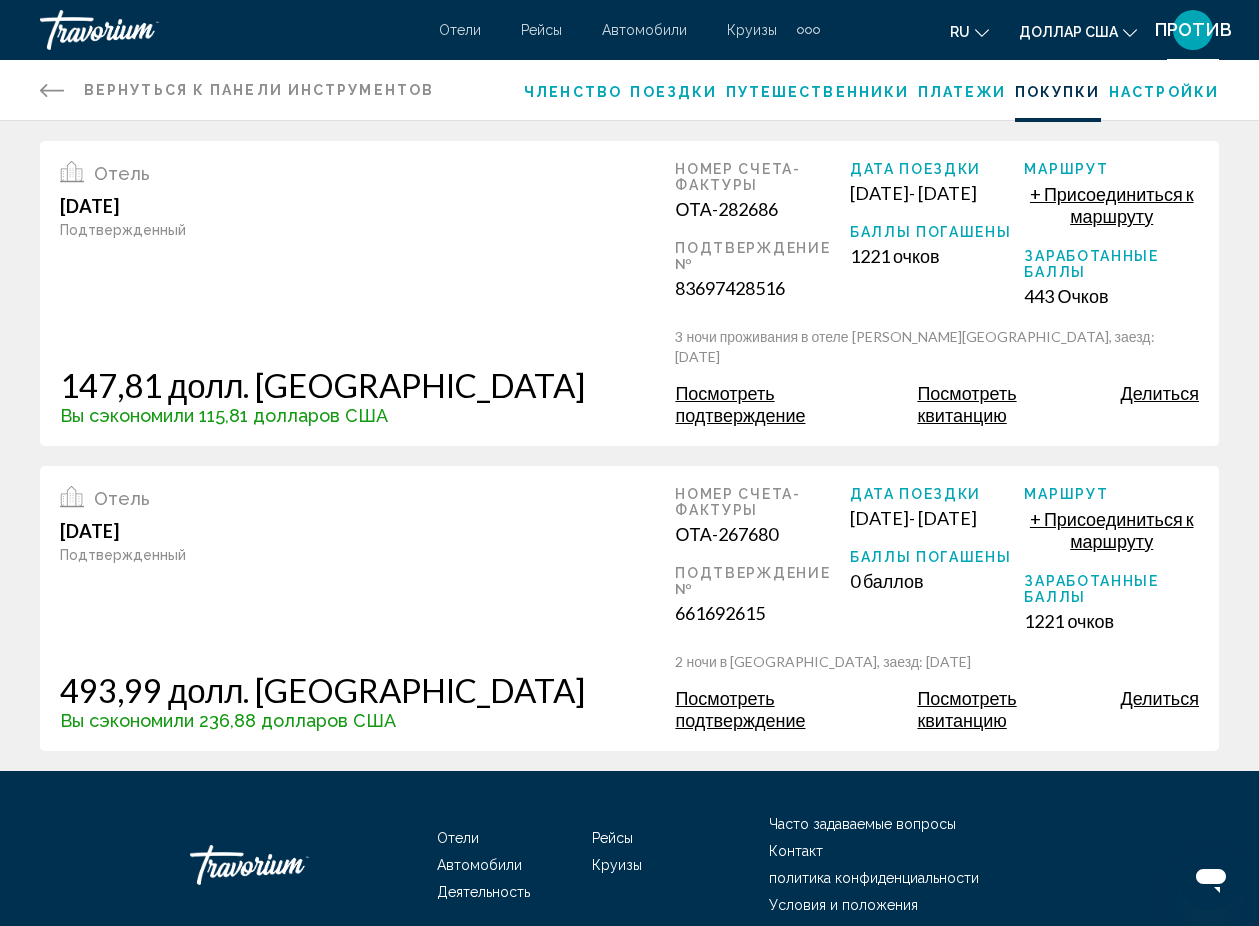 click on "Посмотреть подтверждение" at bounding box center [740, 404] 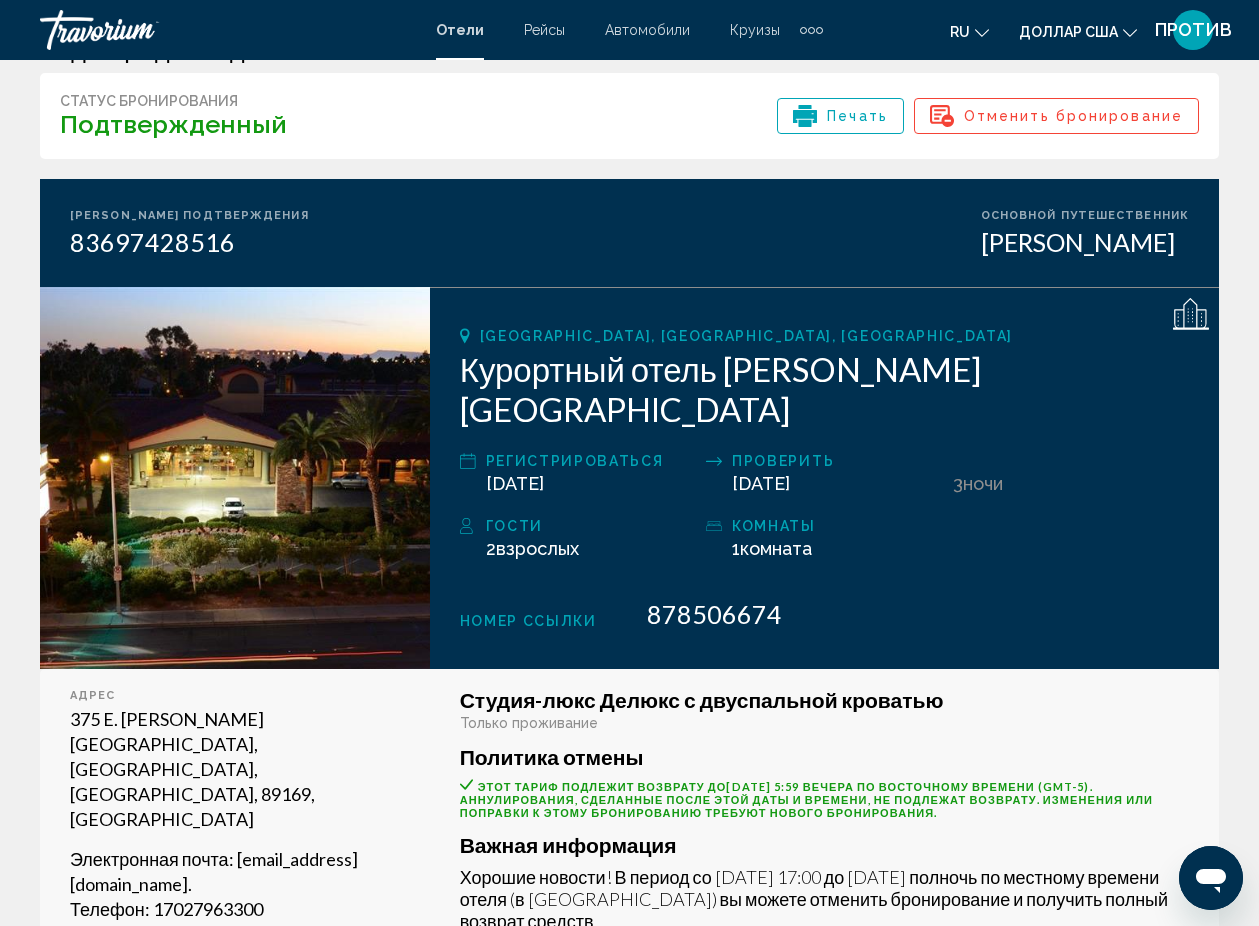scroll, scrollTop: 70, scrollLeft: 0, axis: vertical 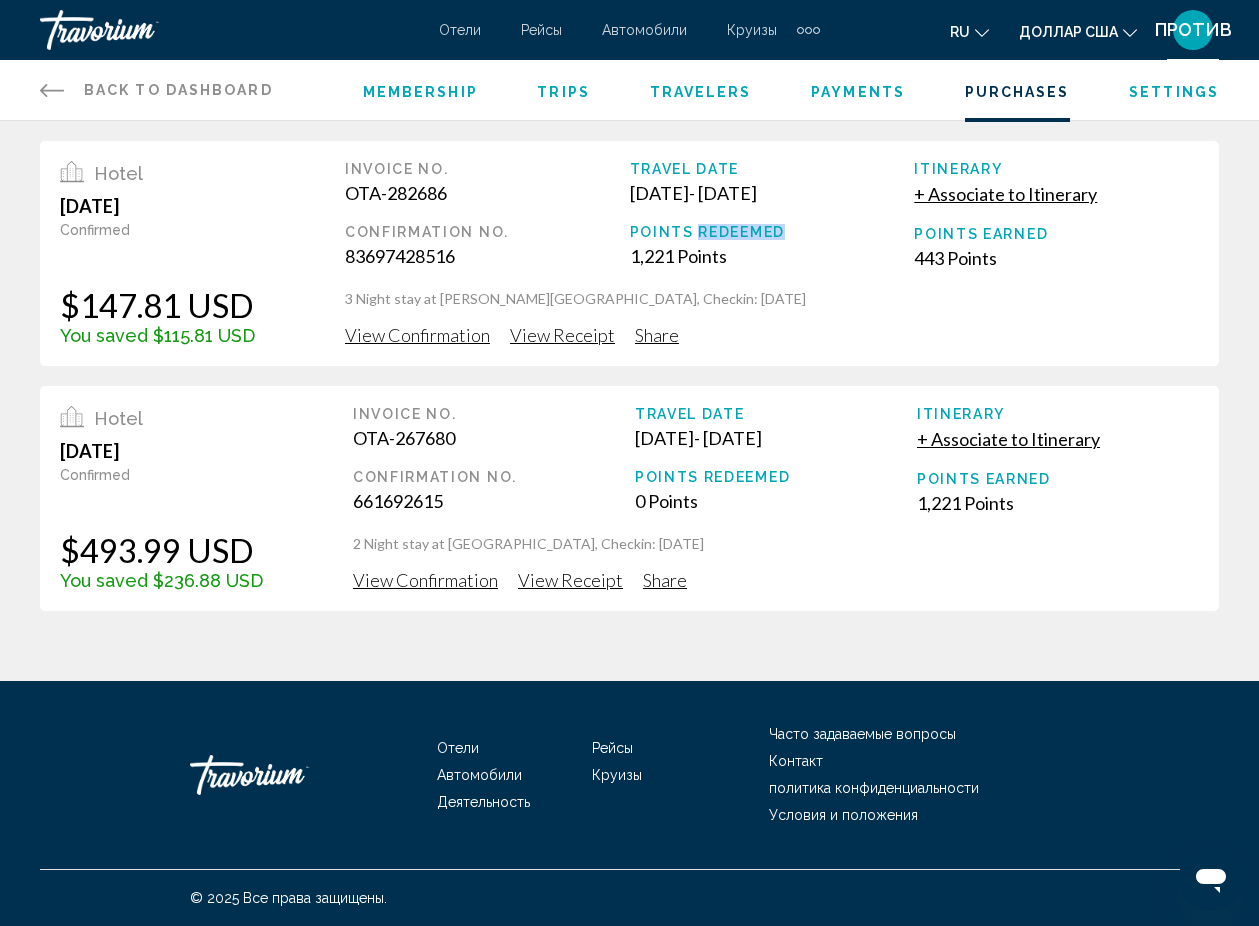 drag, startPoint x: 695, startPoint y: 229, endPoint x: 788, endPoint y: 224, distance: 93.13431 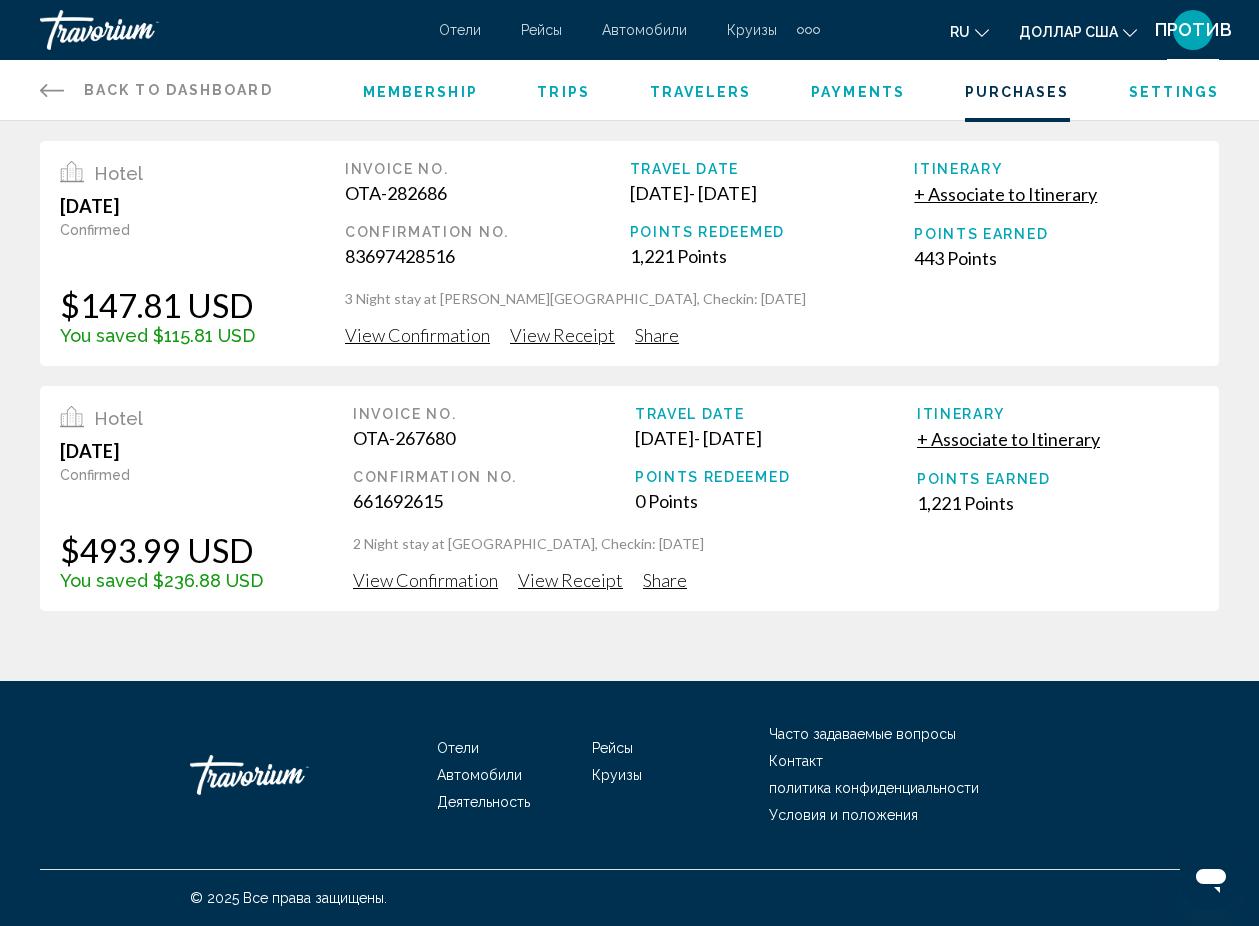 click on "View Receipt" at bounding box center (562, 335) 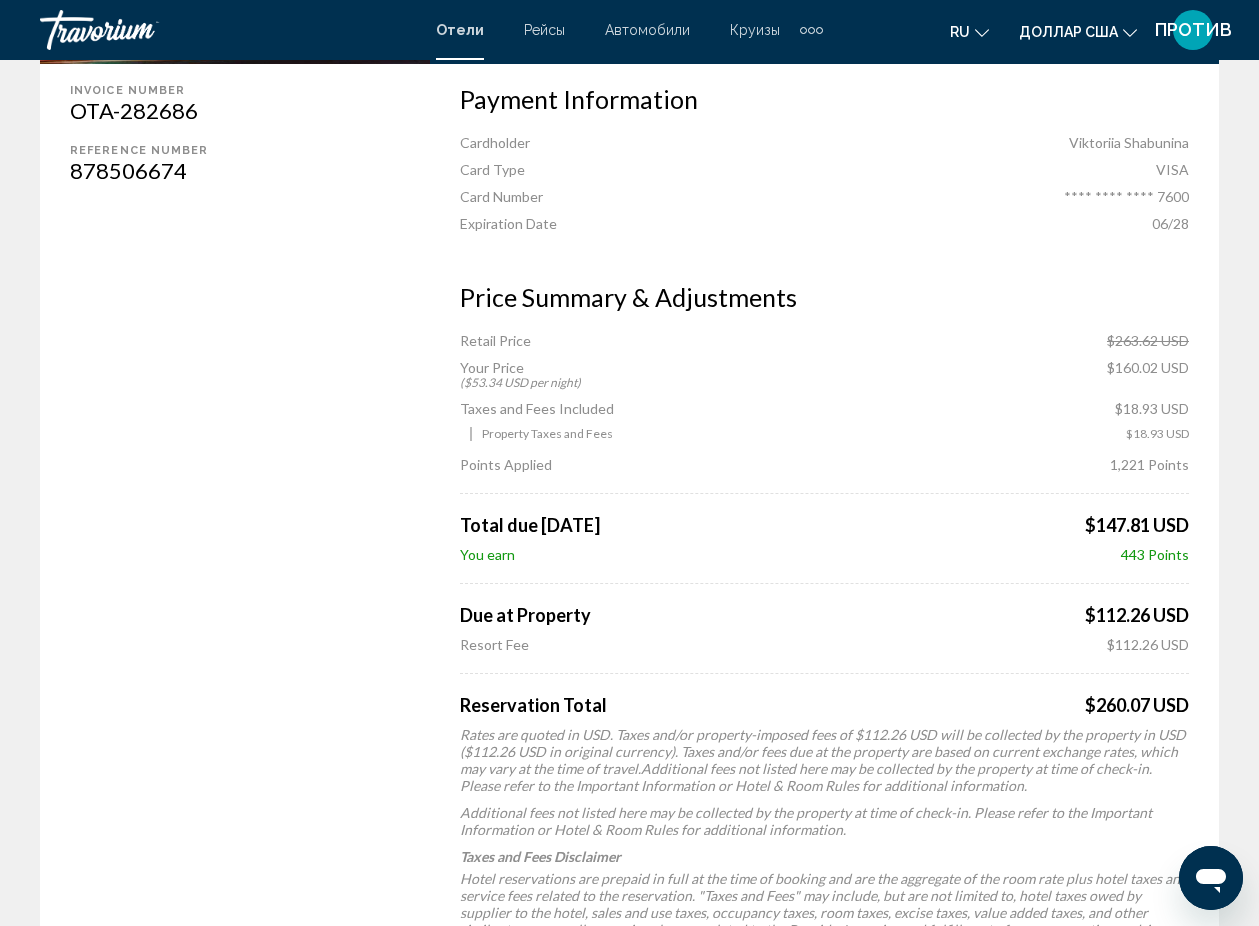 scroll, scrollTop: 639, scrollLeft: 0, axis: vertical 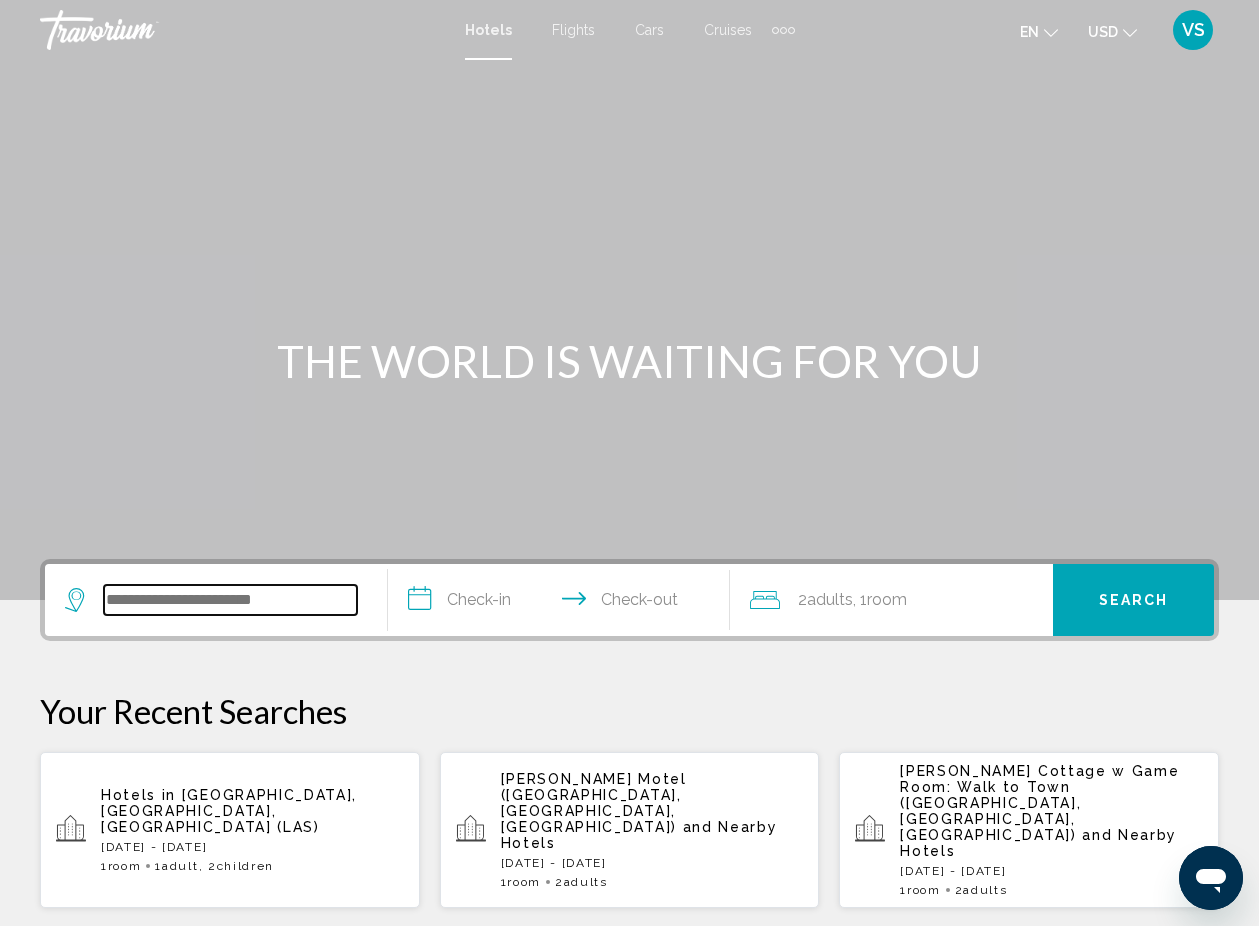 click at bounding box center (230, 600) 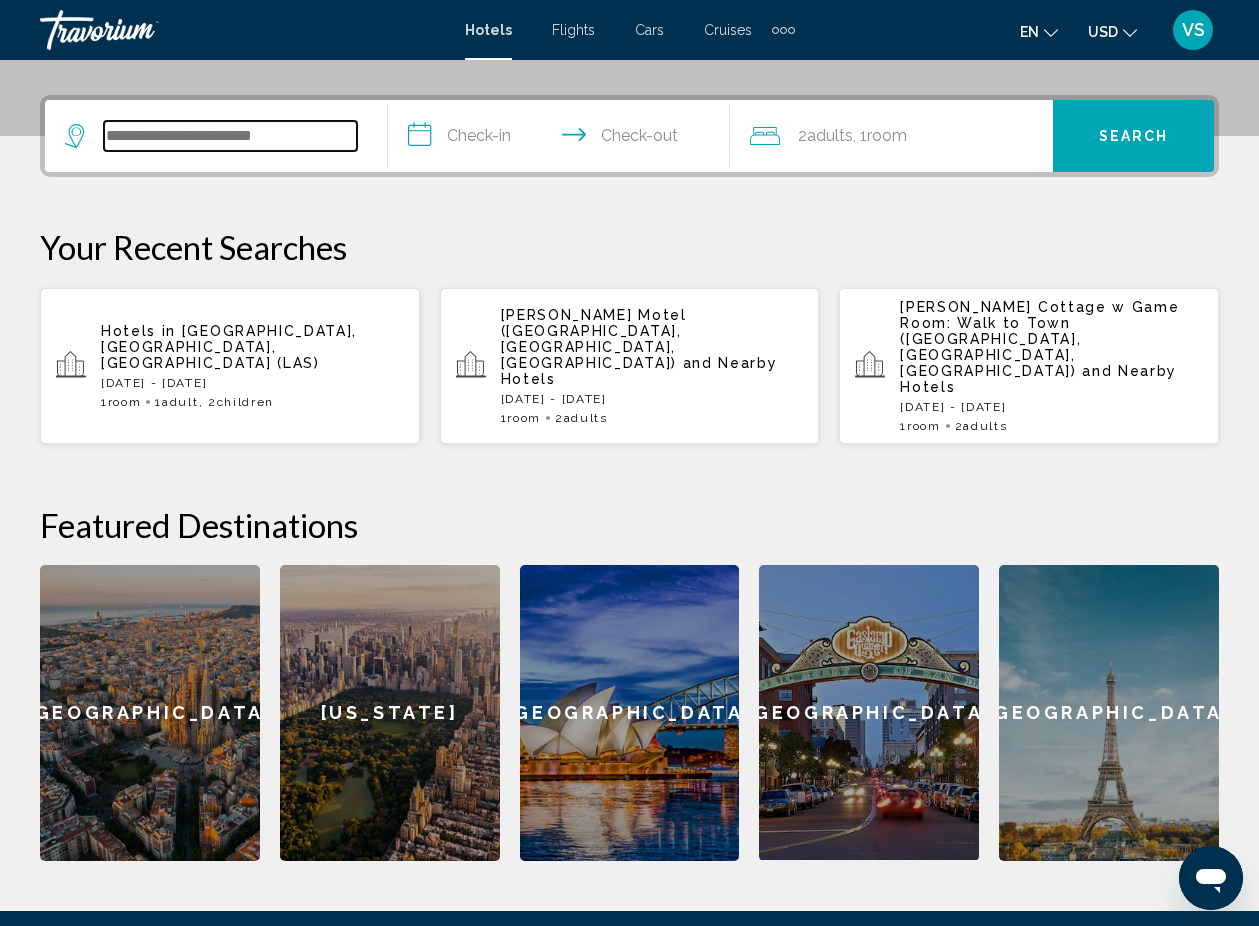 scroll, scrollTop: 494, scrollLeft: 0, axis: vertical 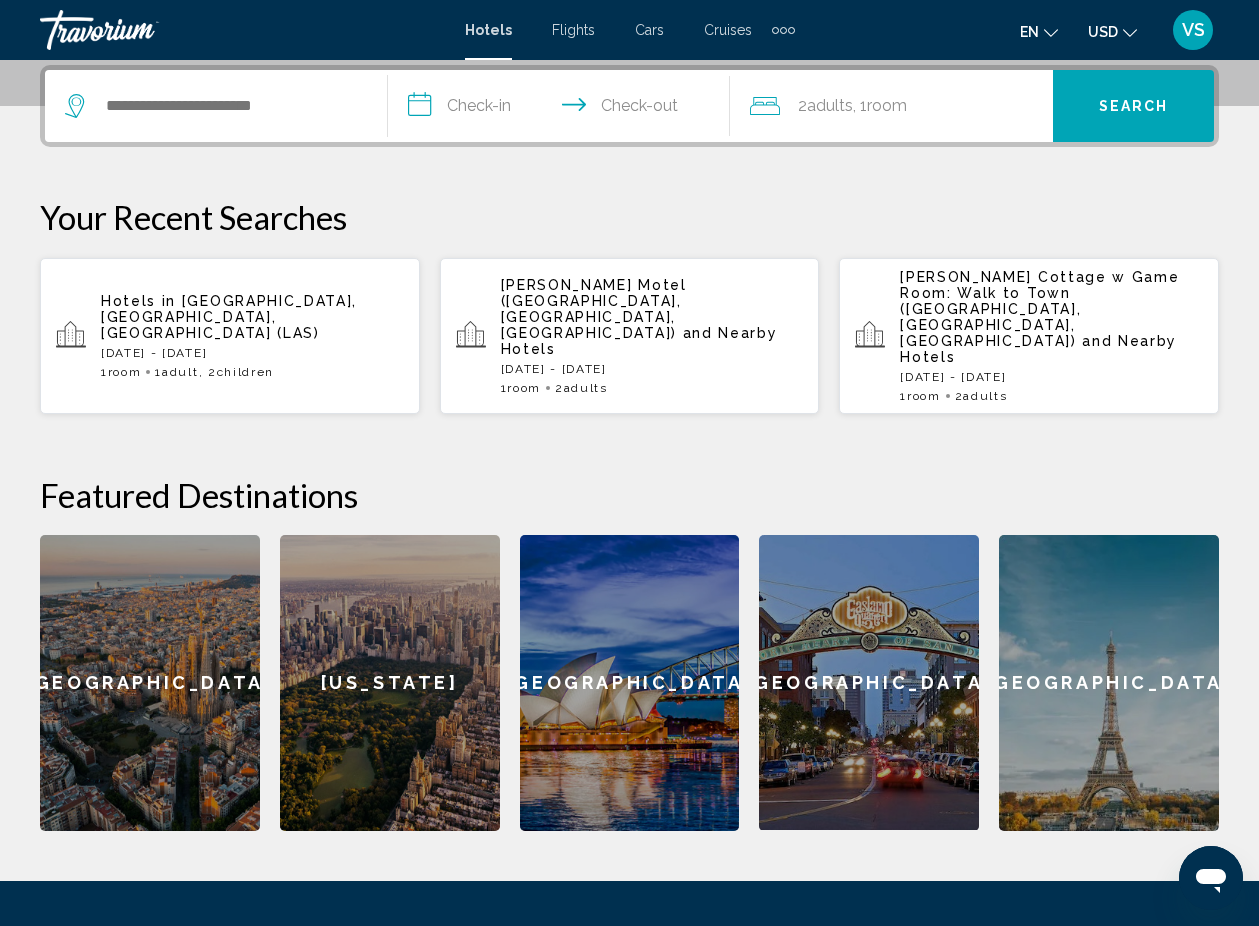 click on "Hotels in    Las Vegas, NV, United States (LAS)" at bounding box center (252, 317) 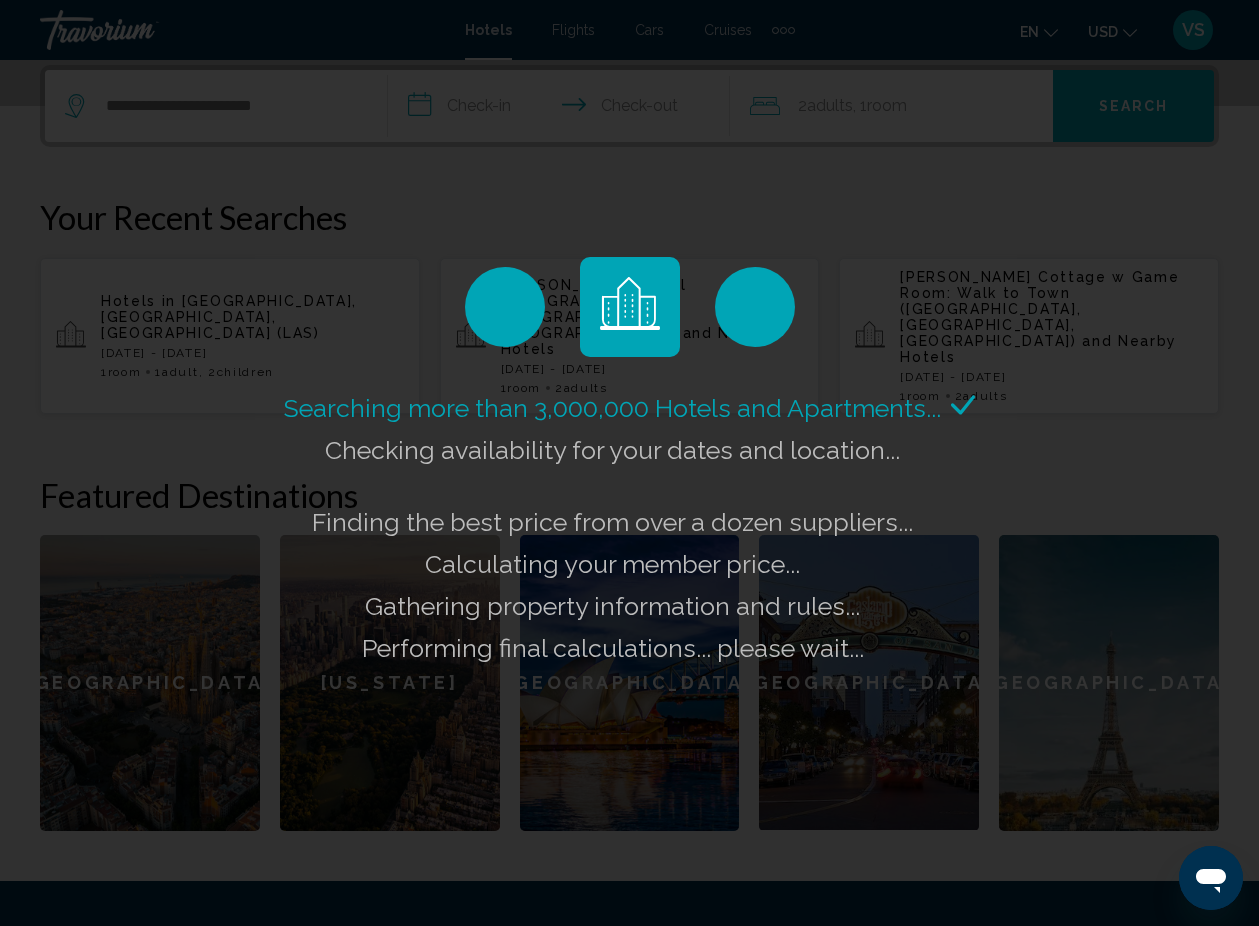 click on "Searching more than 3,000,000 Hotels and Apartments...
Checking availability for your dates and location..." 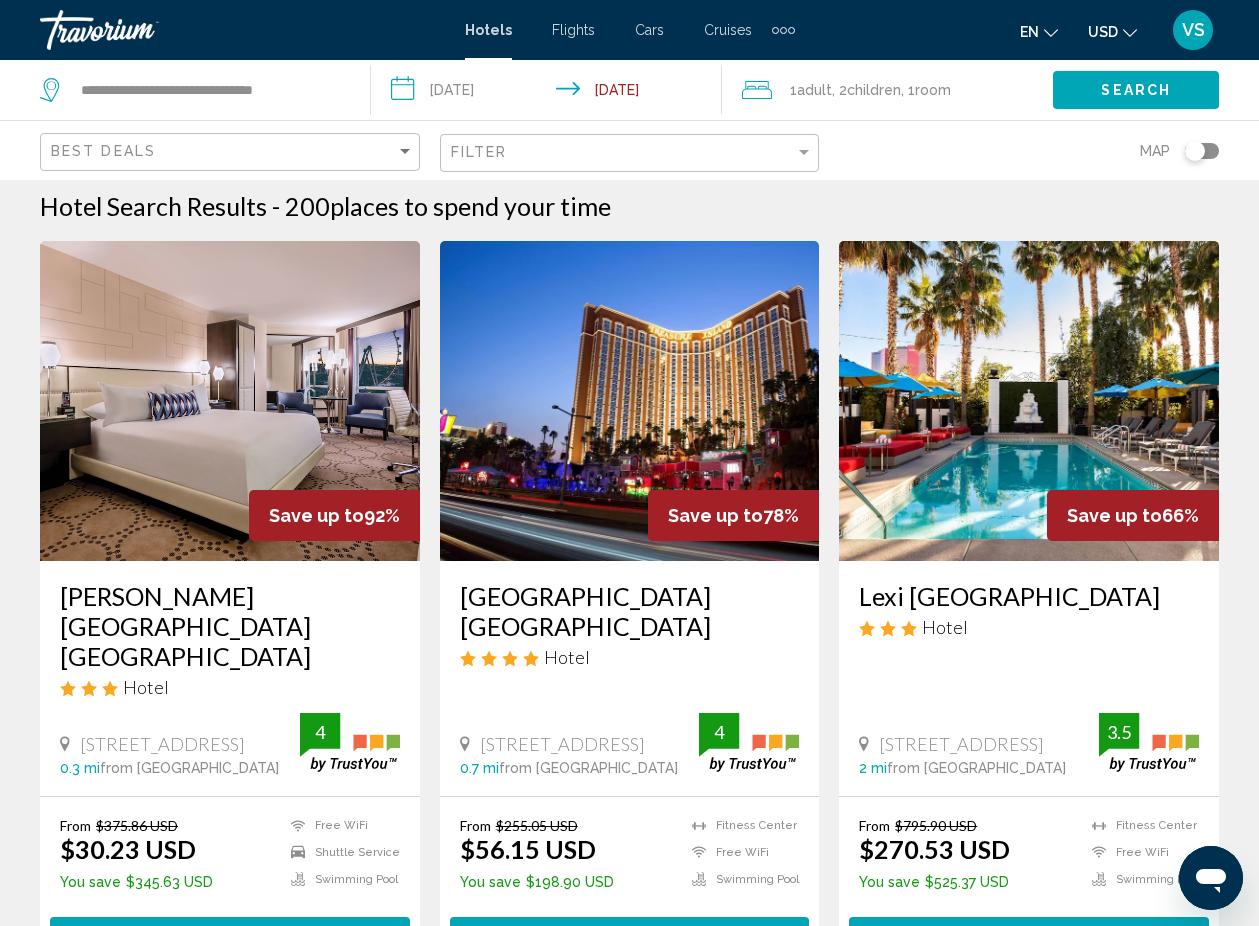 scroll, scrollTop: 0, scrollLeft: 0, axis: both 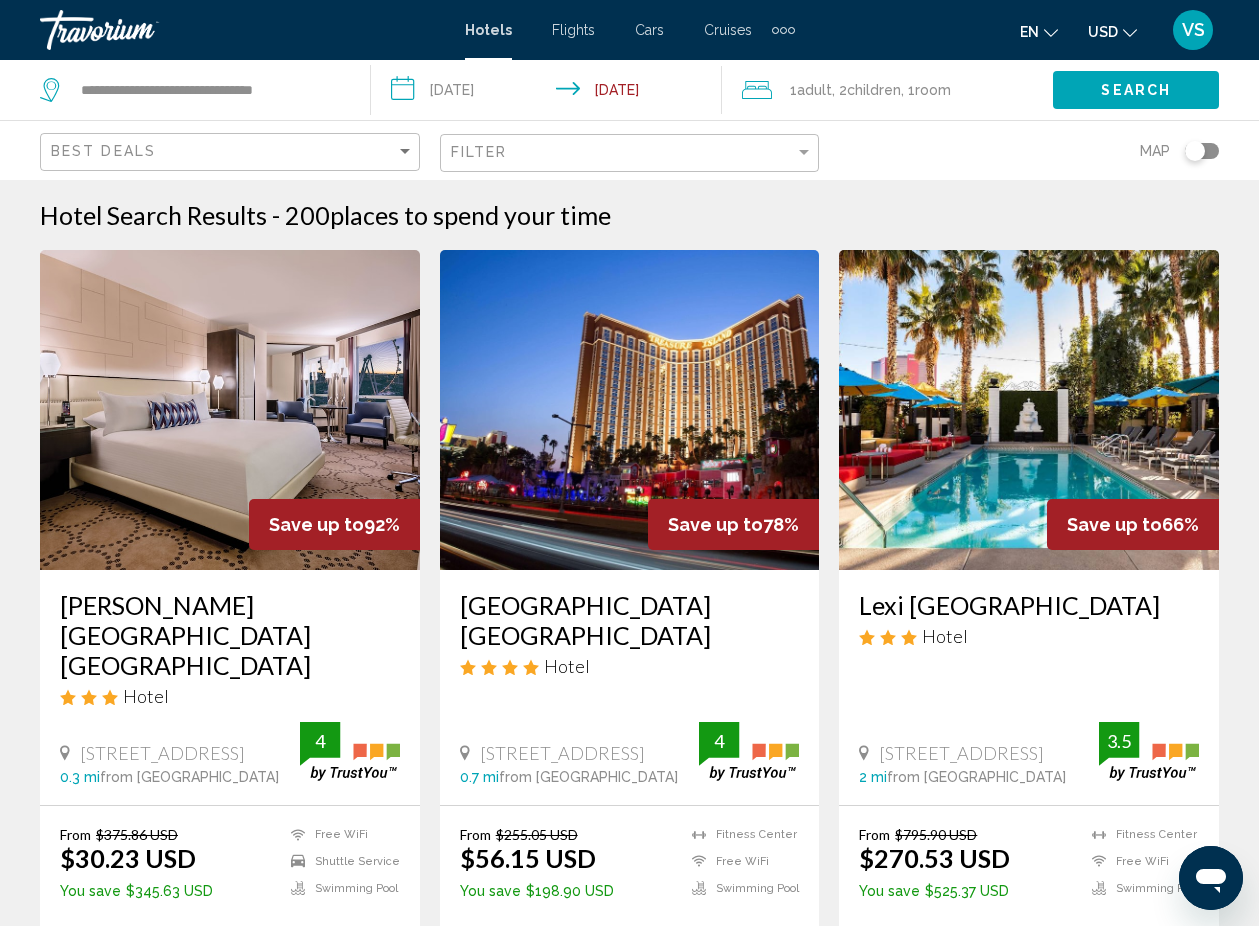 click on "**********" at bounding box center (550, 93) 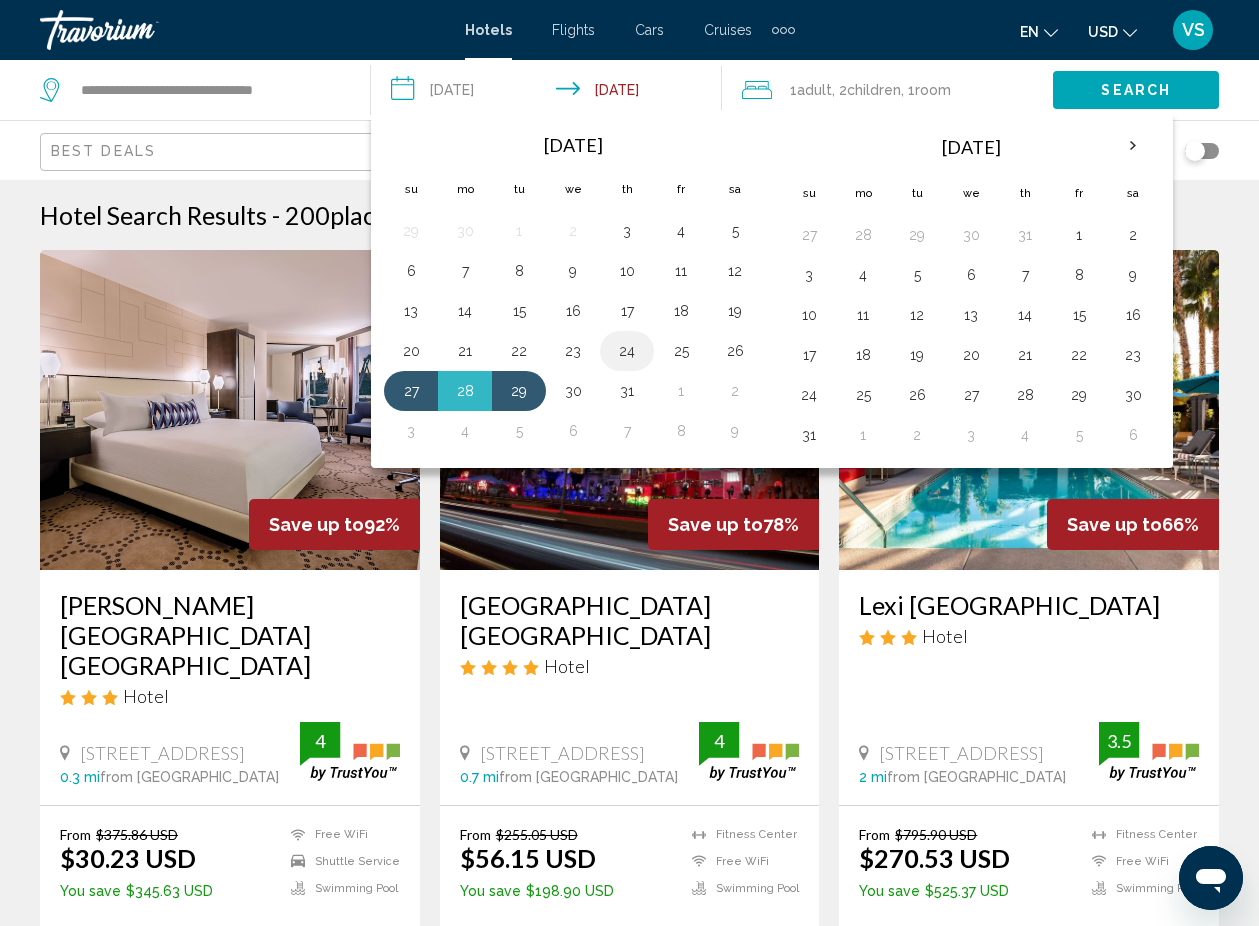 click on "24" at bounding box center (627, 351) 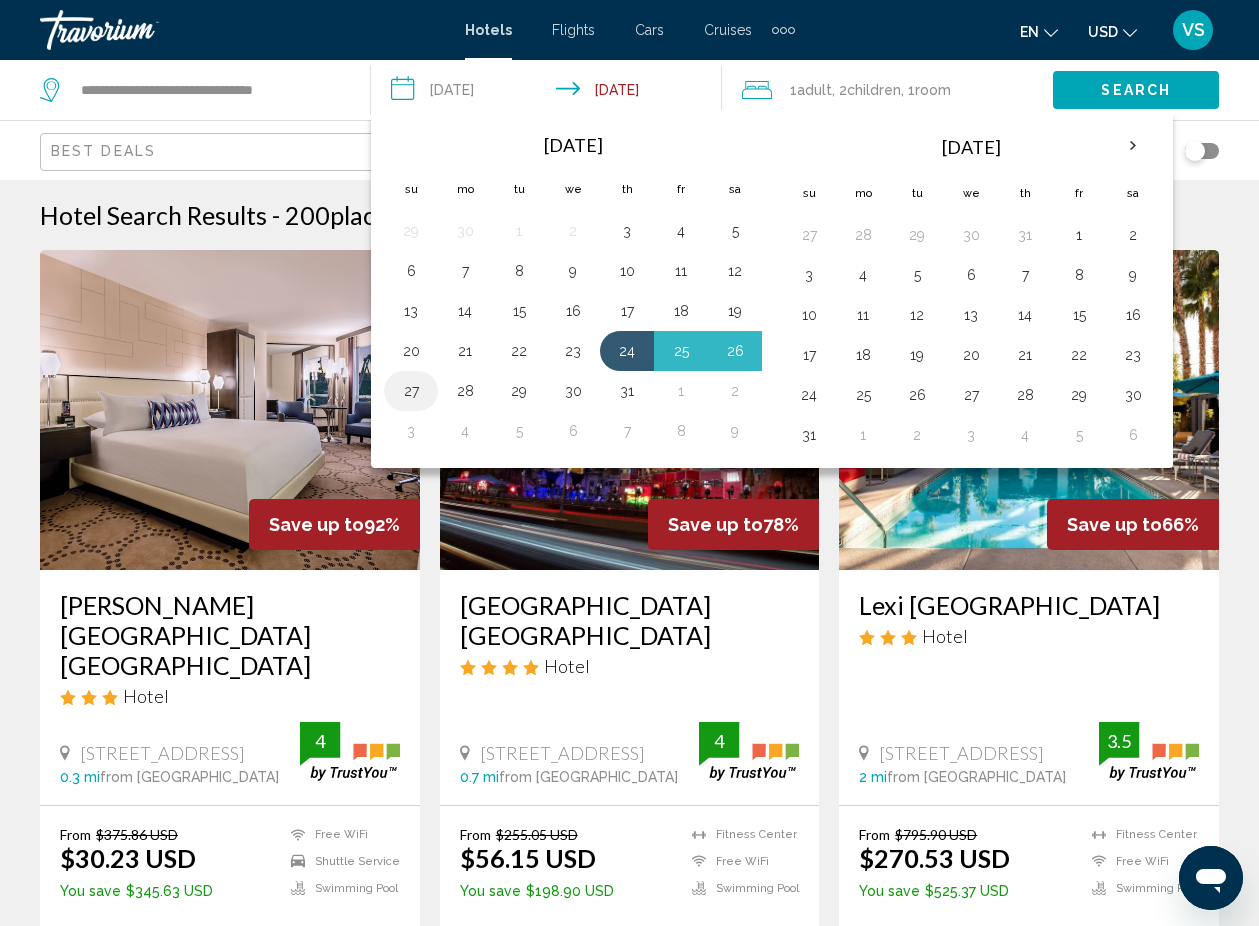 click on "27" at bounding box center (411, 391) 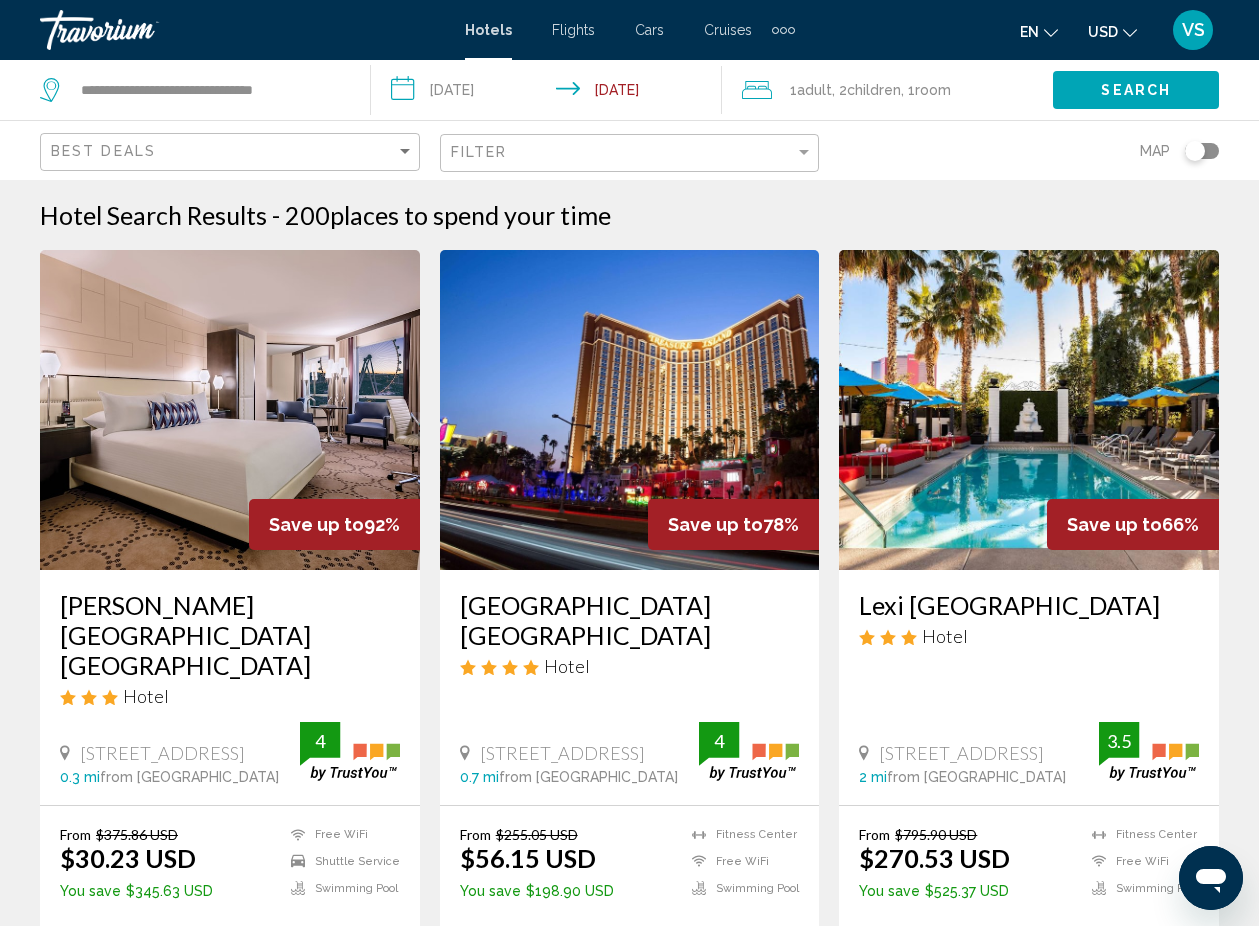 click on ", 1  Room rooms" 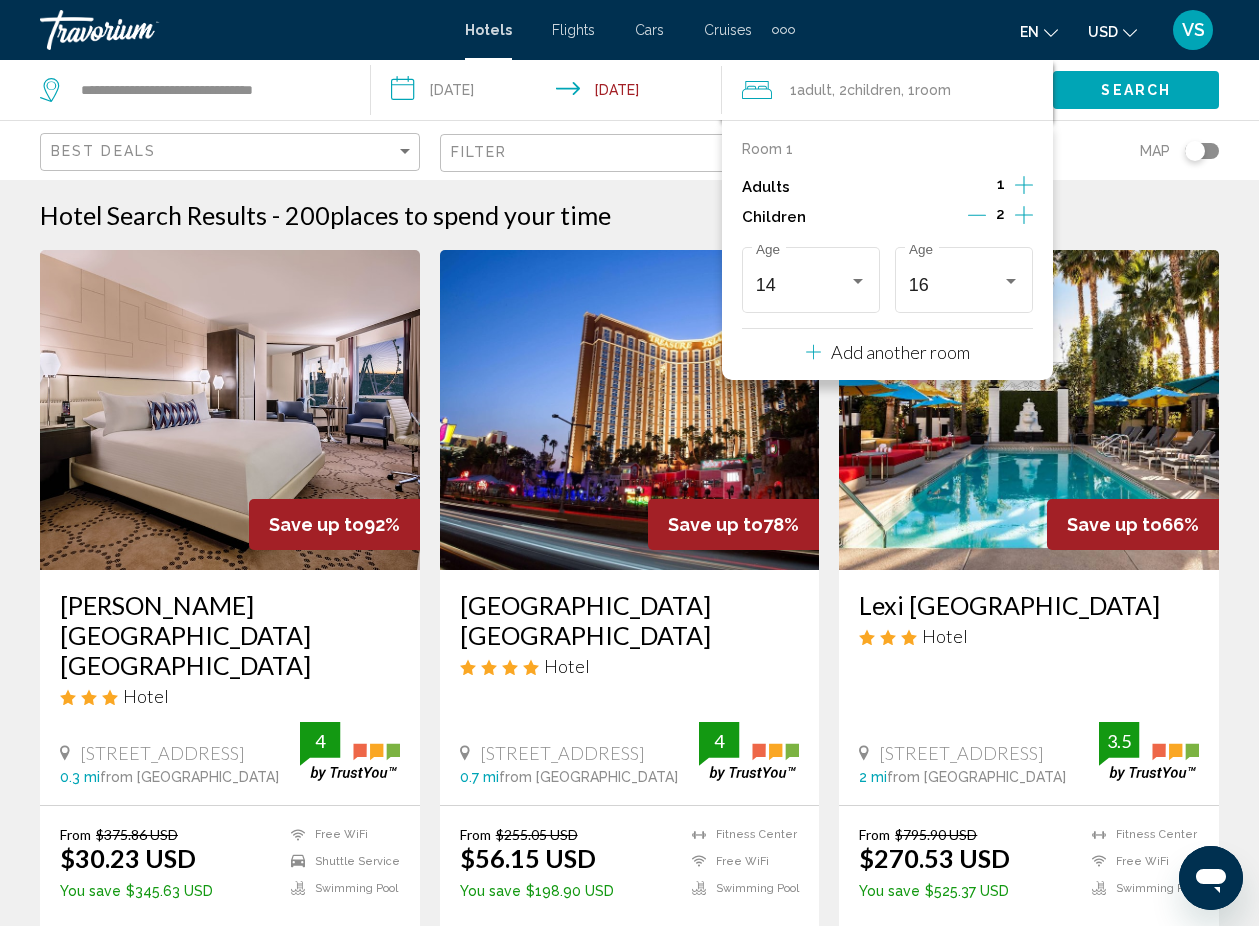 click 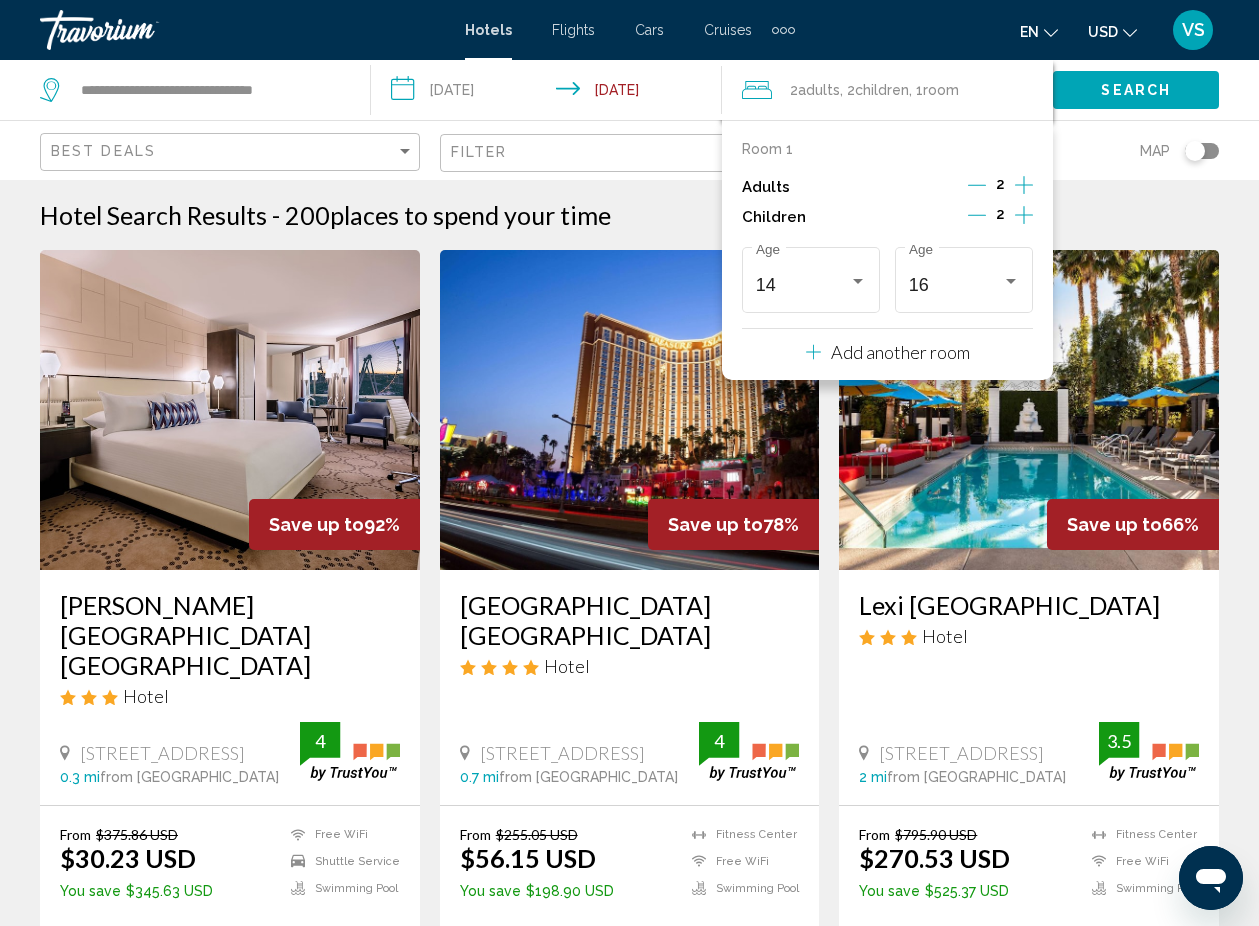 click 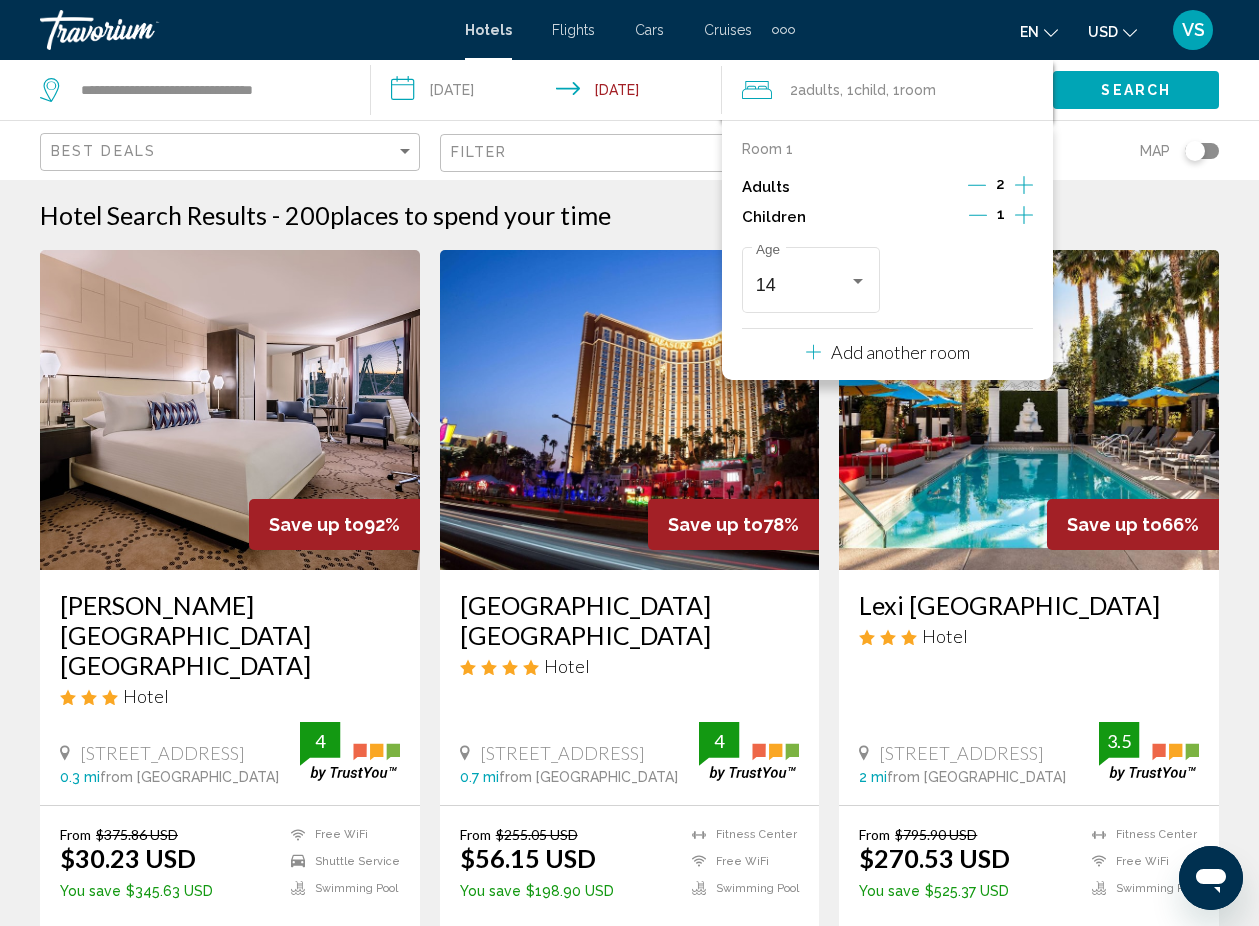 click 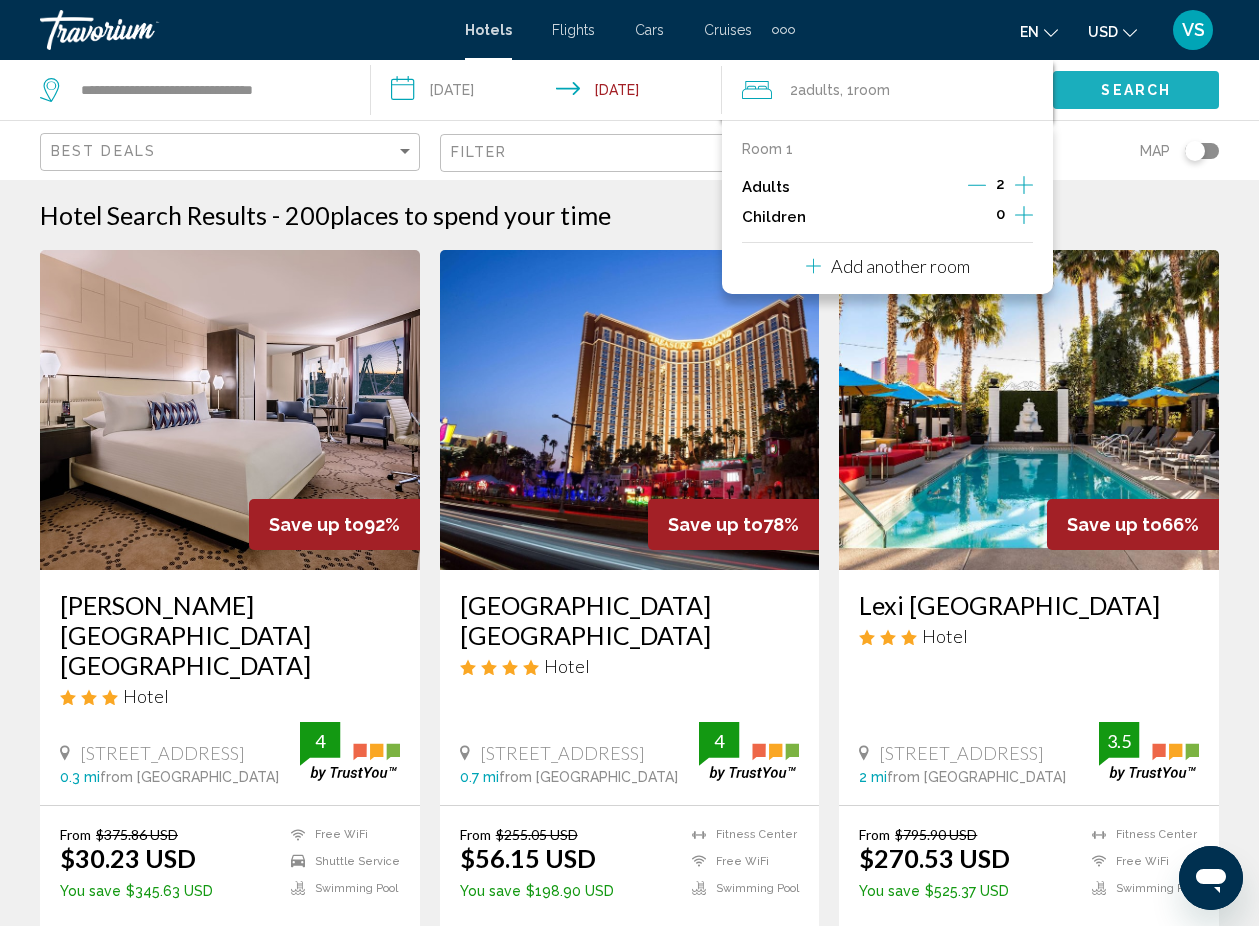 click on "Search" 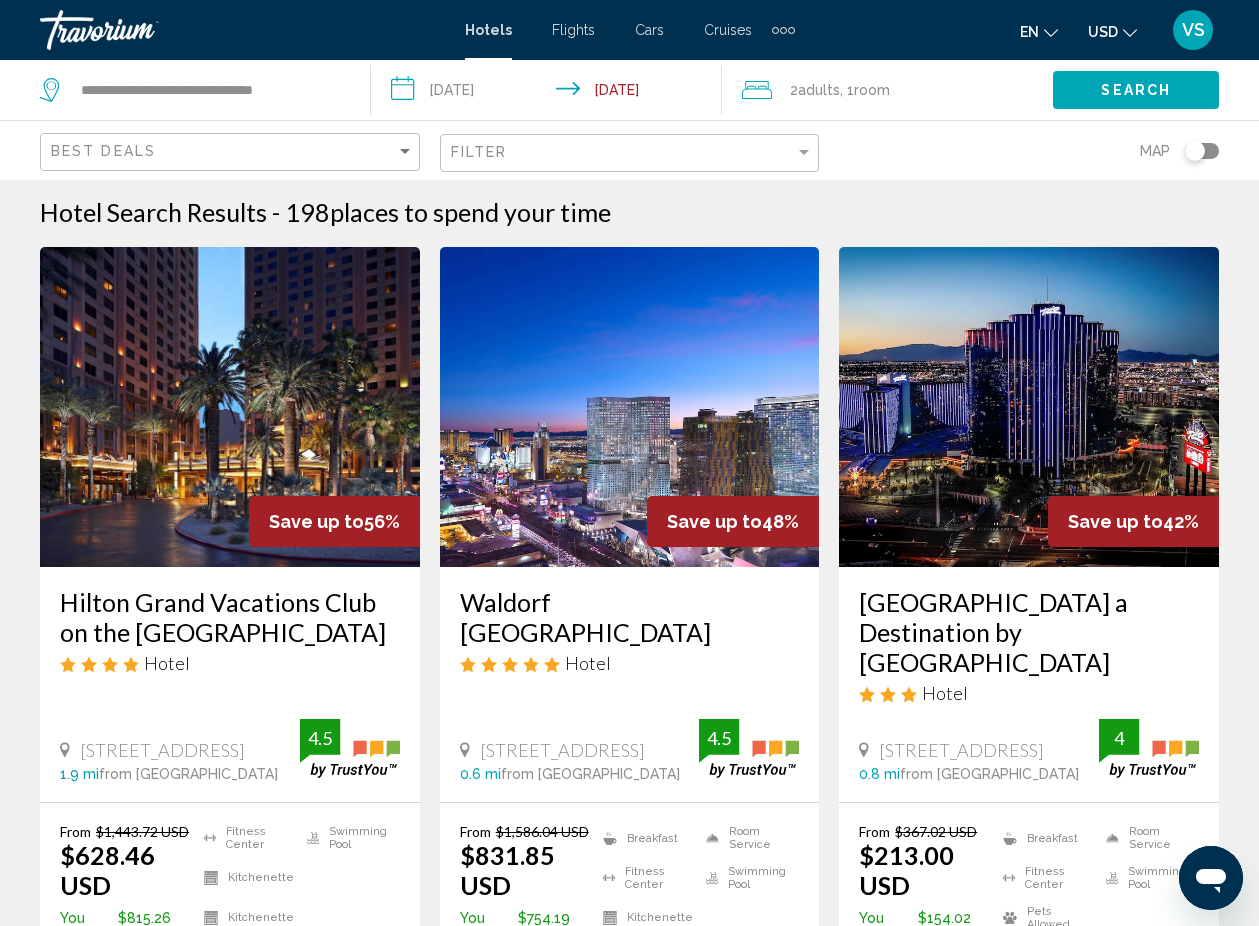 scroll, scrollTop: 0, scrollLeft: 0, axis: both 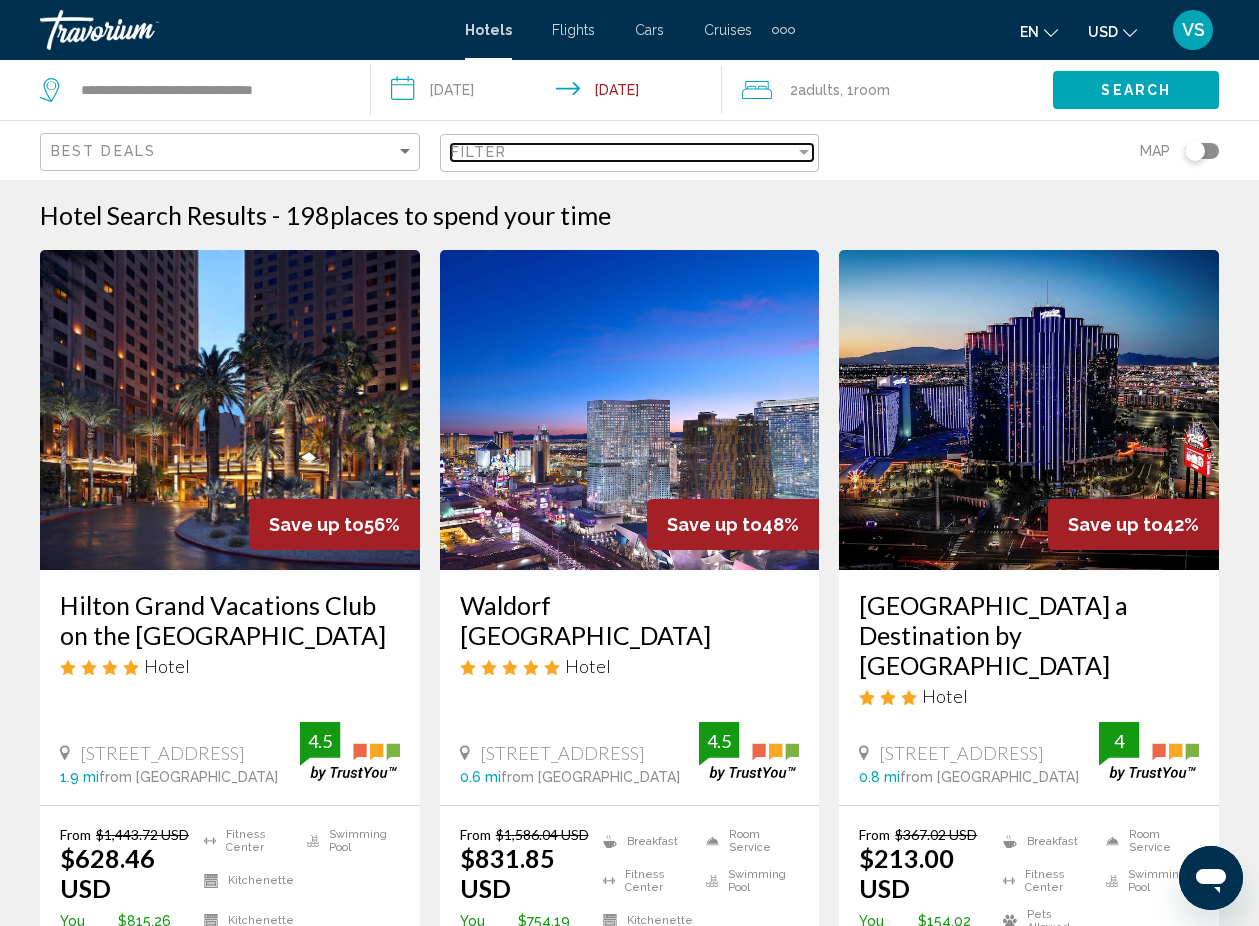 click at bounding box center [804, 152] 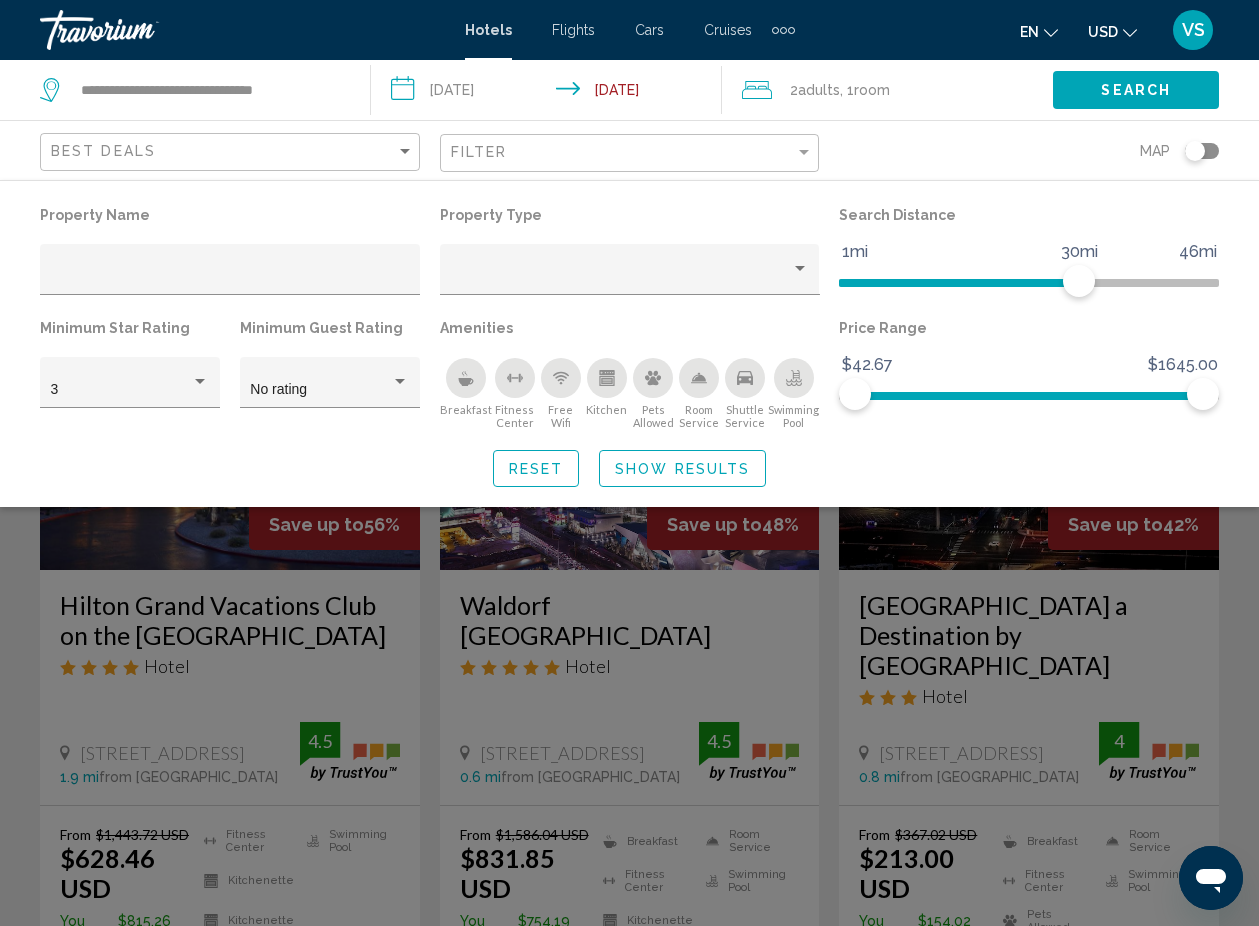 click 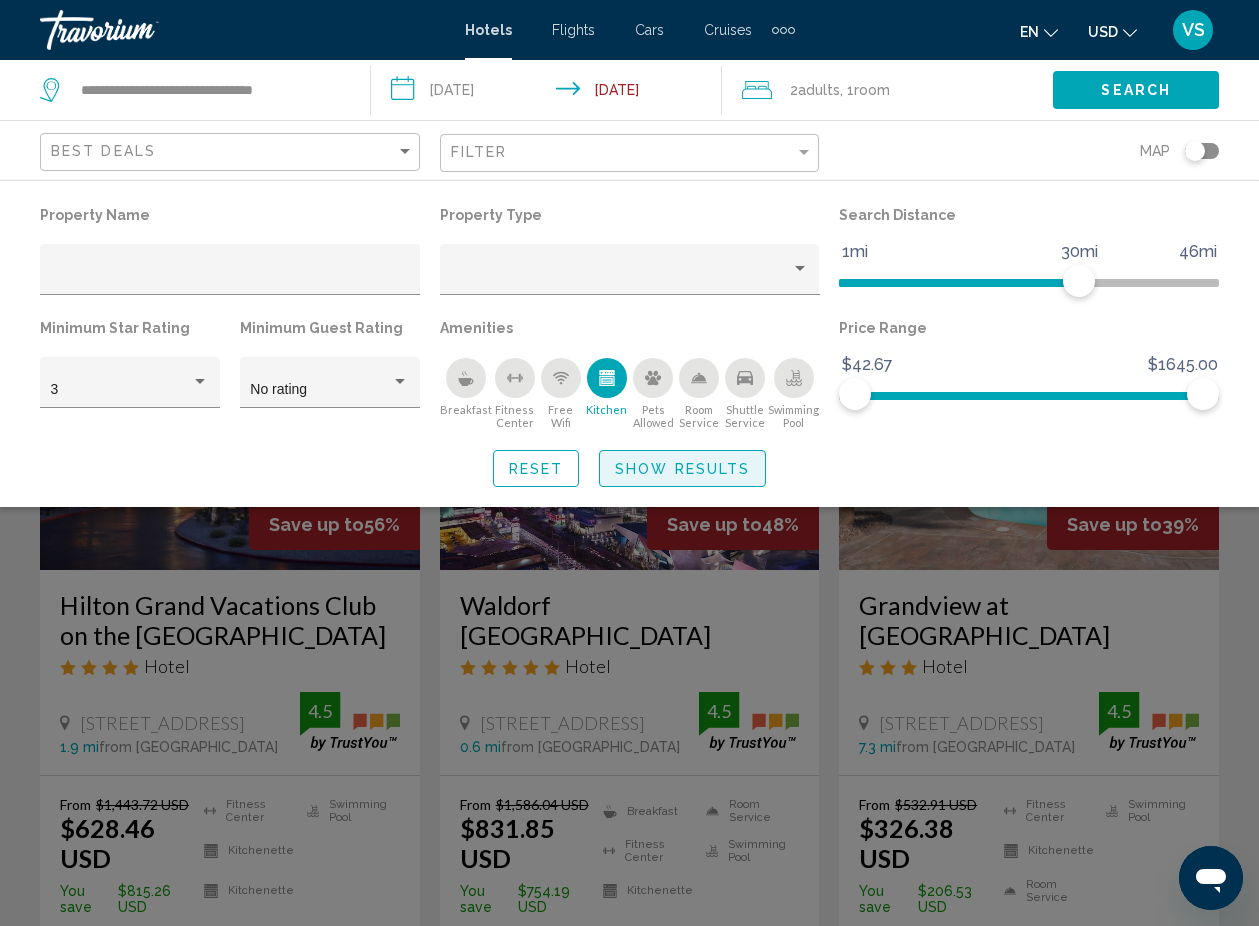 click on "Show Results" 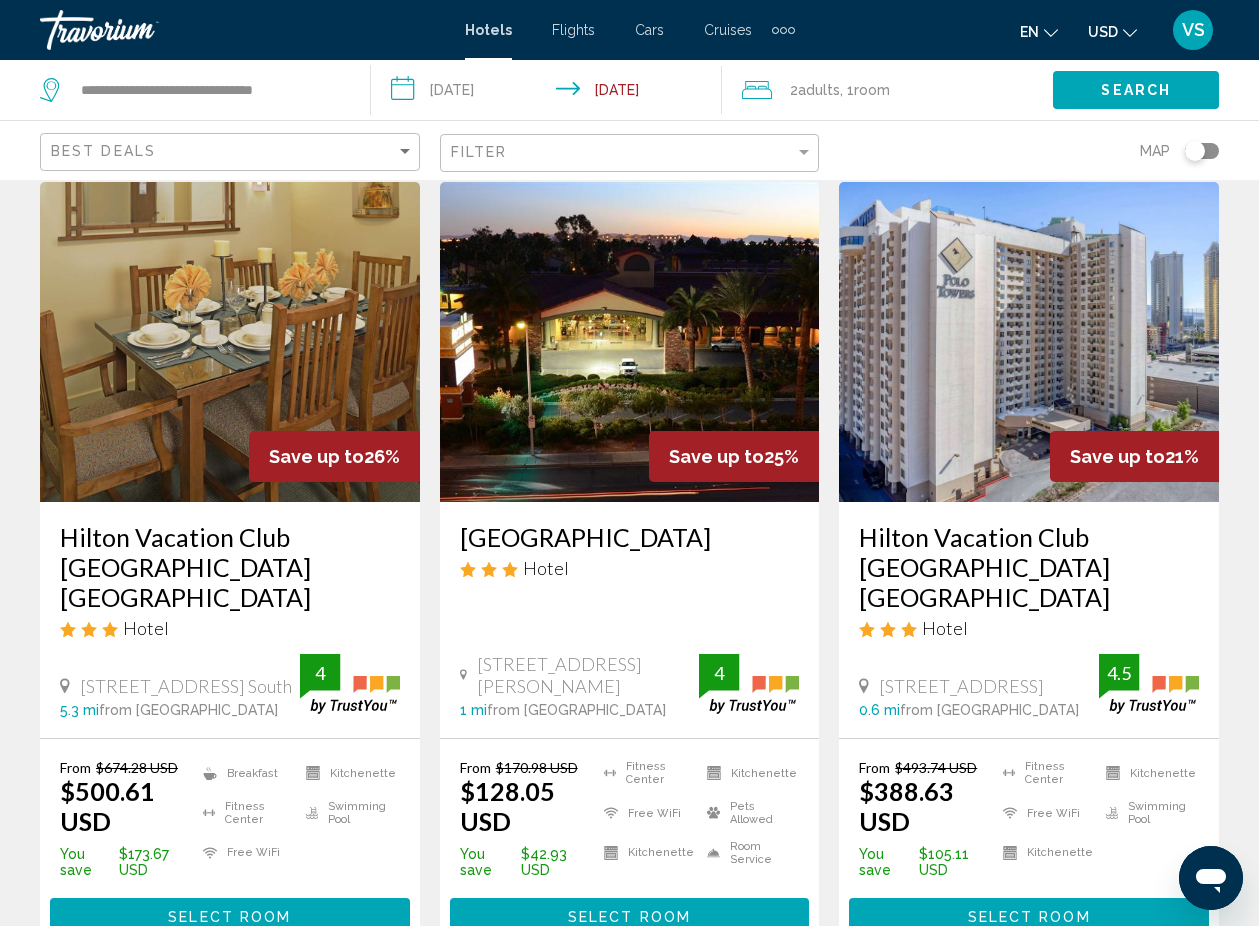 scroll, scrollTop: 1670, scrollLeft: 0, axis: vertical 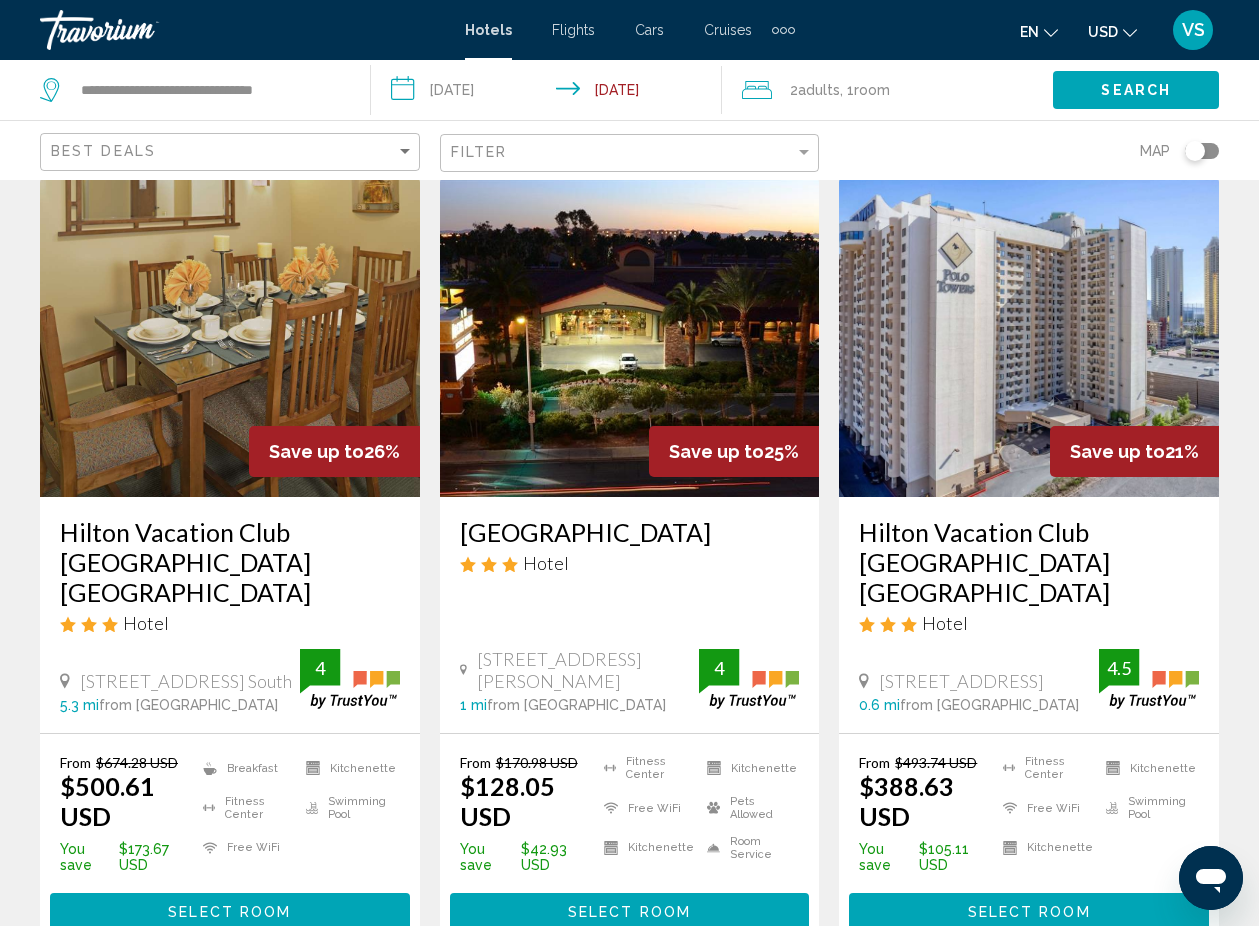 click on "Room" 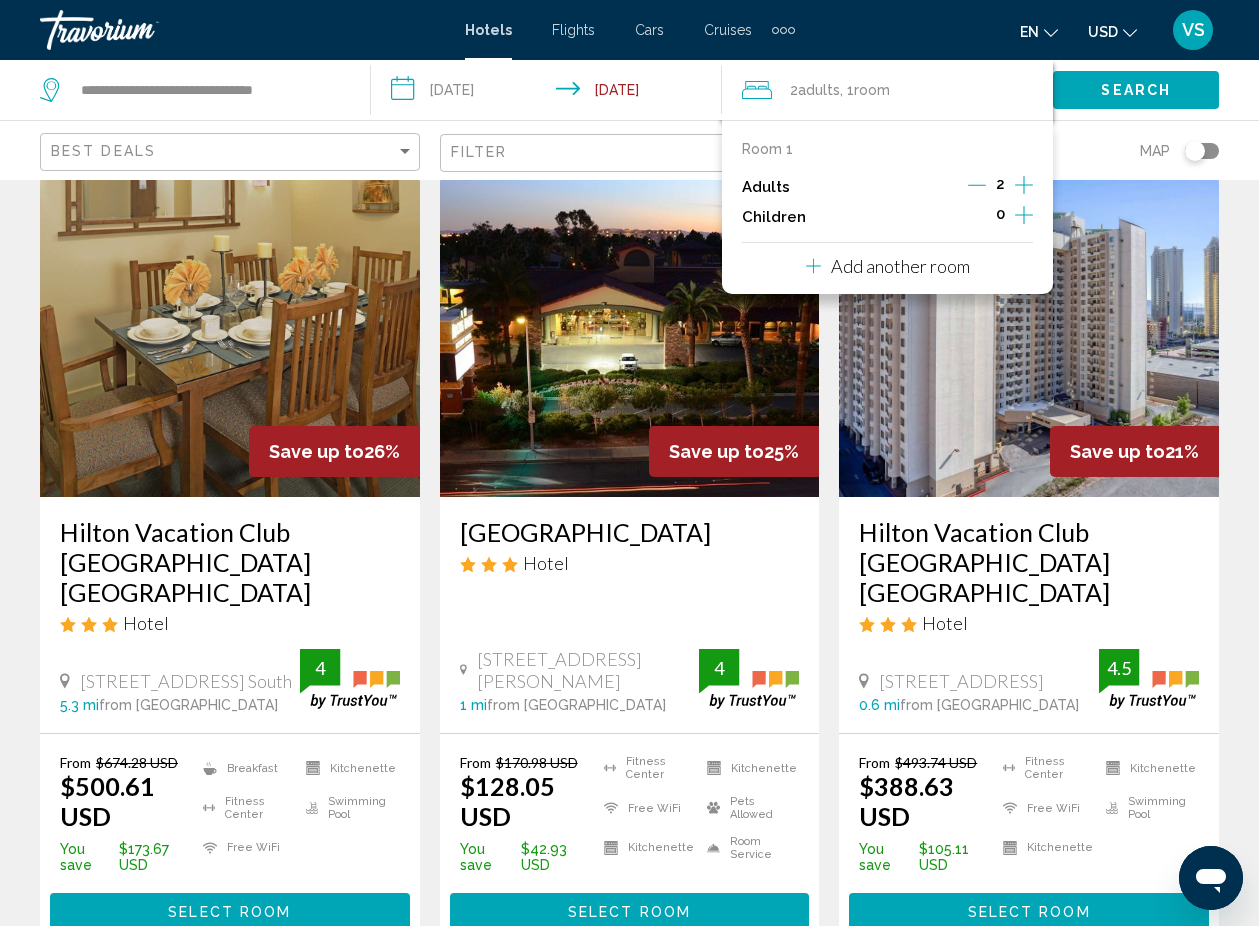 click on "Room" 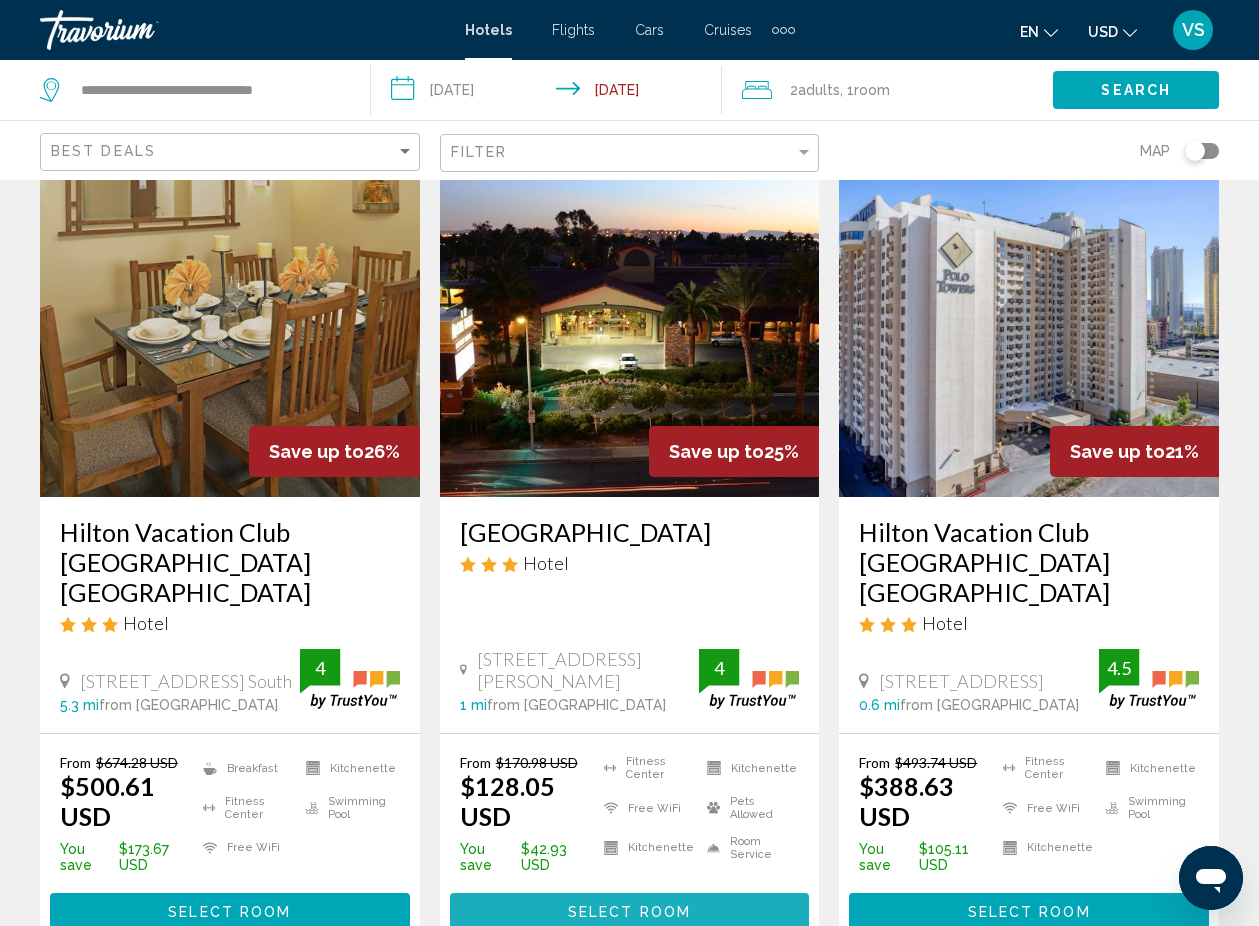 click on "Select Room" at bounding box center (629, 912) 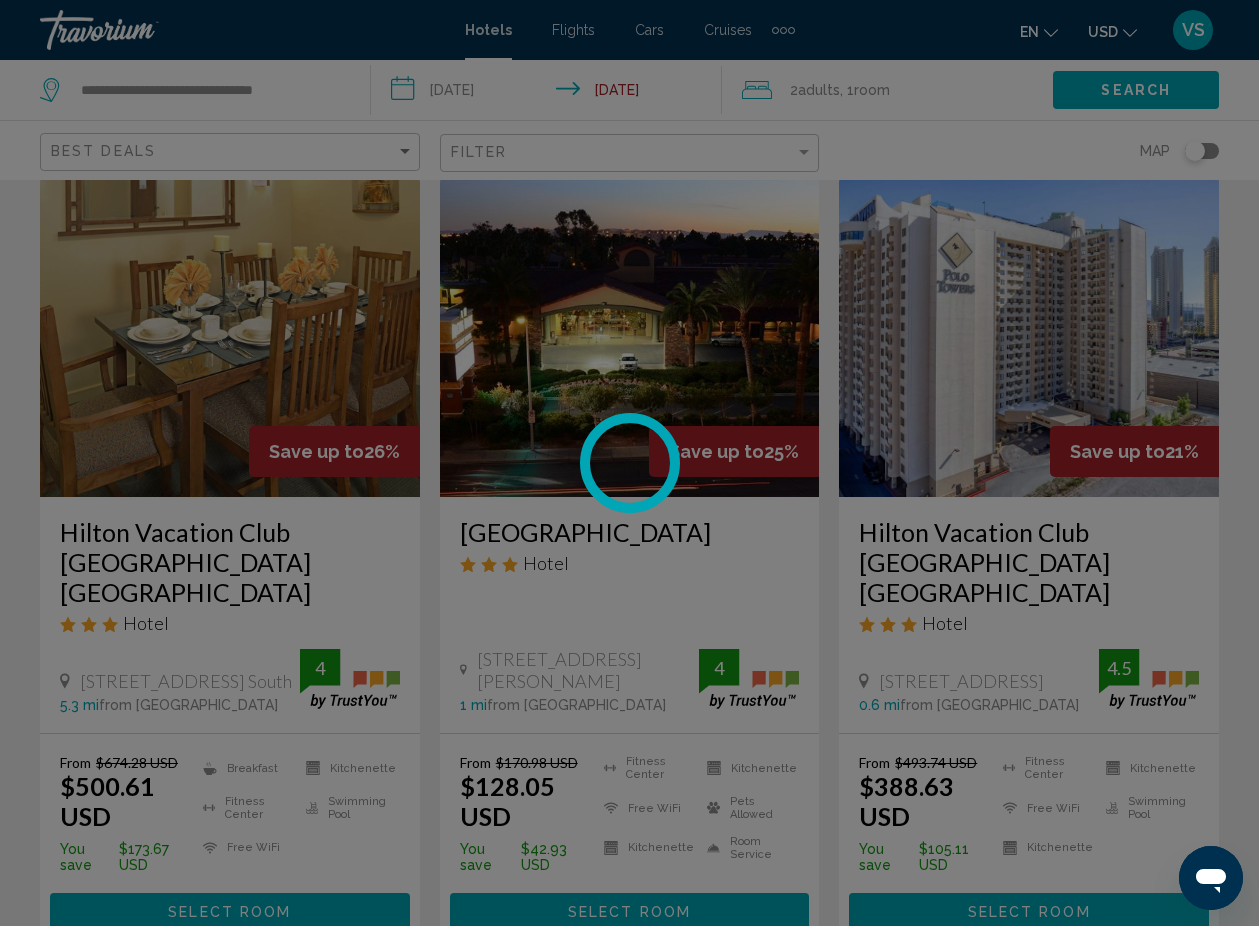 scroll, scrollTop: 0, scrollLeft: 0, axis: both 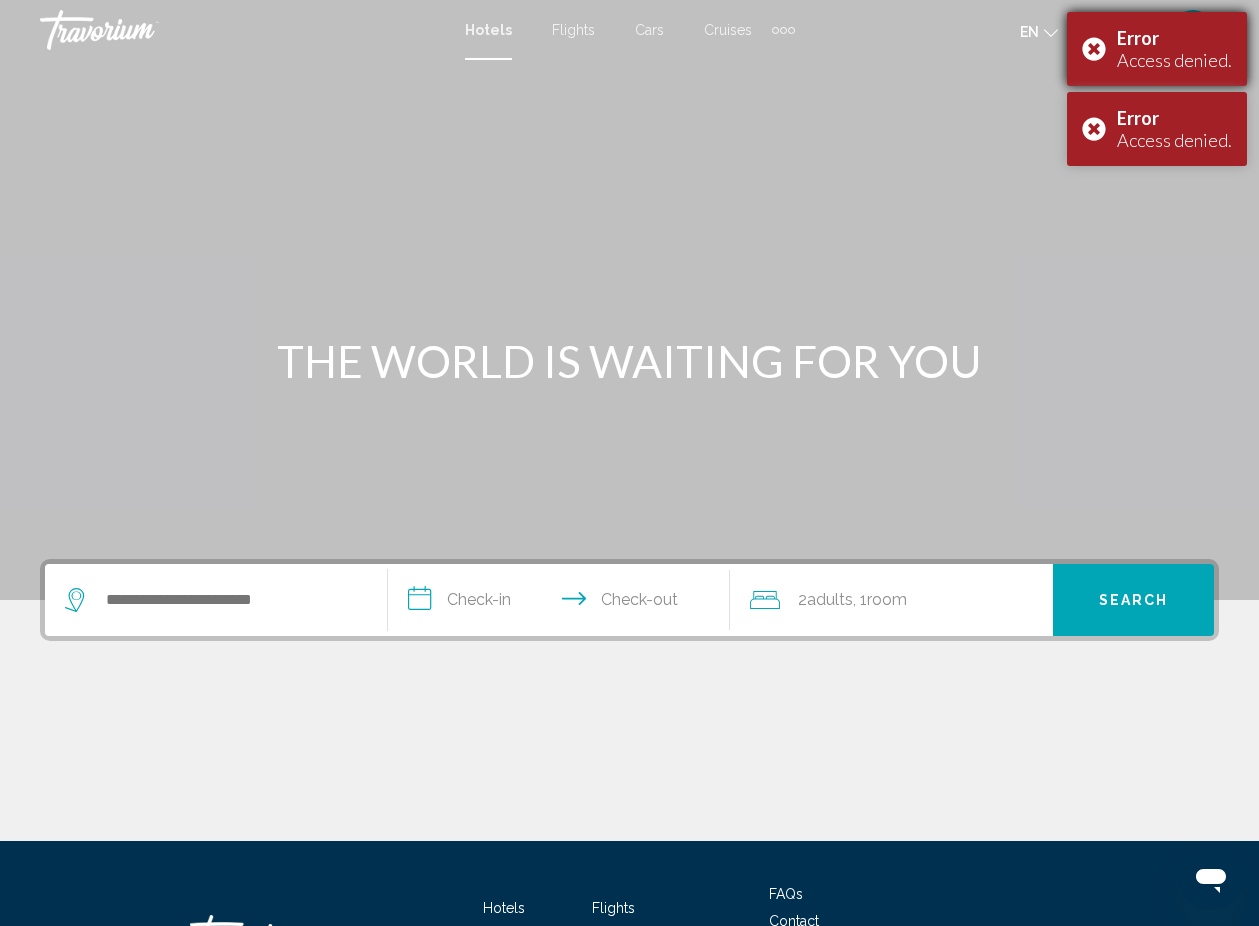 click on "Error   Access denied." at bounding box center [1157, 49] 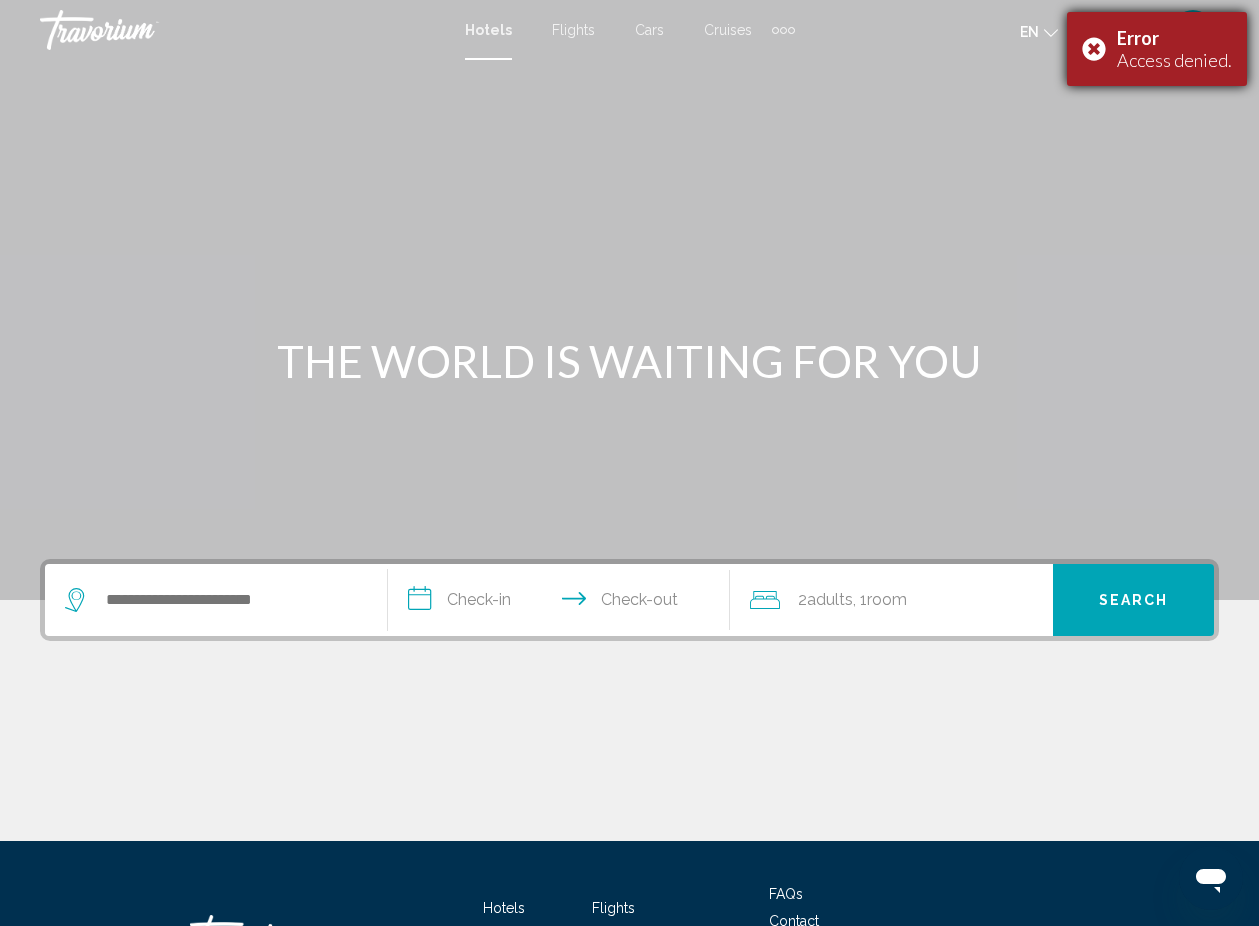 click on "Error   Access denied." at bounding box center [1157, 49] 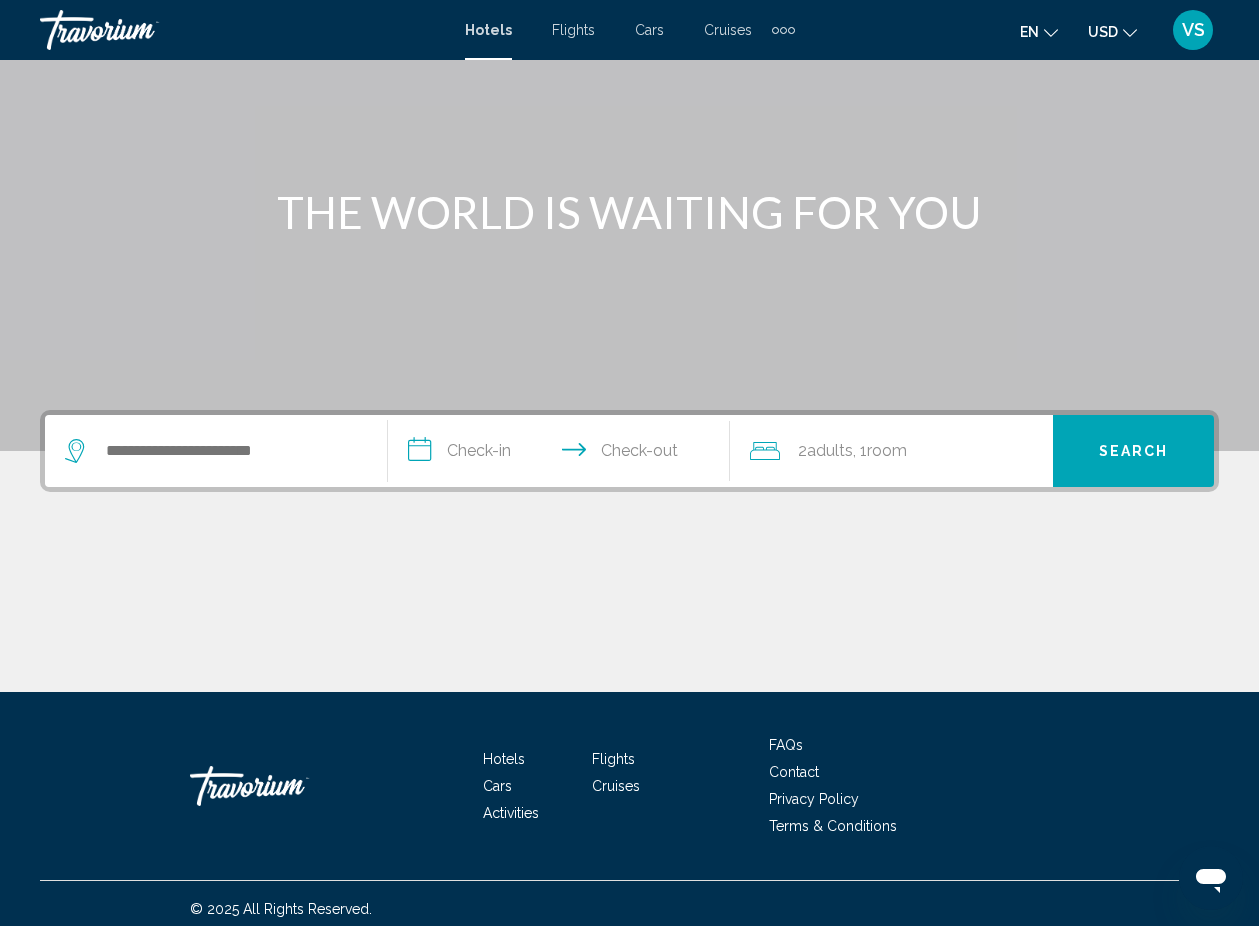 scroll, scrollTop: 160, scrollLeft: 0, axis: vertical 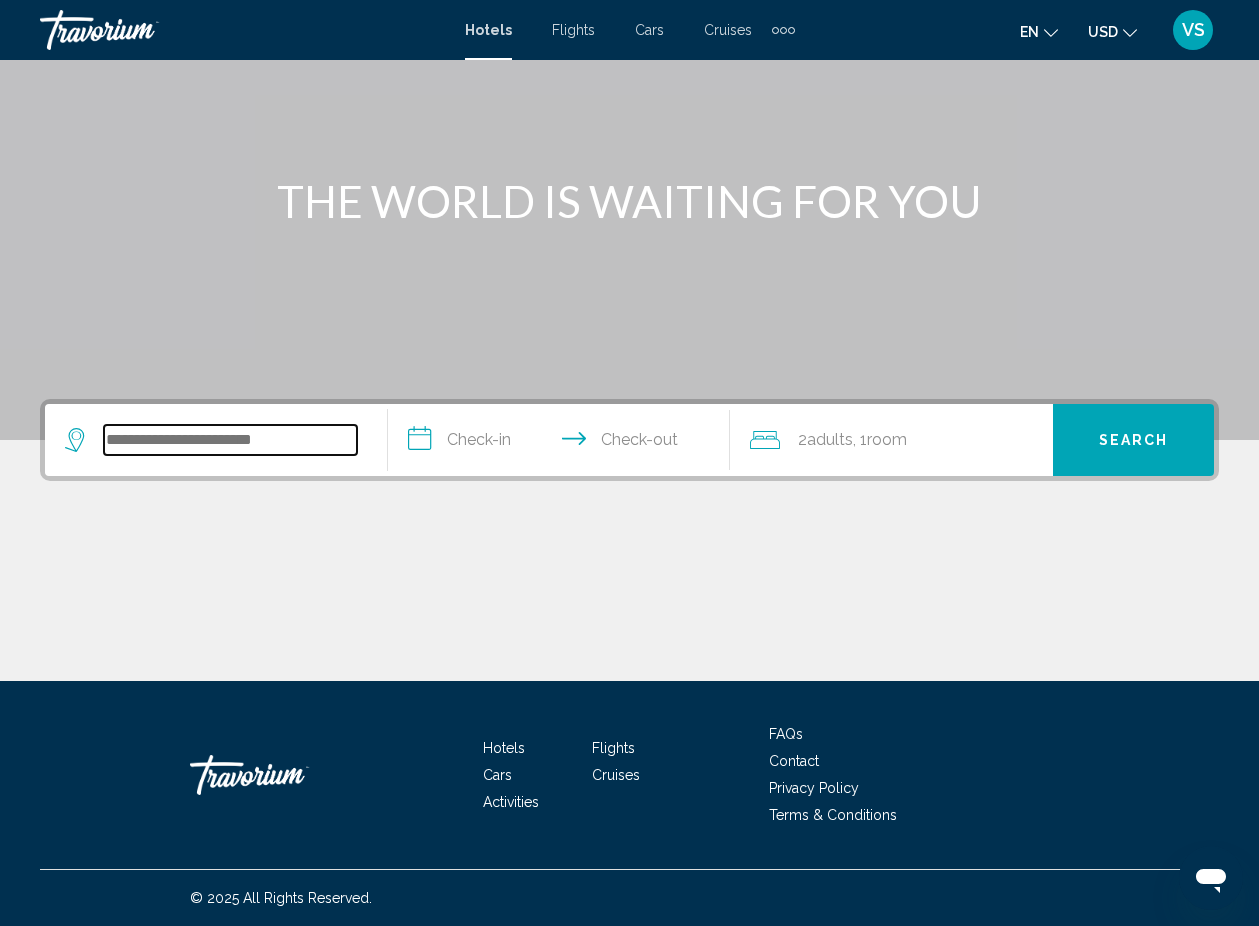 click at bounding box center [230, 440] 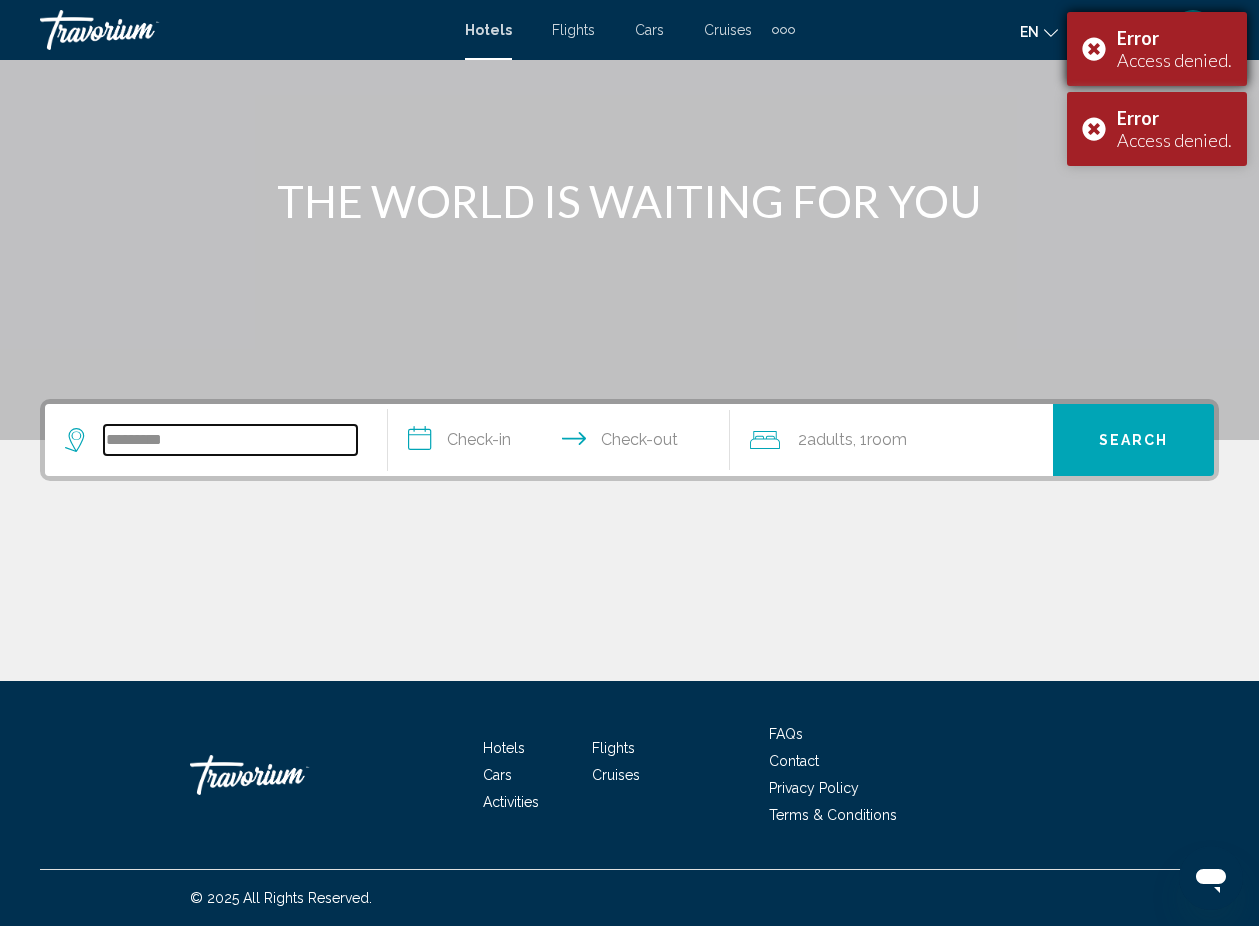 type on "*********" 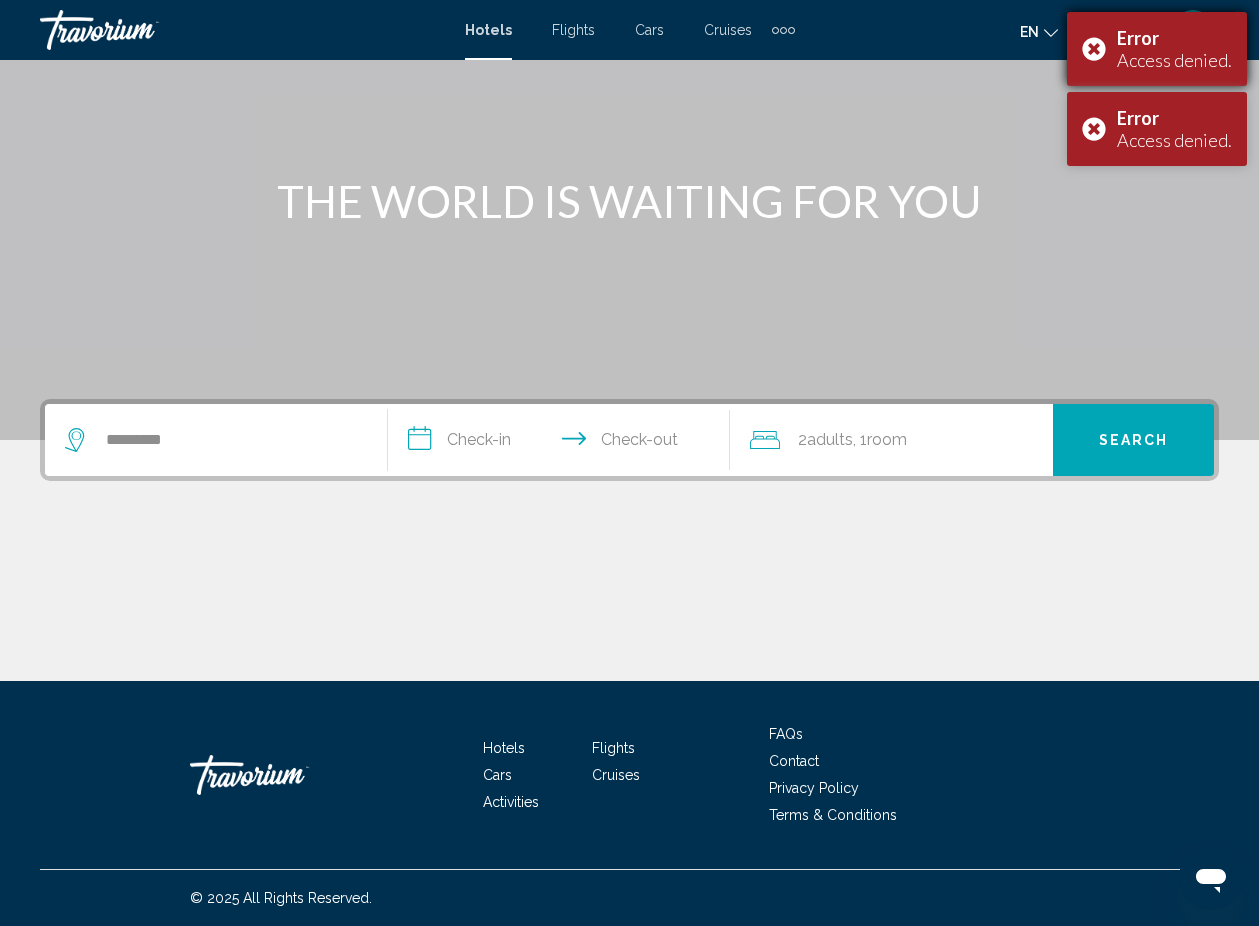 click on "Error   Access denied." at bounding box center [1157, 49] 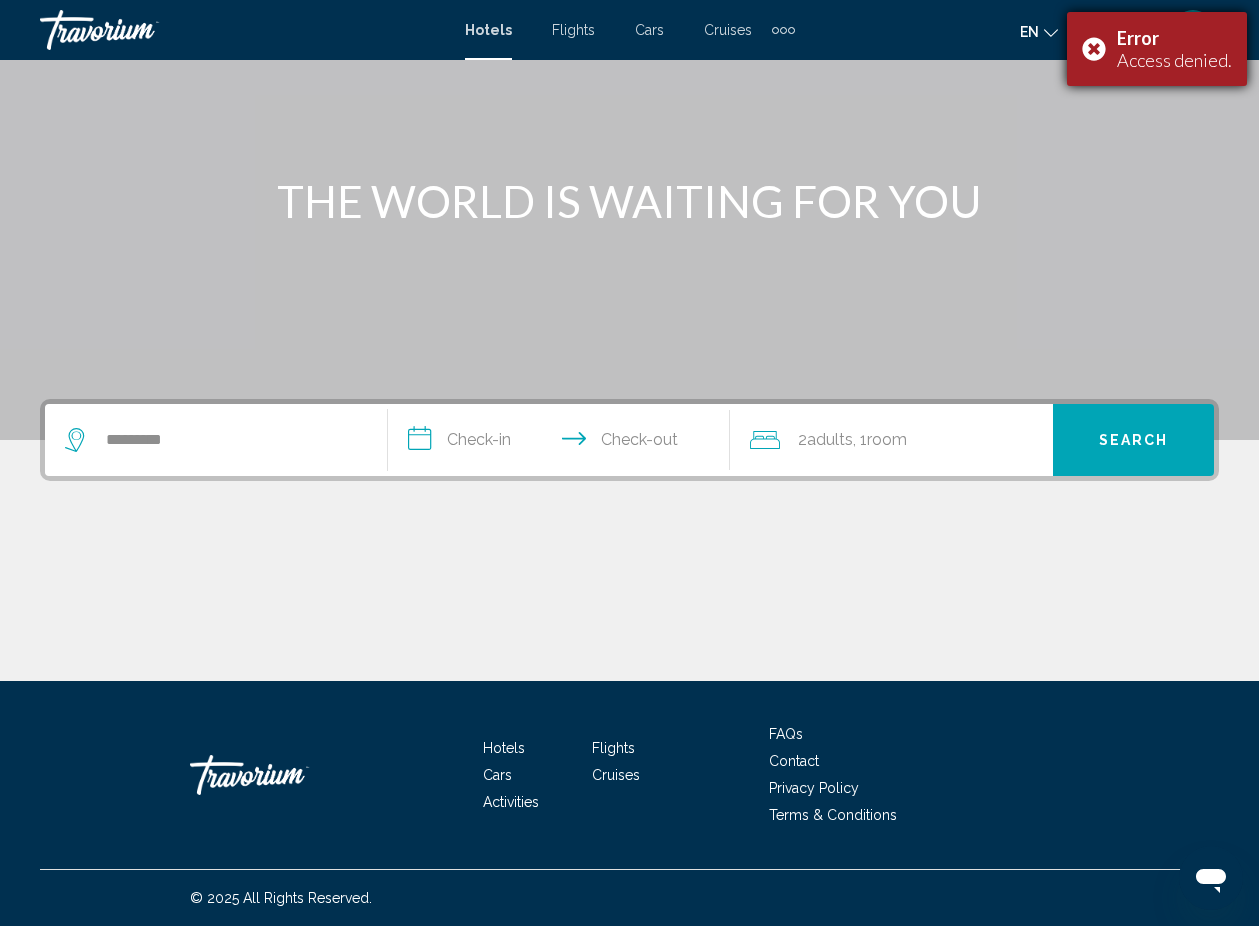 click on "Error   Access denied." at bounding box center (1157, 49) 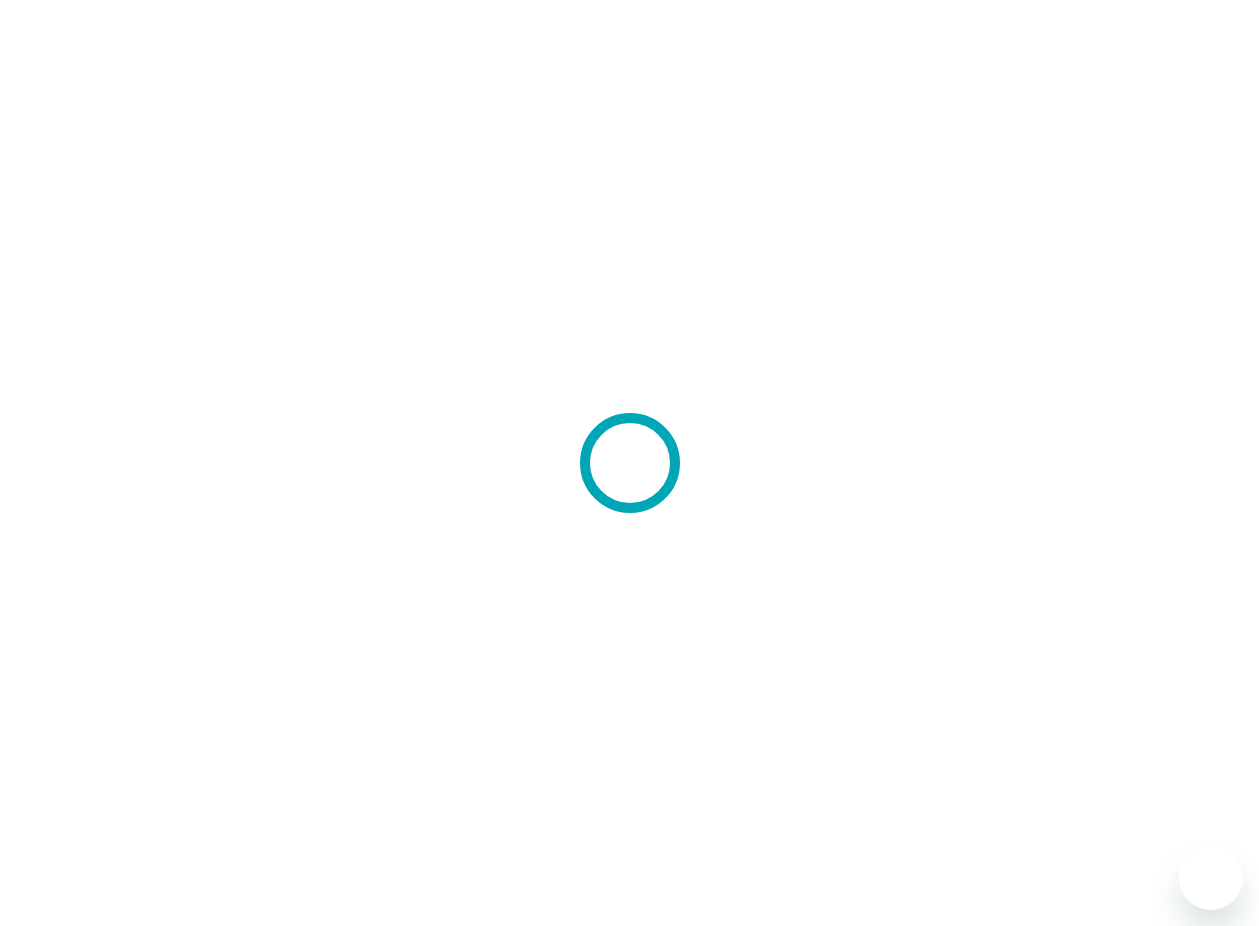 scroll, scrollTop: 0, scrollLeft: 0, axis: both 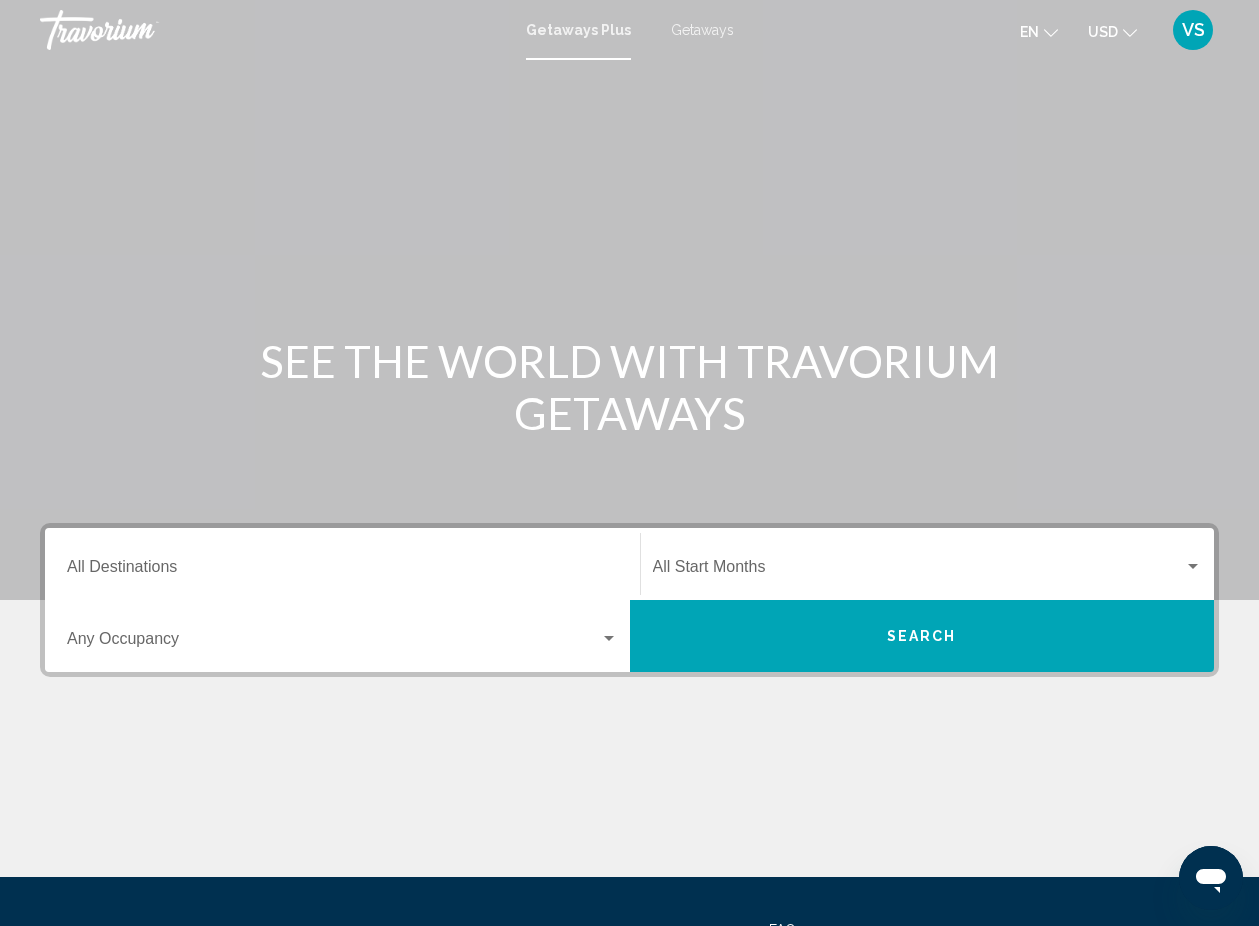 click on "Destination All Destinations" at bounding box center (342, 564) 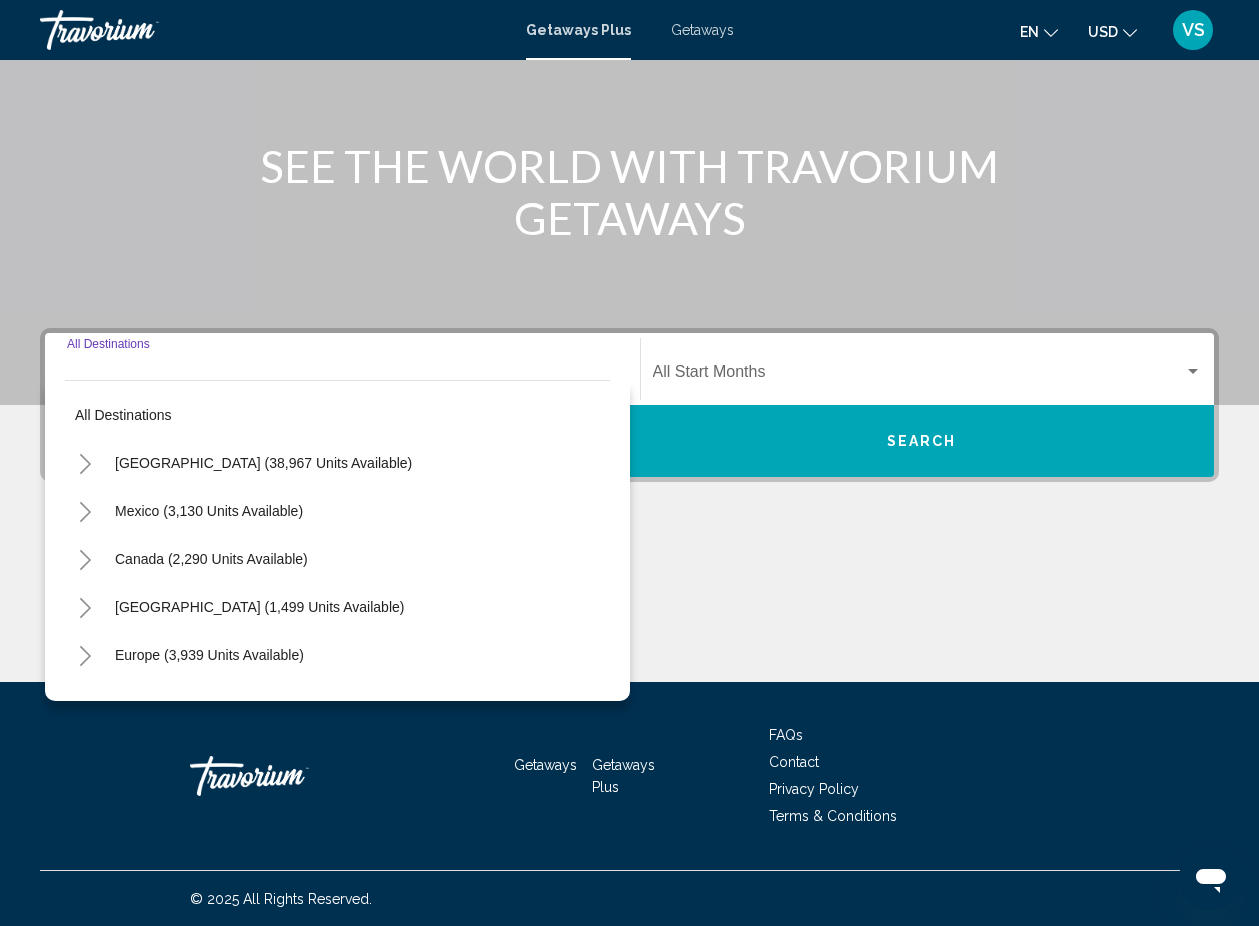scroll, scrollTop: 196, scrollLeft: 0, axis: vertical 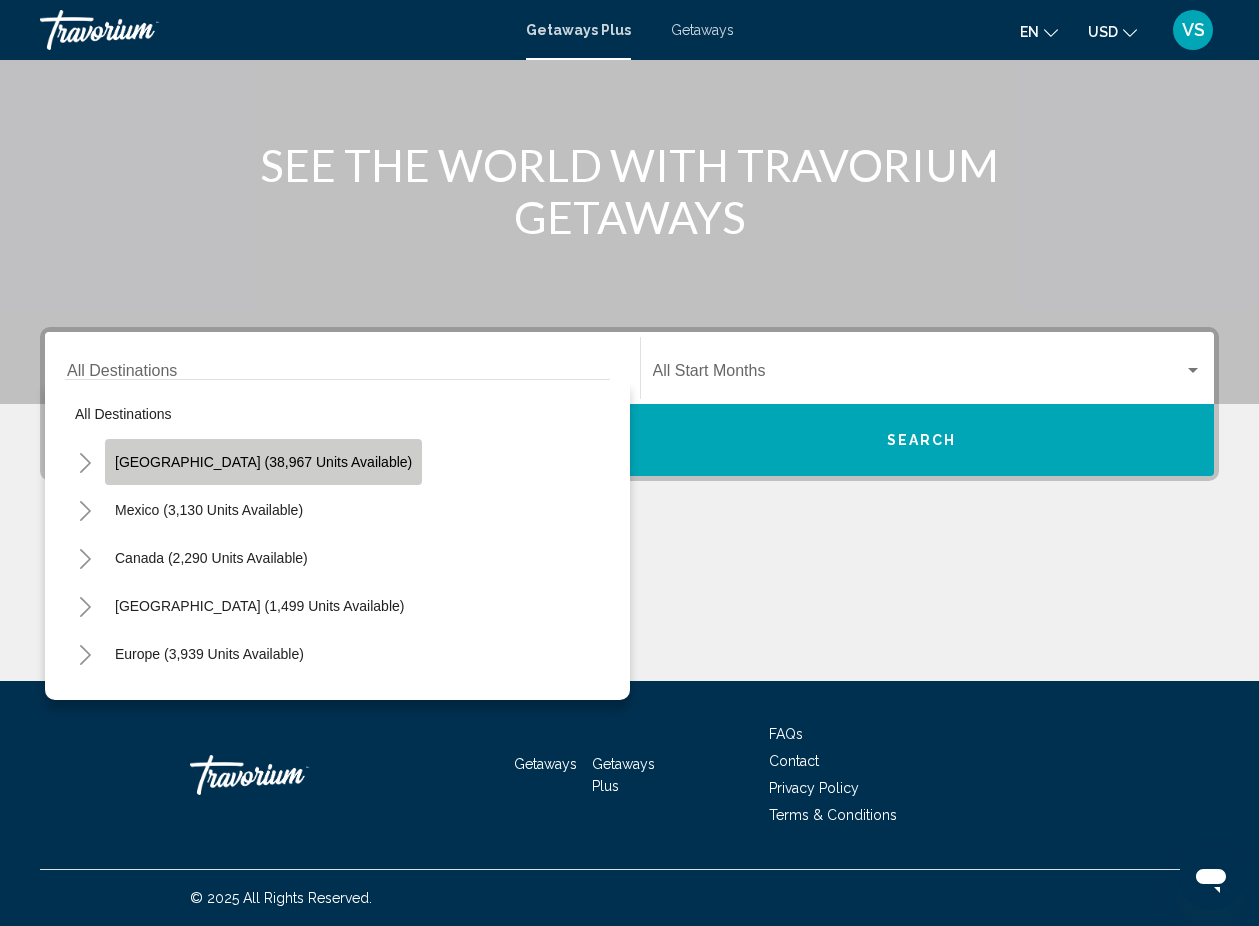 click on "United States (38,967 units available)" 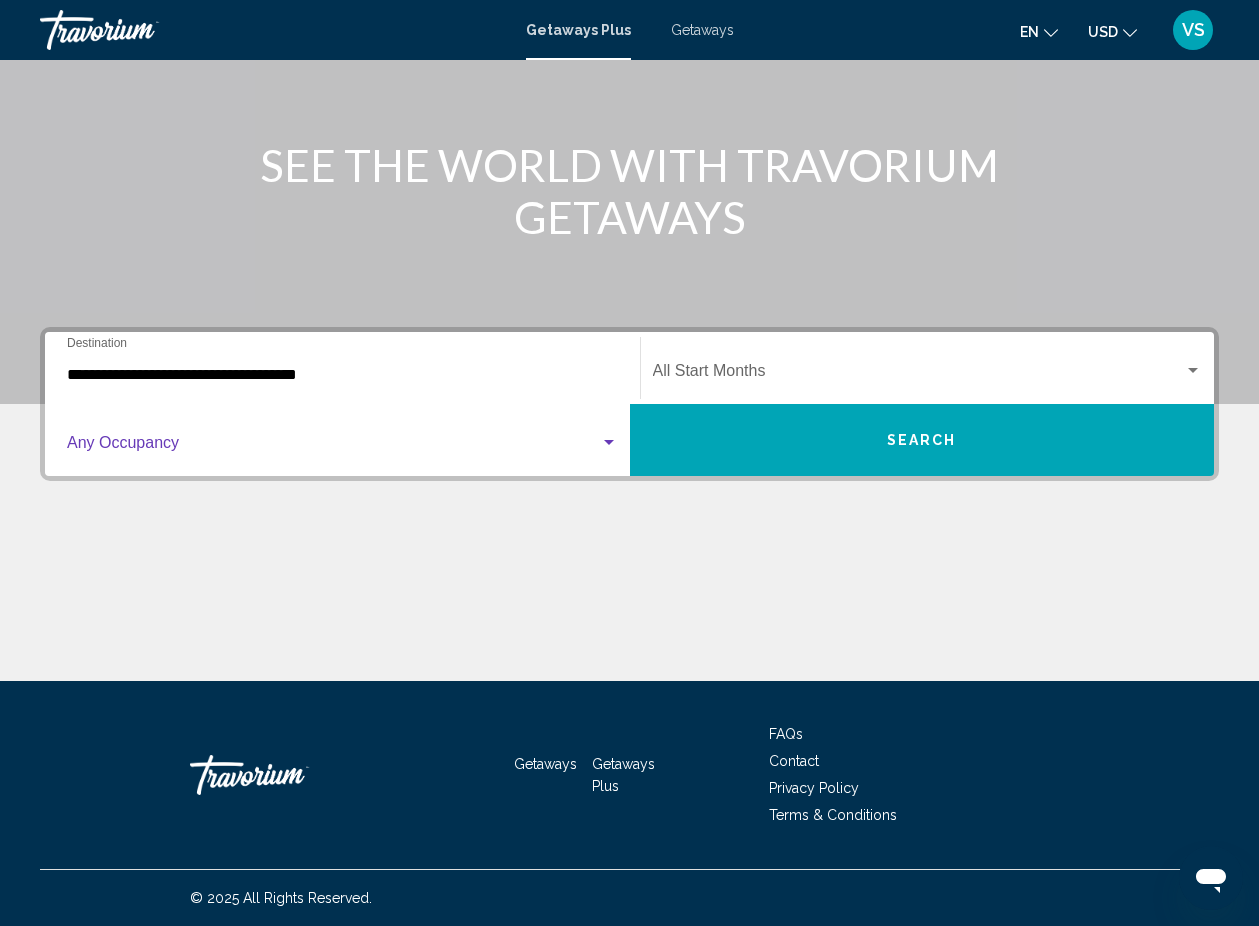 click at bounding box center (333, 447) 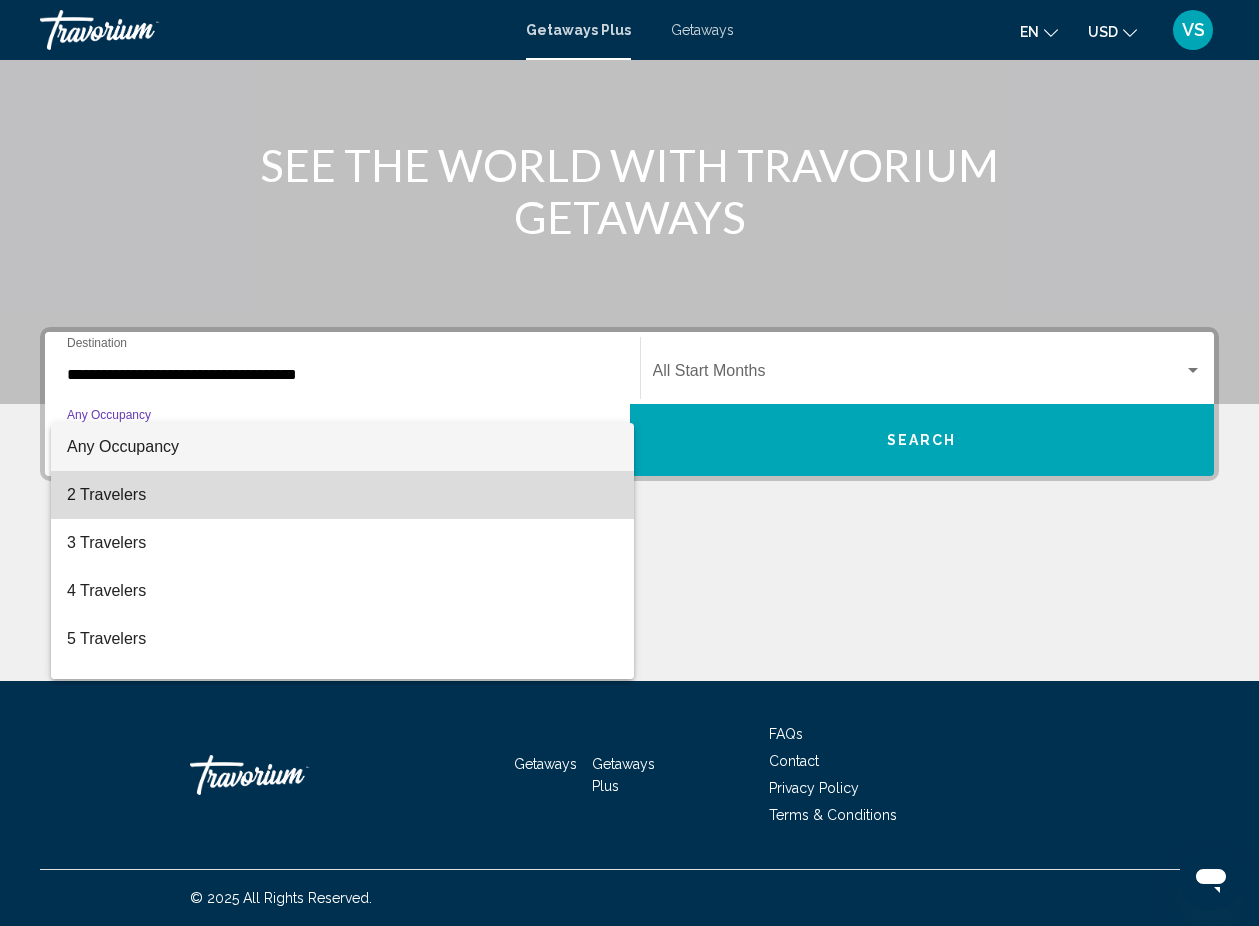 click on "2 Travelers" at bounding box center (342, 495) 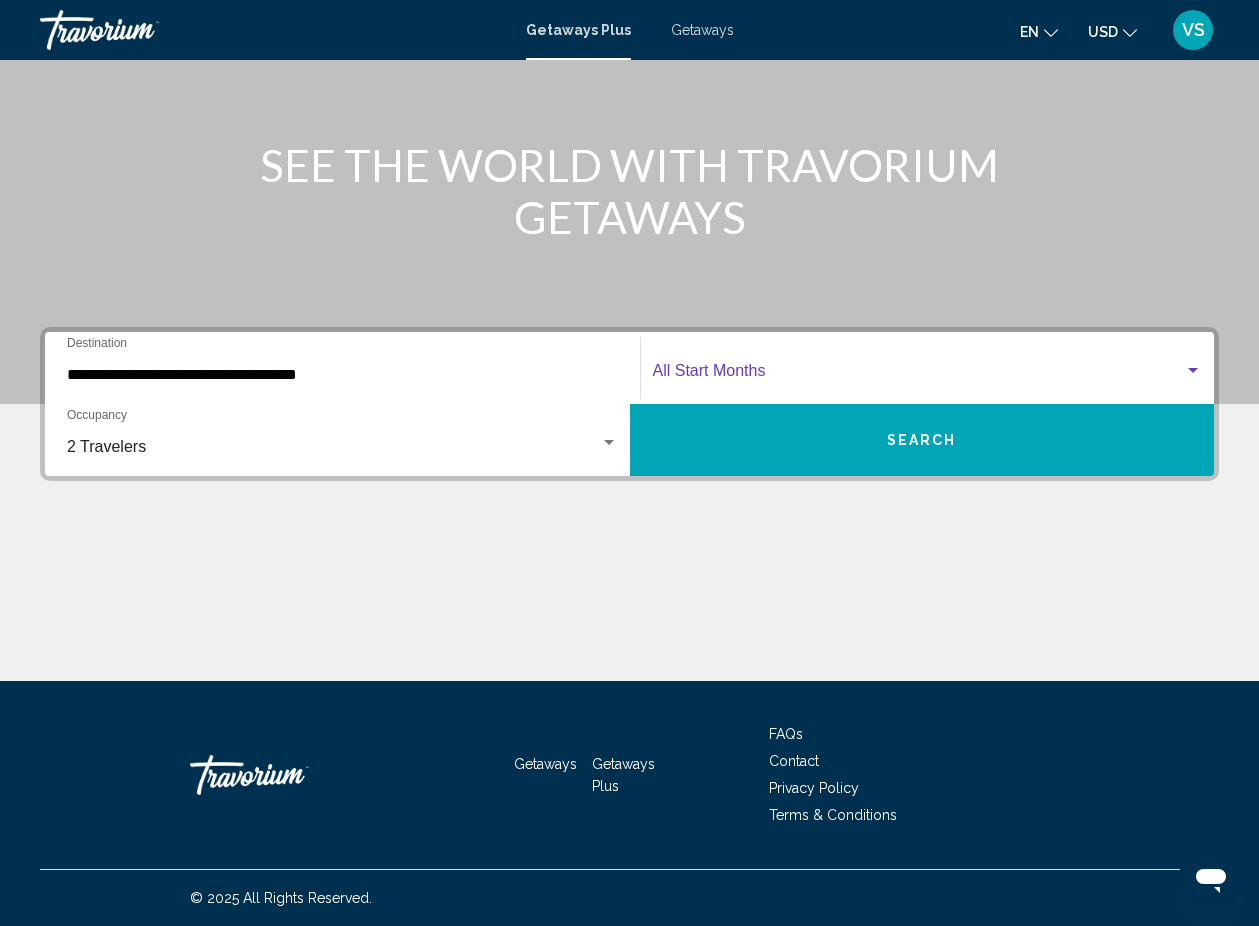click at bounding box center (1193, 370) 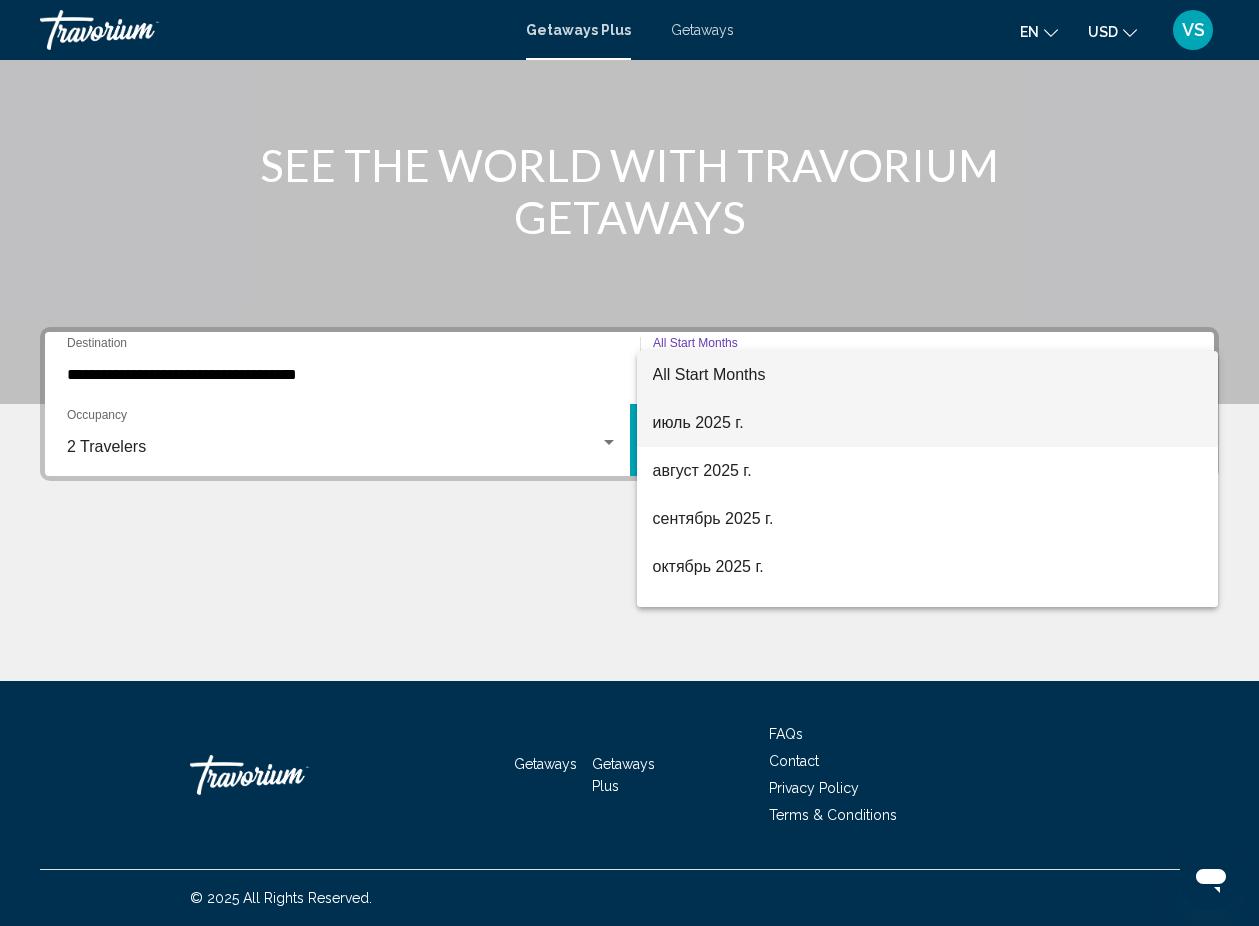click on "июль 2025 г." at bounding box center [928, 423] 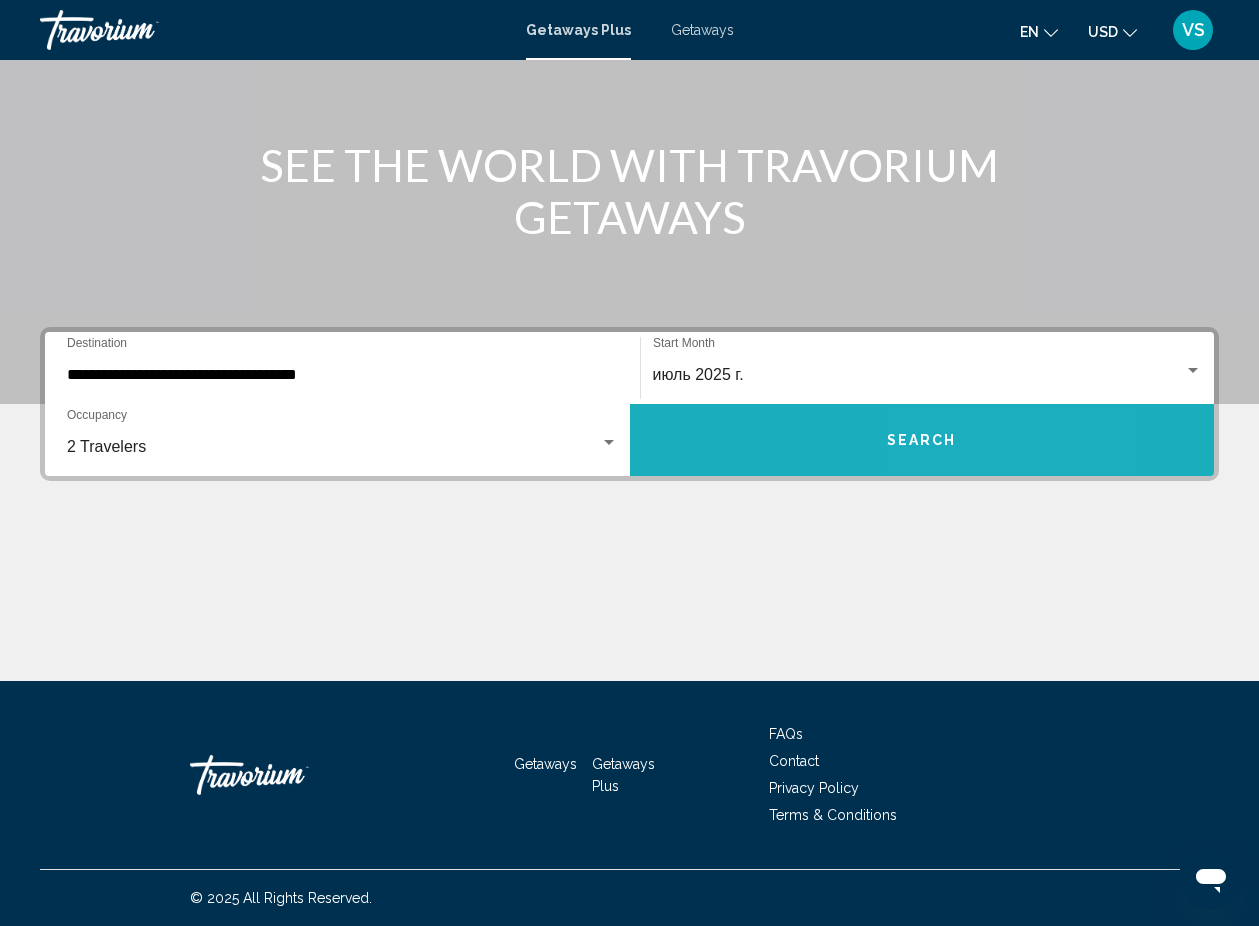 click on "Search" at bounding box center (922, 440) 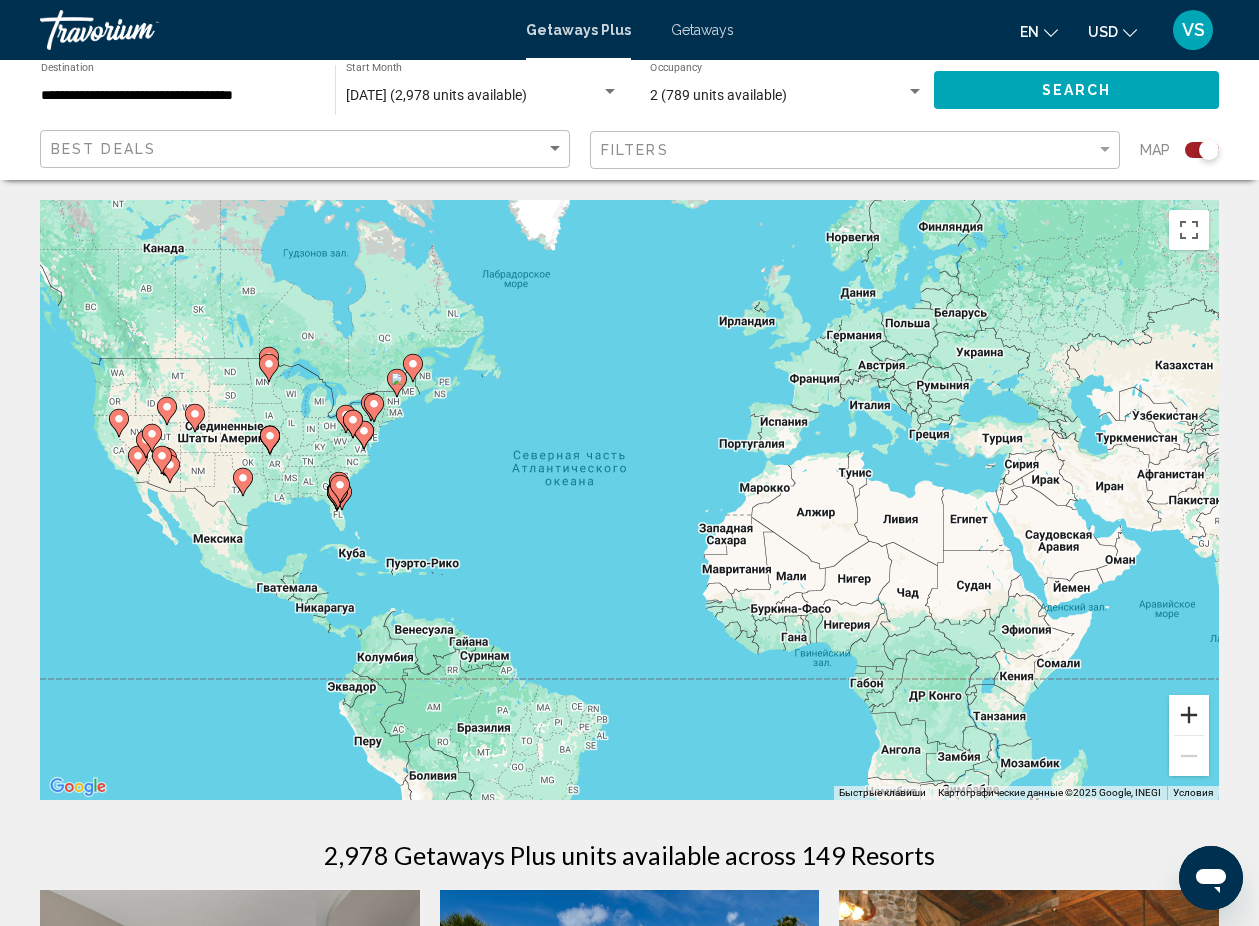 click at bounding box center [1189, 715] 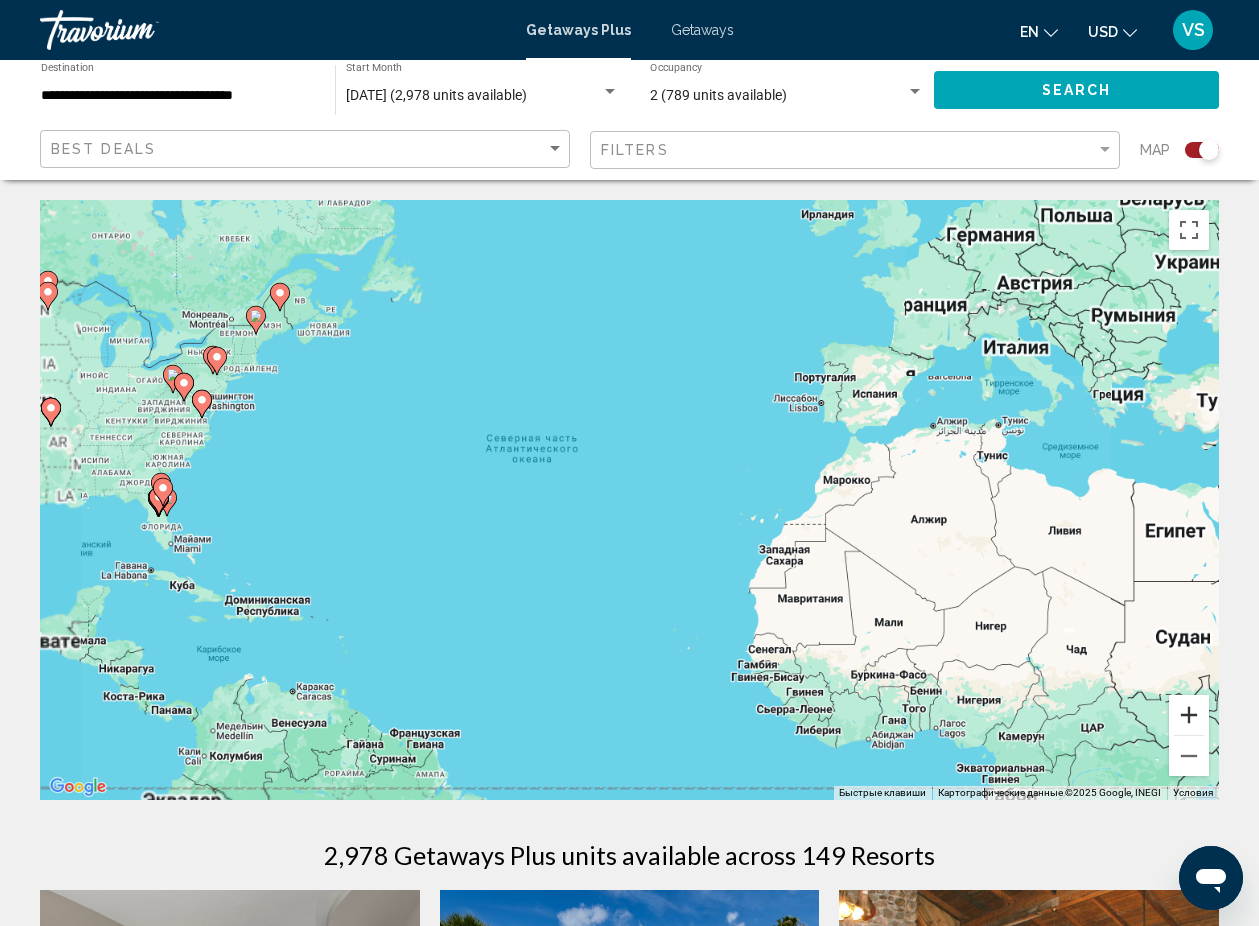 click at bounding box center [1189, 715] 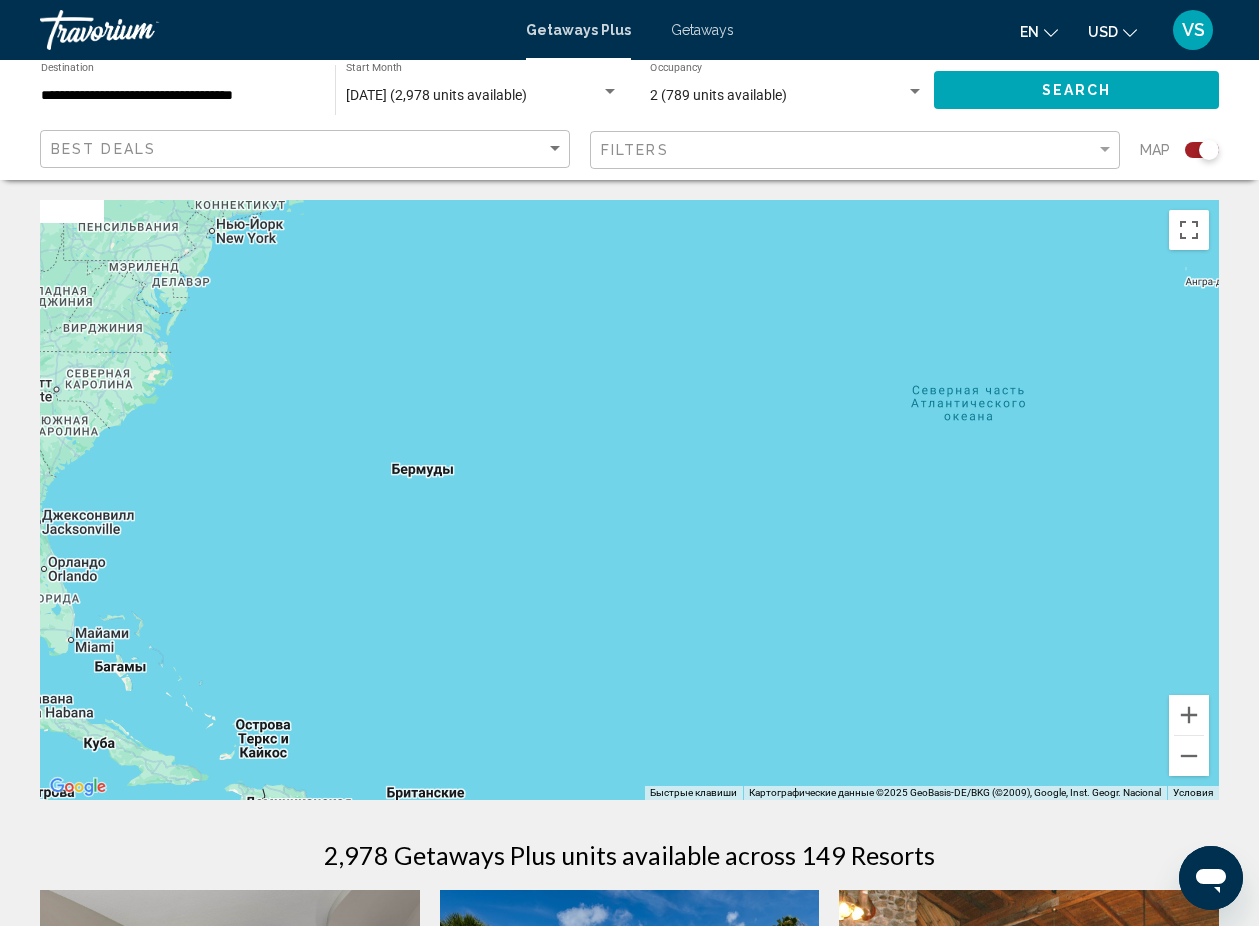 drag, startPoint x: 288, startPoint y: 530, endPoint x: 876, endPoint y: 559, distance: 588.7147 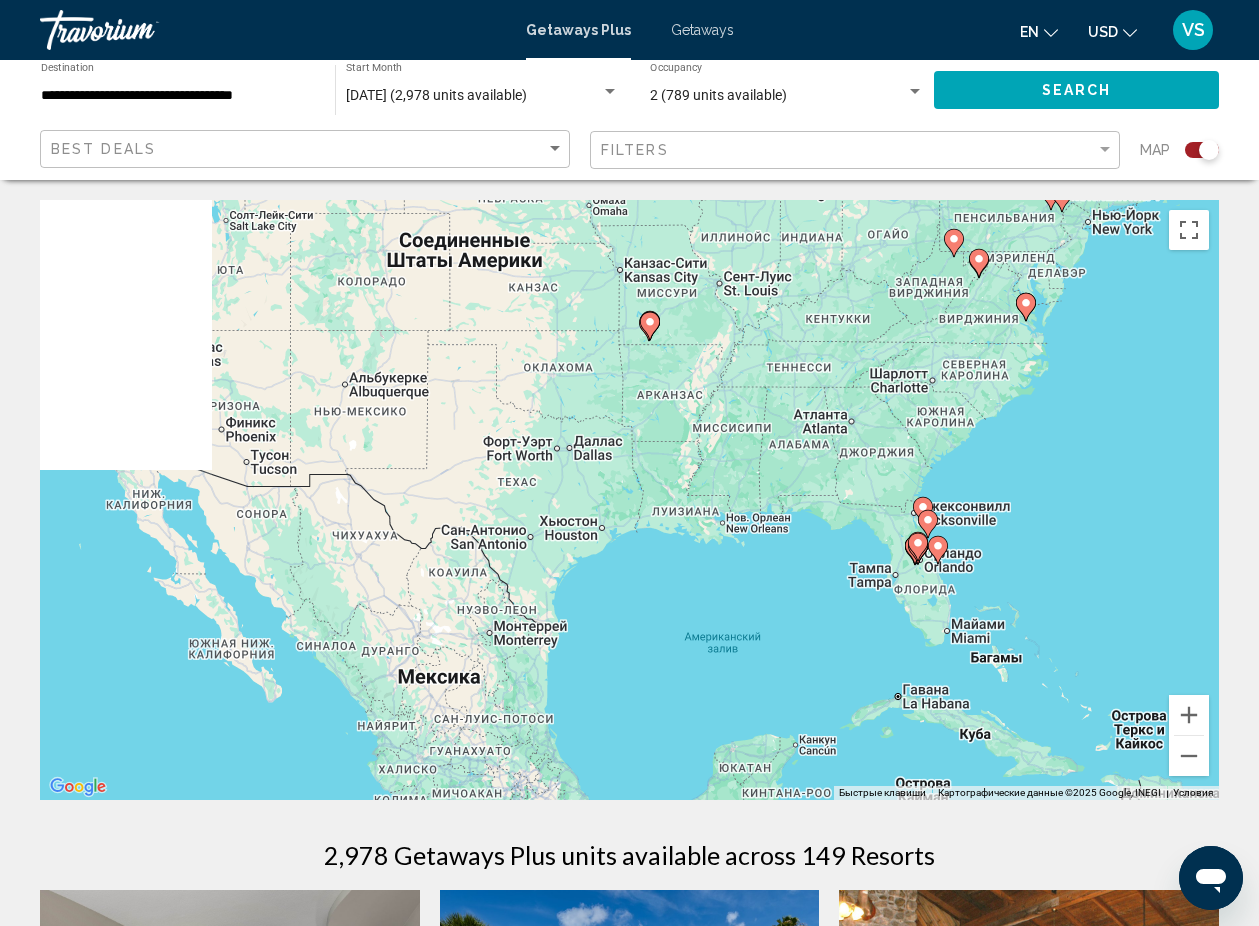 drag, startPoint x: 407, startPoint y: 491, endPoint x: 1288, endPoint y: 490, distance: 881.00055 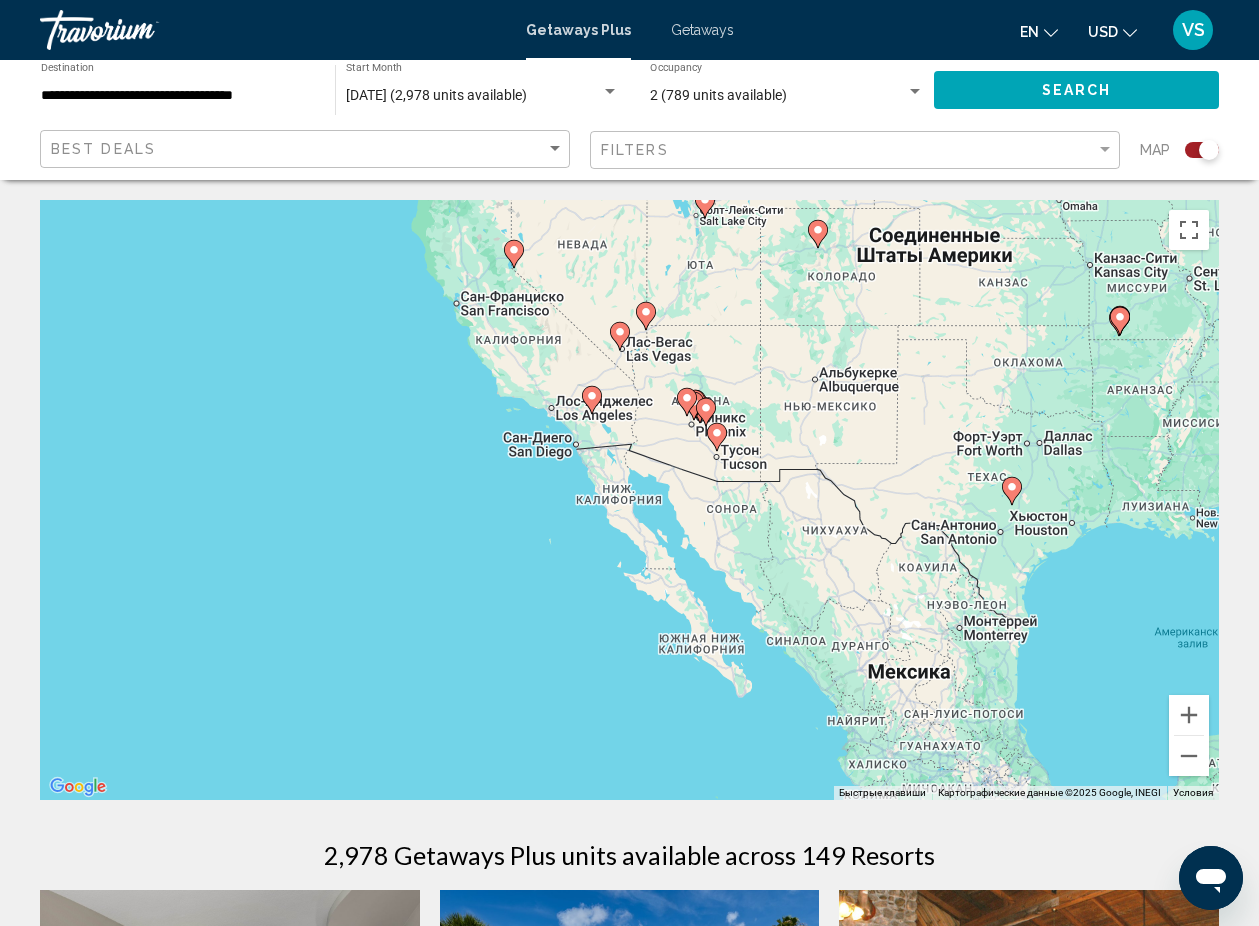 drag, startPoint x: 555, startPoint y: 522, endPoint x: 995, endPoint y: 508, distance: 440.22266 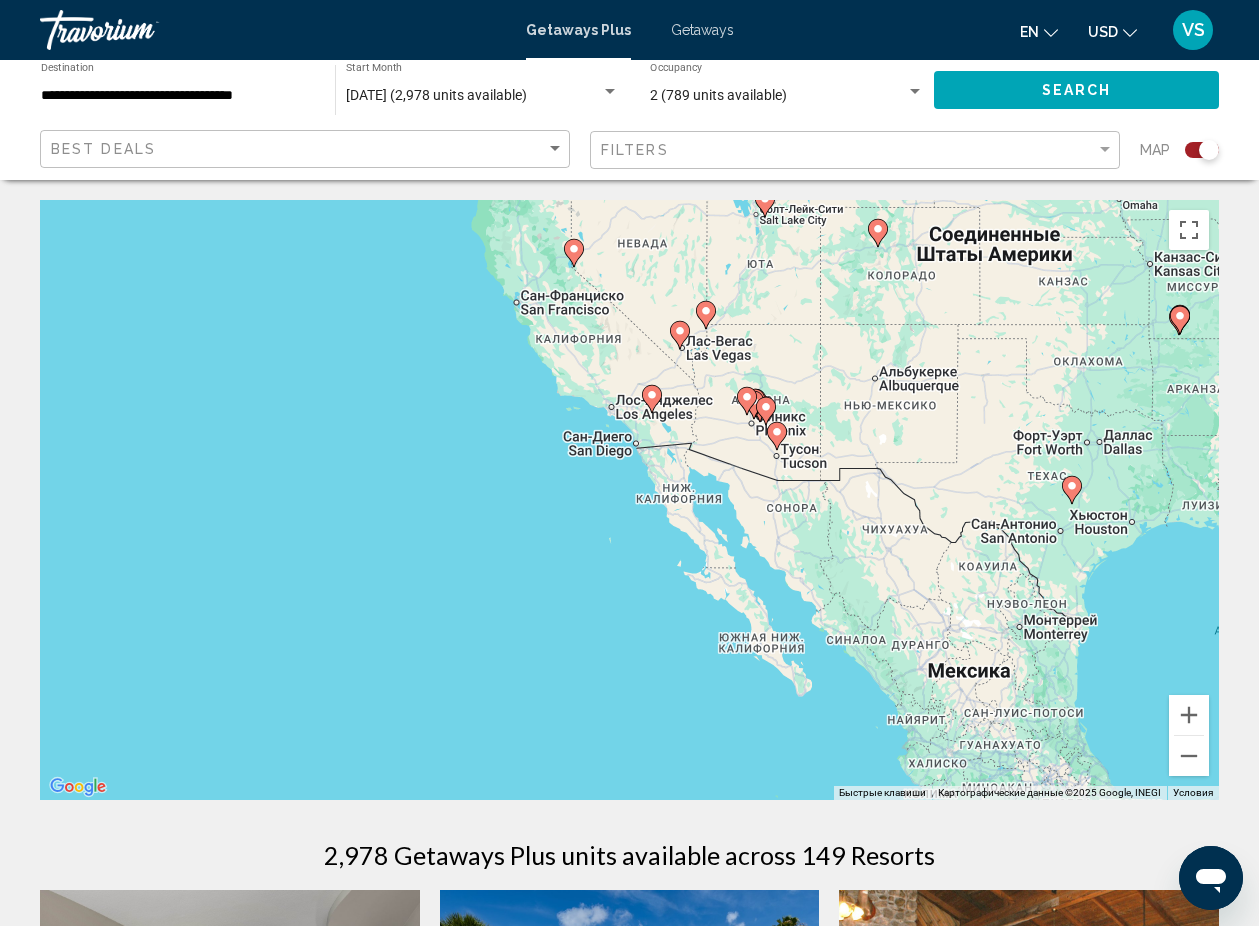 click 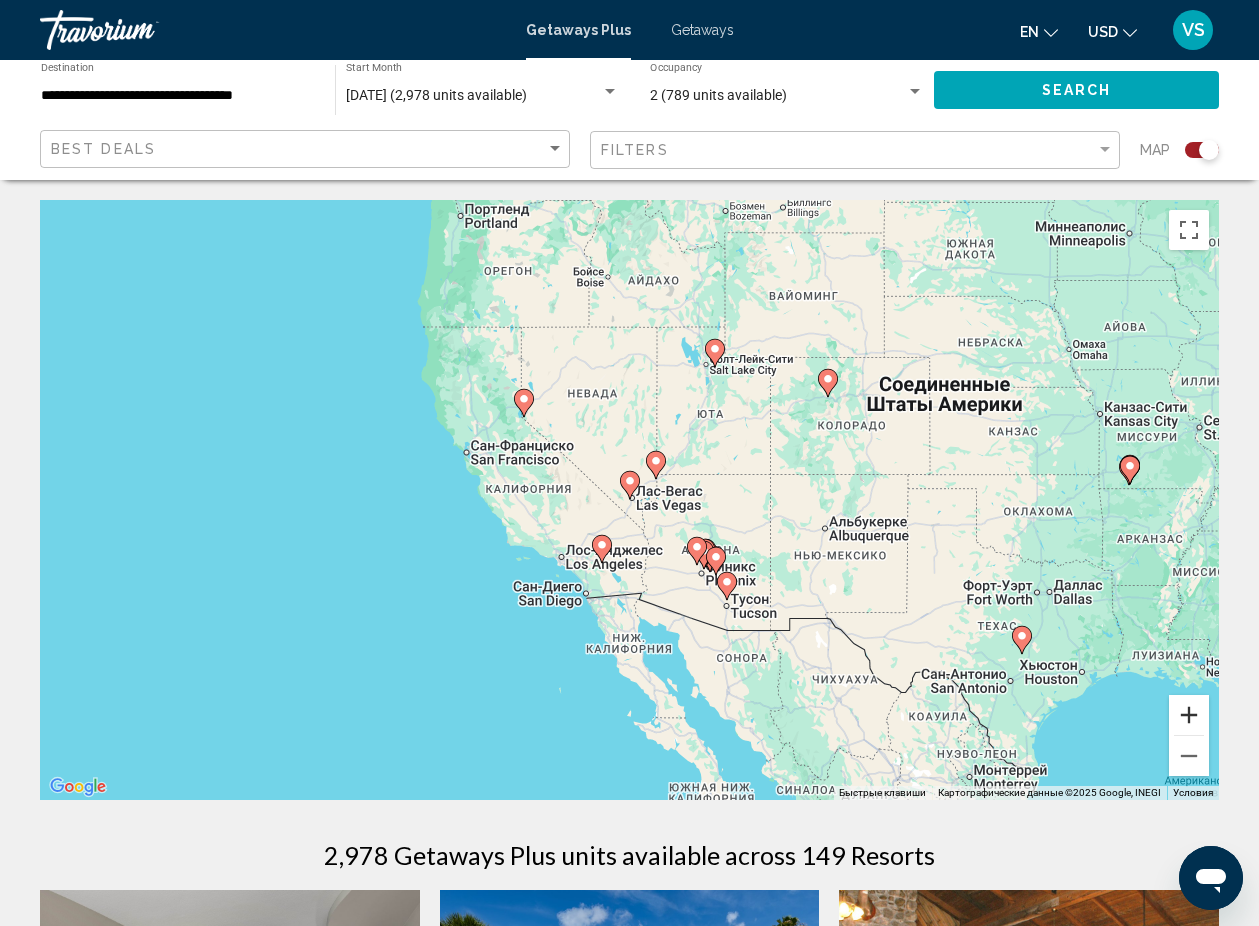 click at bounding box center [1189, 715] 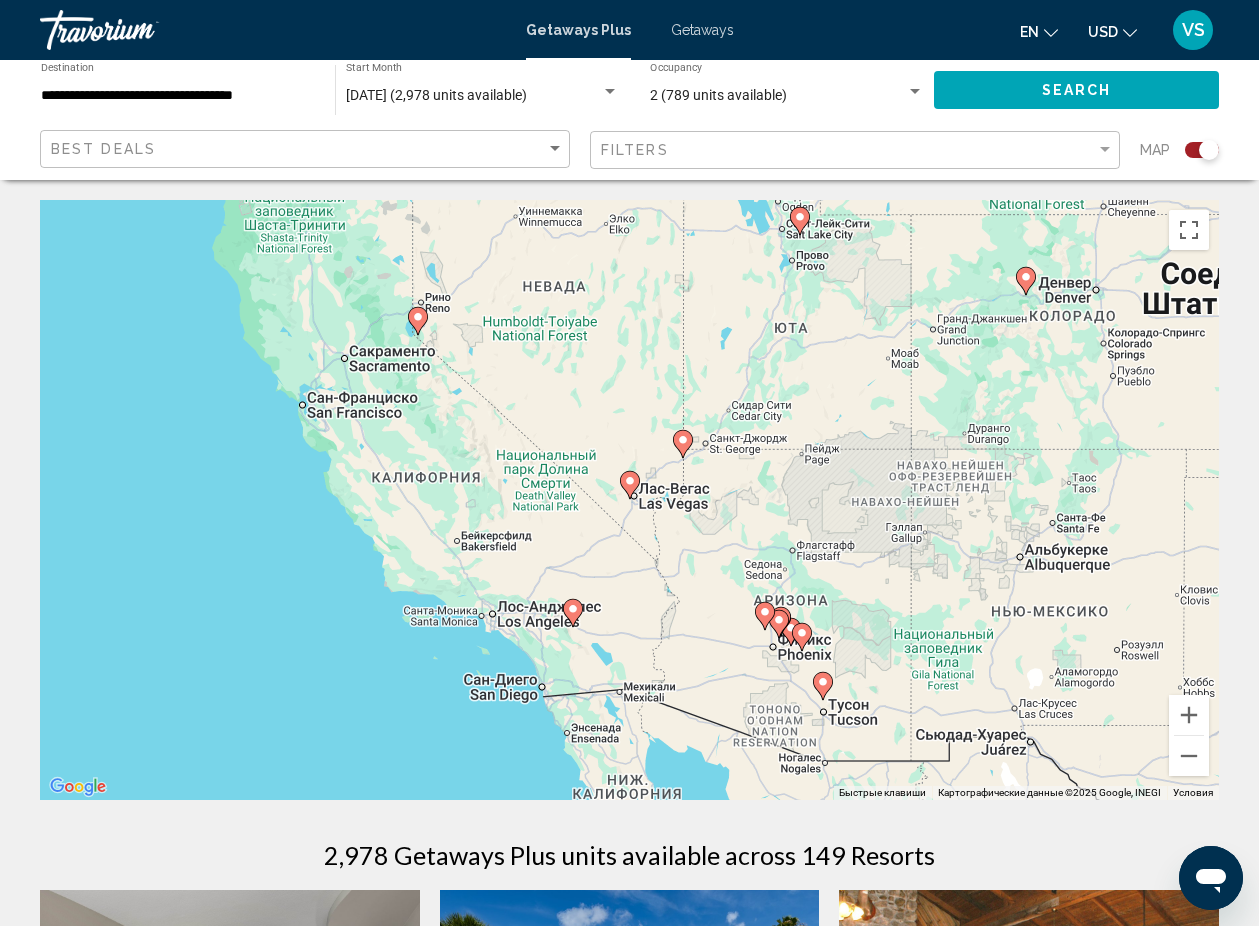 click 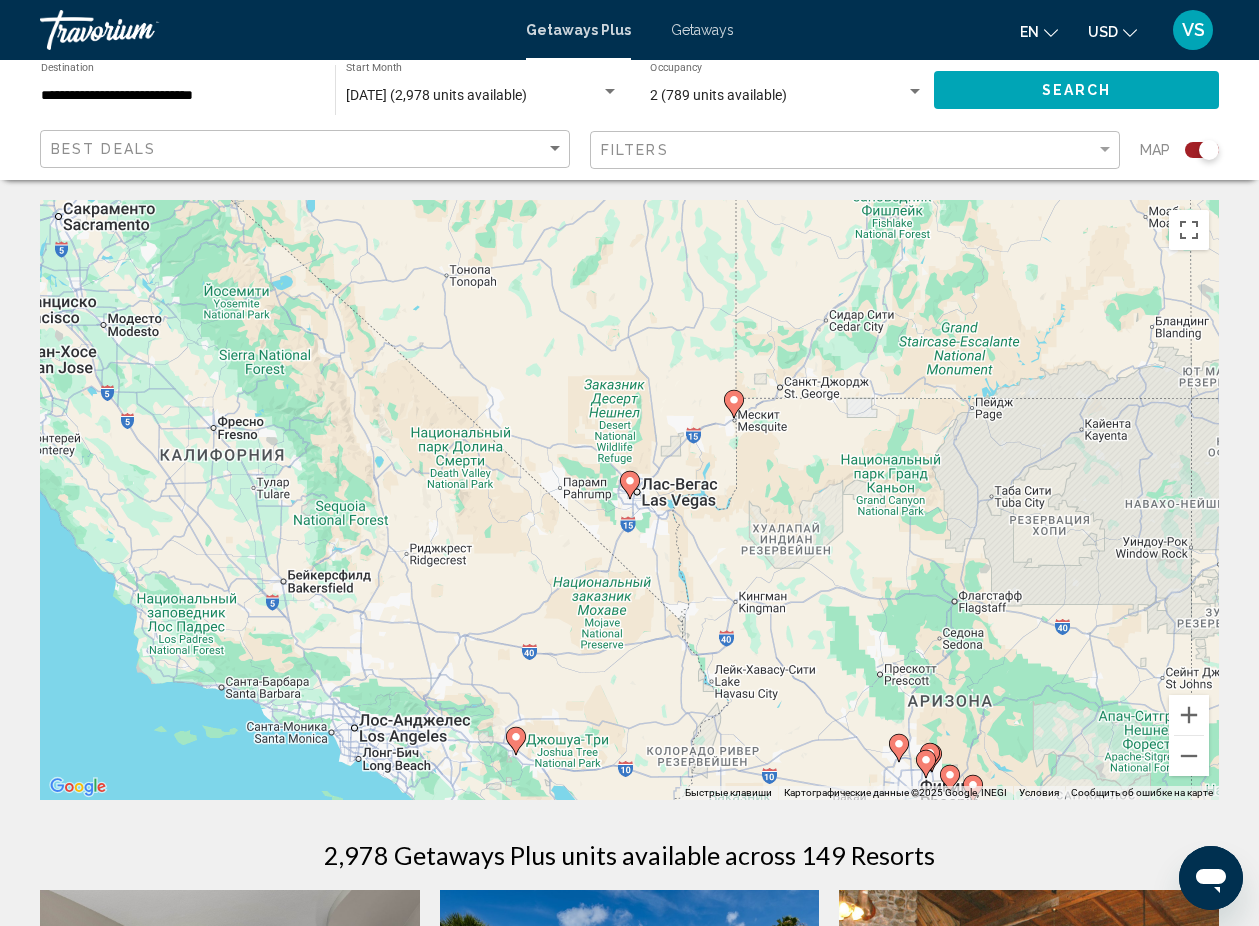 click 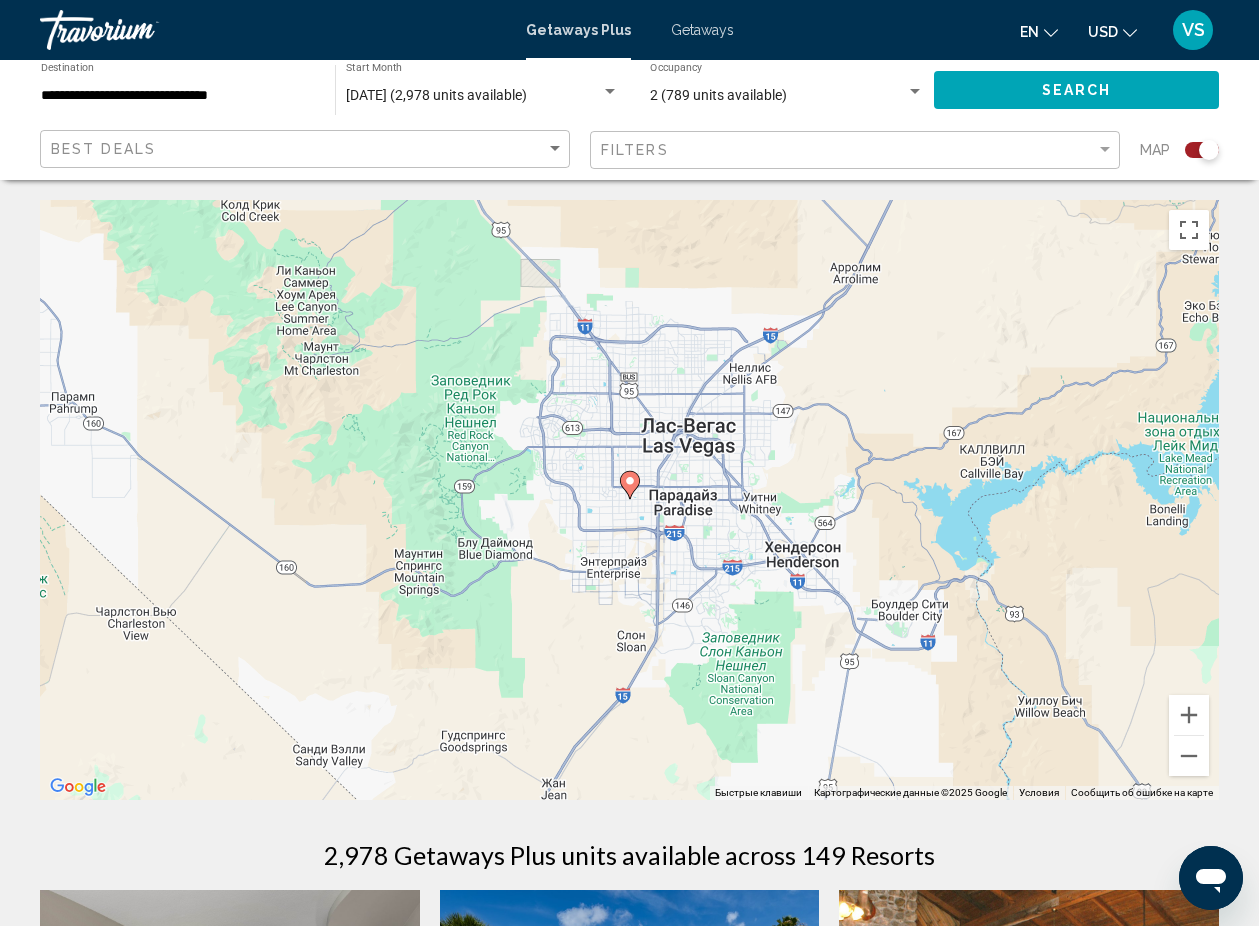 click 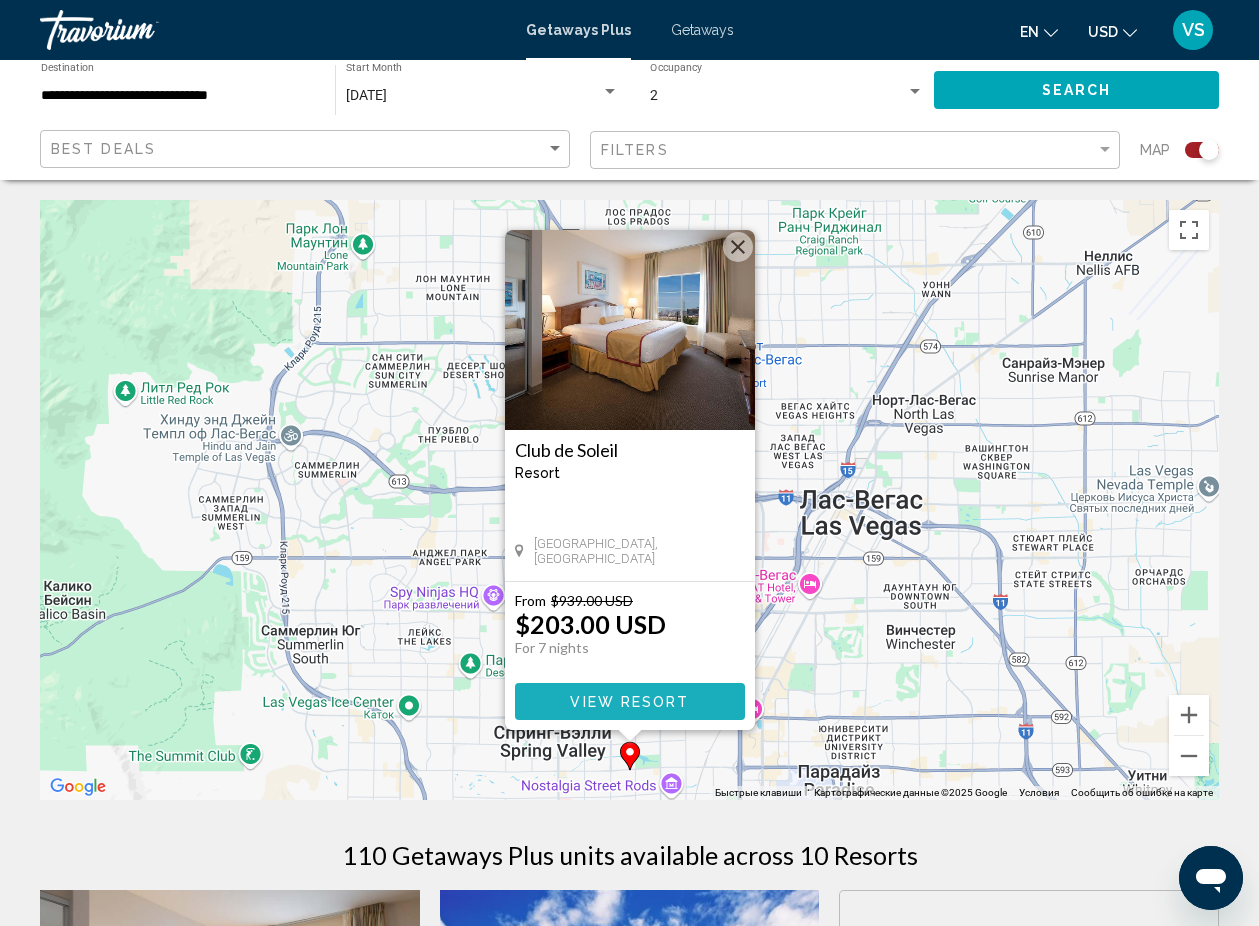 click on "View Resort" at bounding box center [629, 702] 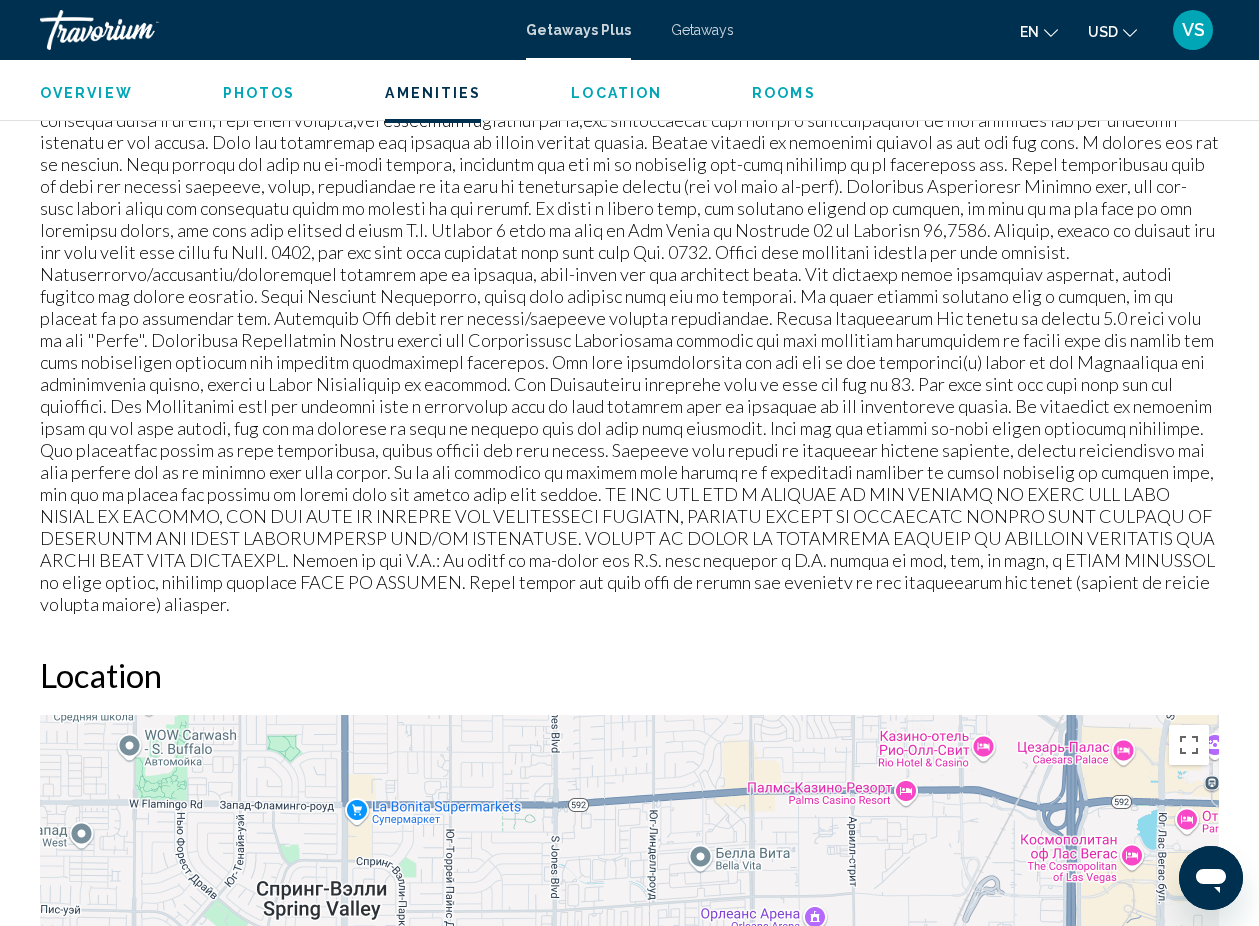scroll, scrollTop: 2059, scrollLeft: 0, axis: vertical 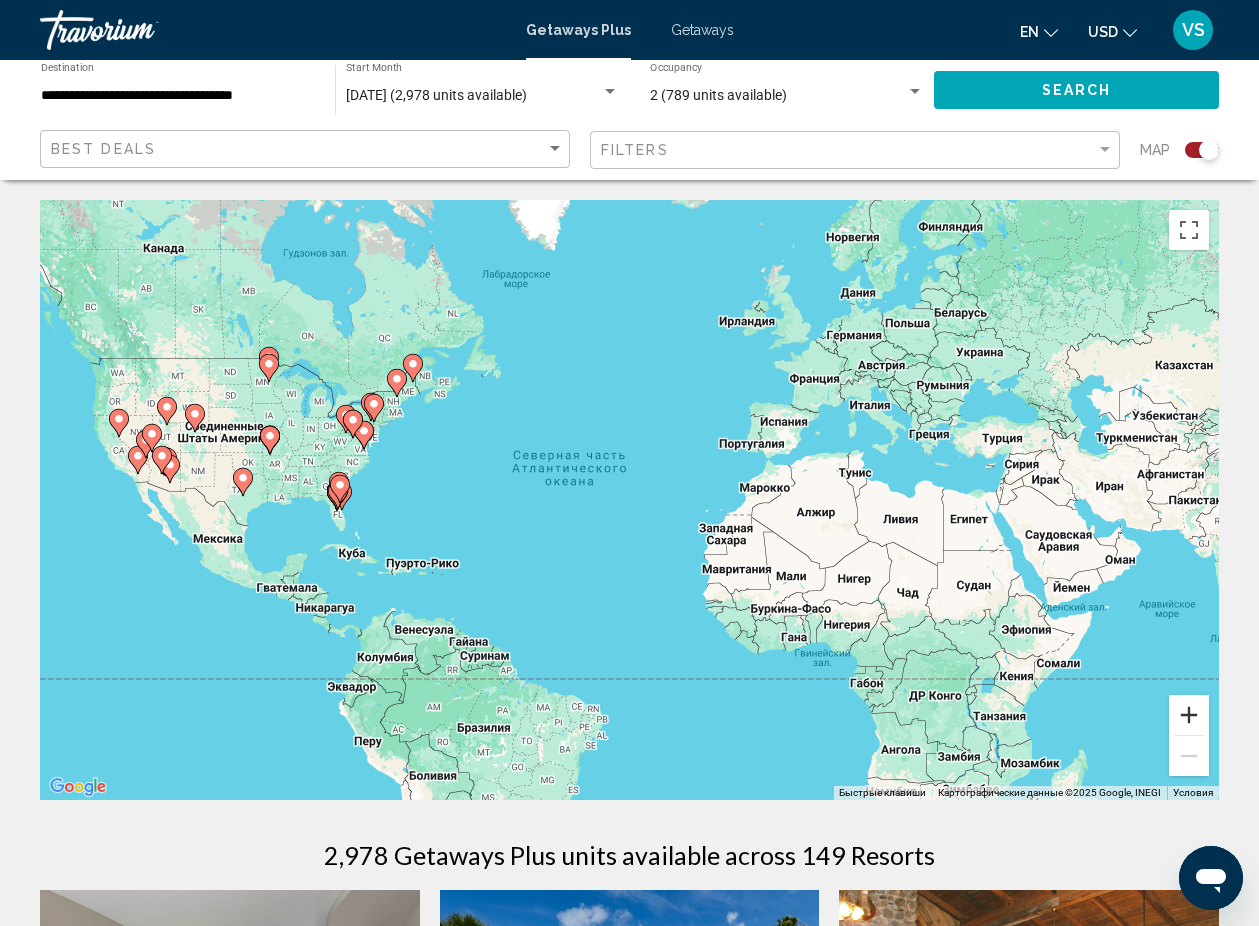 click at bounding box center (1189, 715) 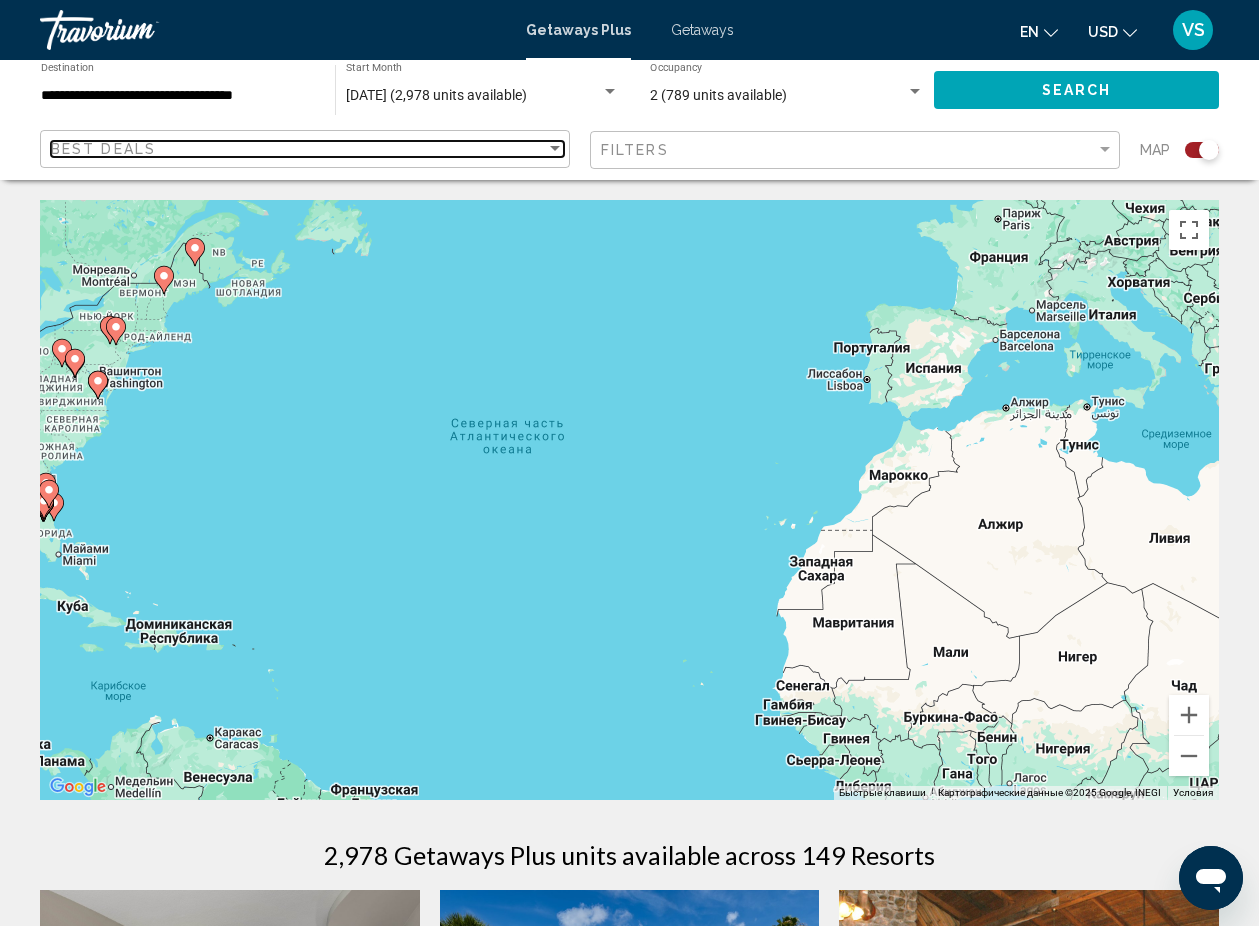 click at bounding box center (555, 149) 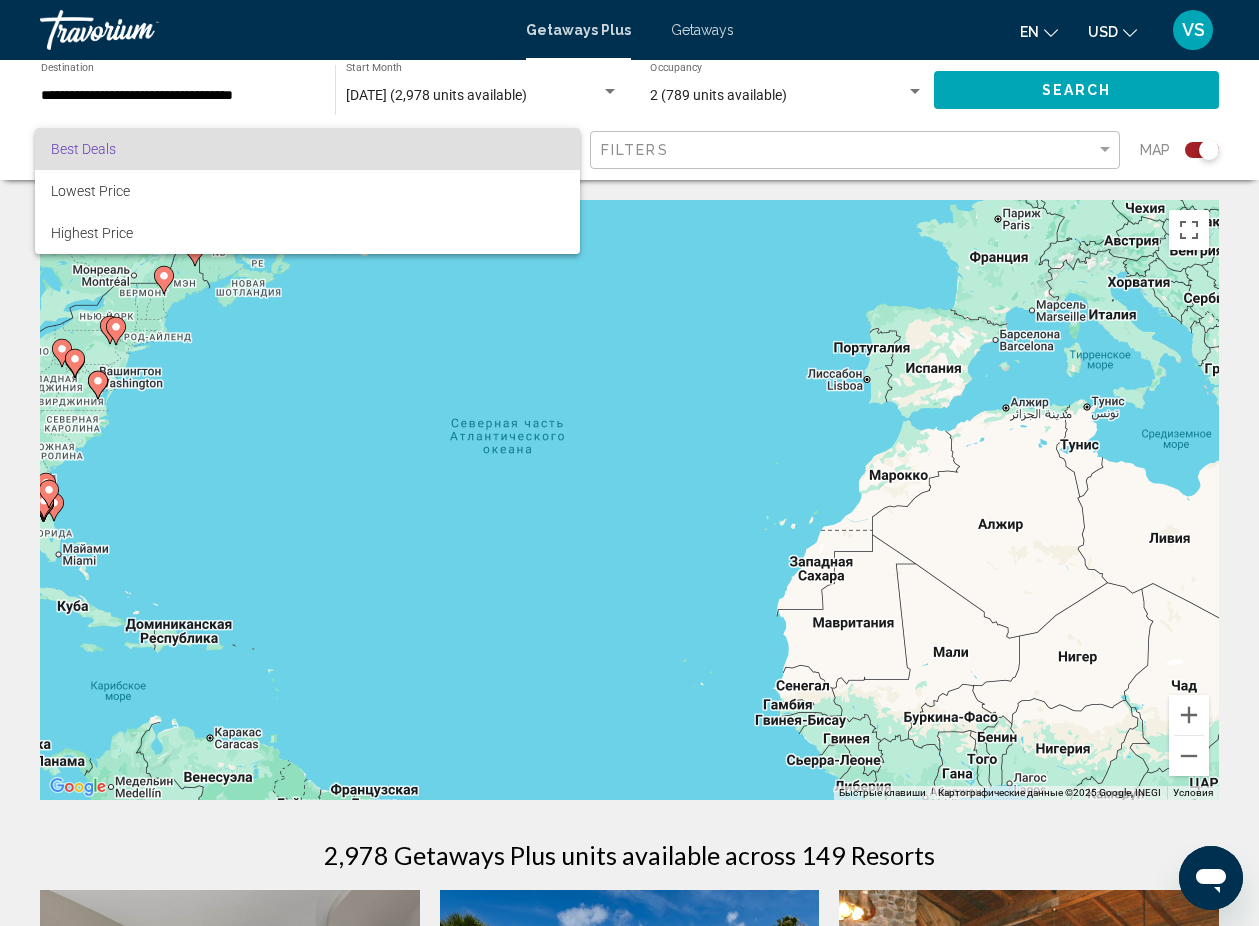 click at bounding box center (629, 463) 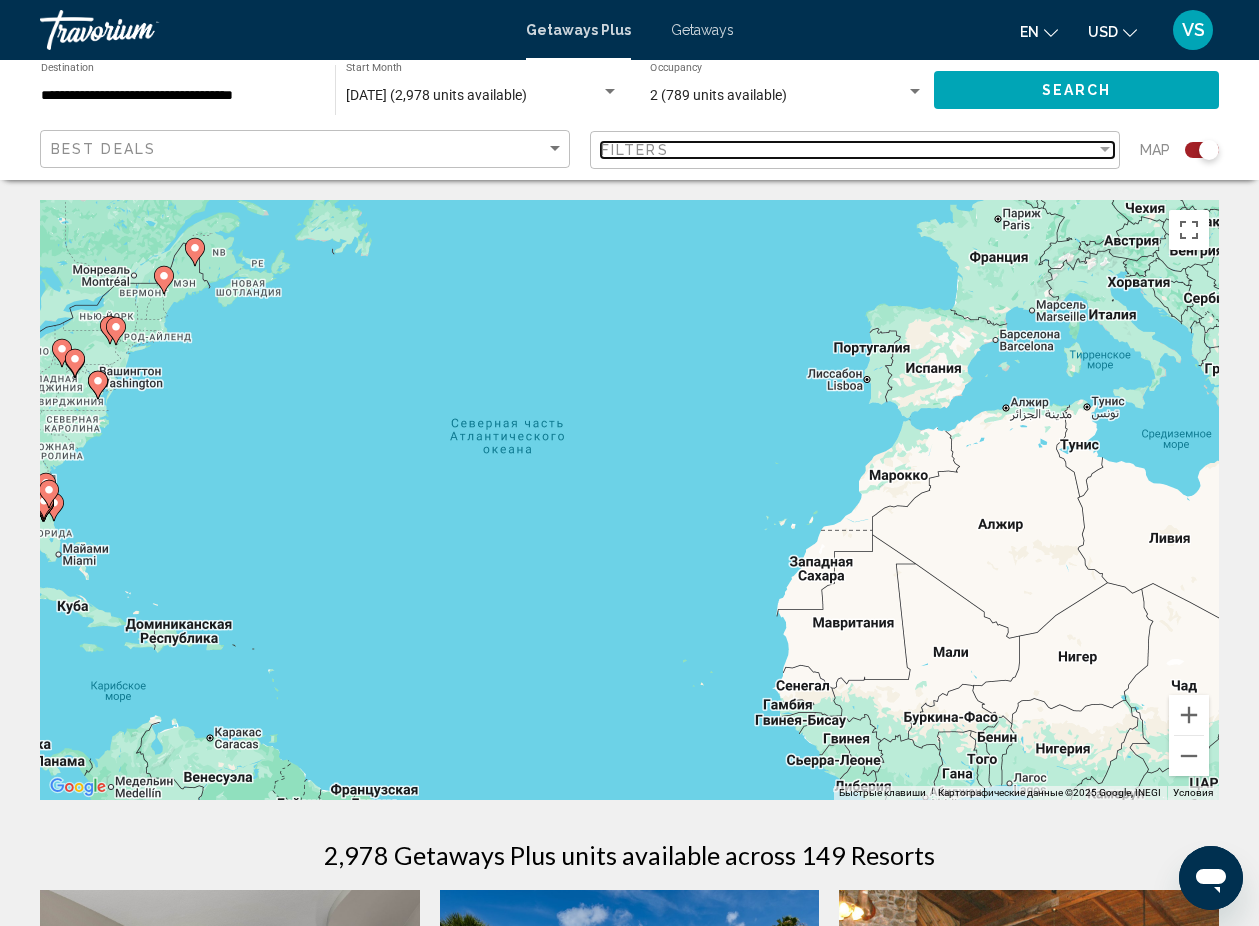 click on "Filters" at bounding box center (848, 150) 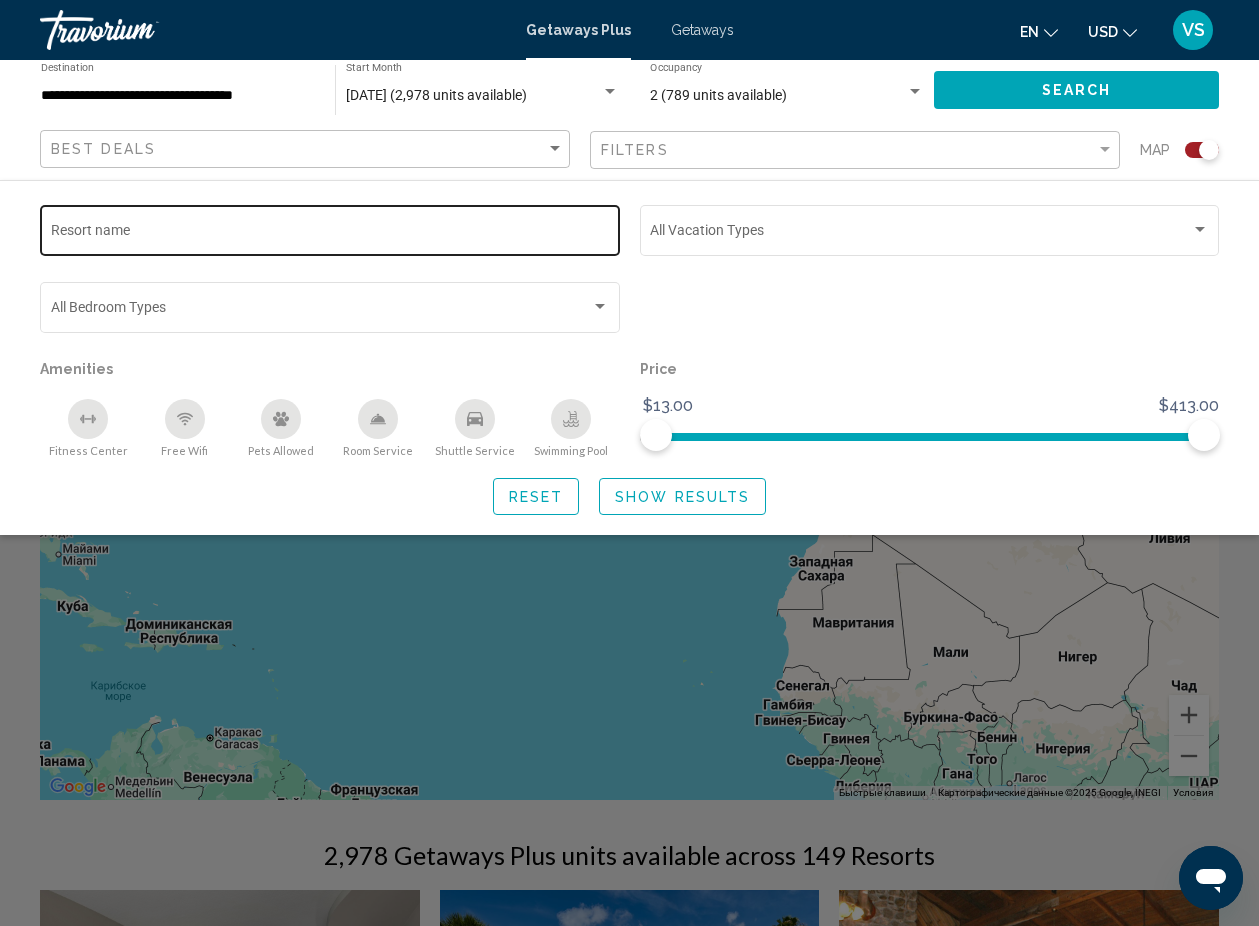 click on "Resort name" at bounding box center [330, 234] 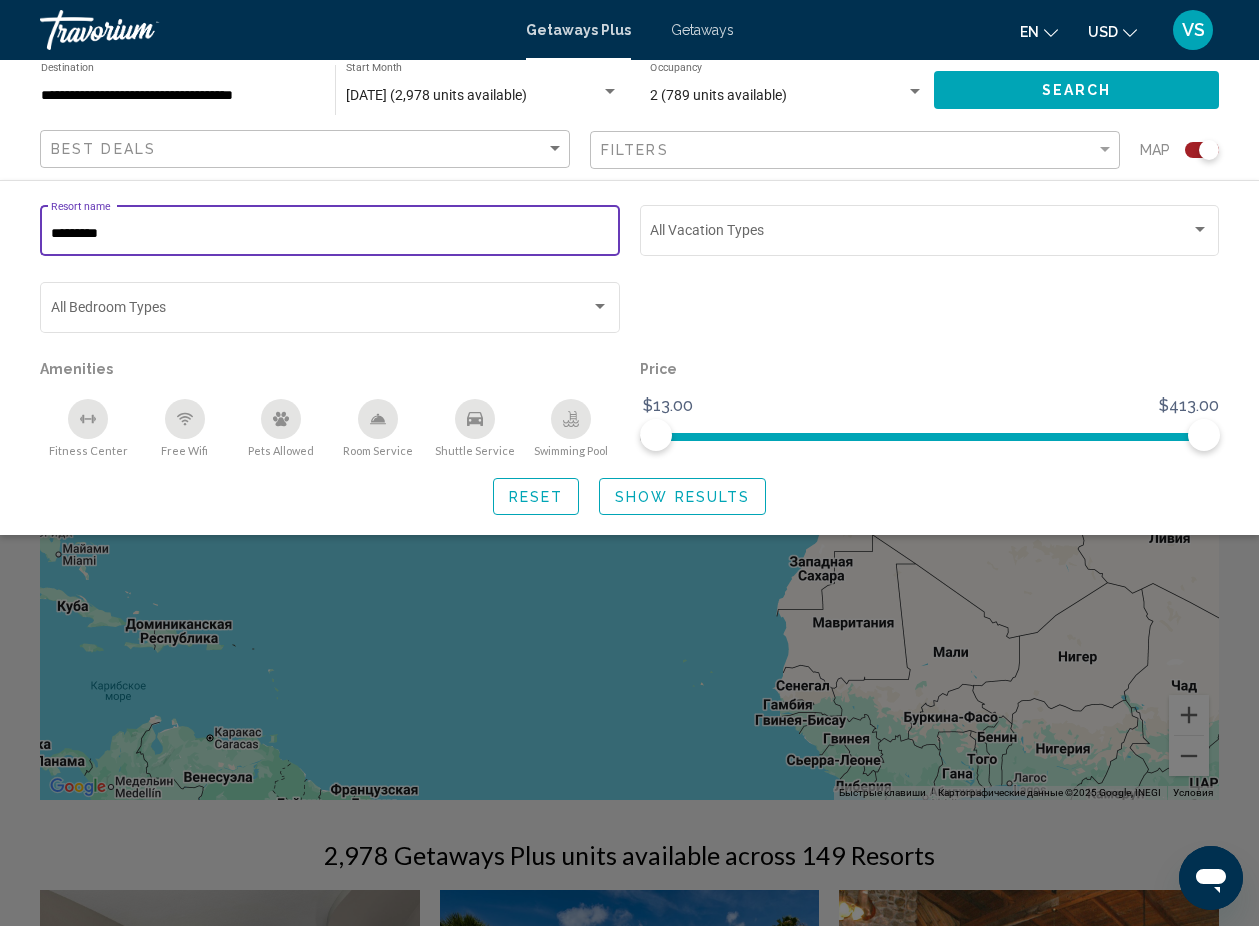 type on "*********" 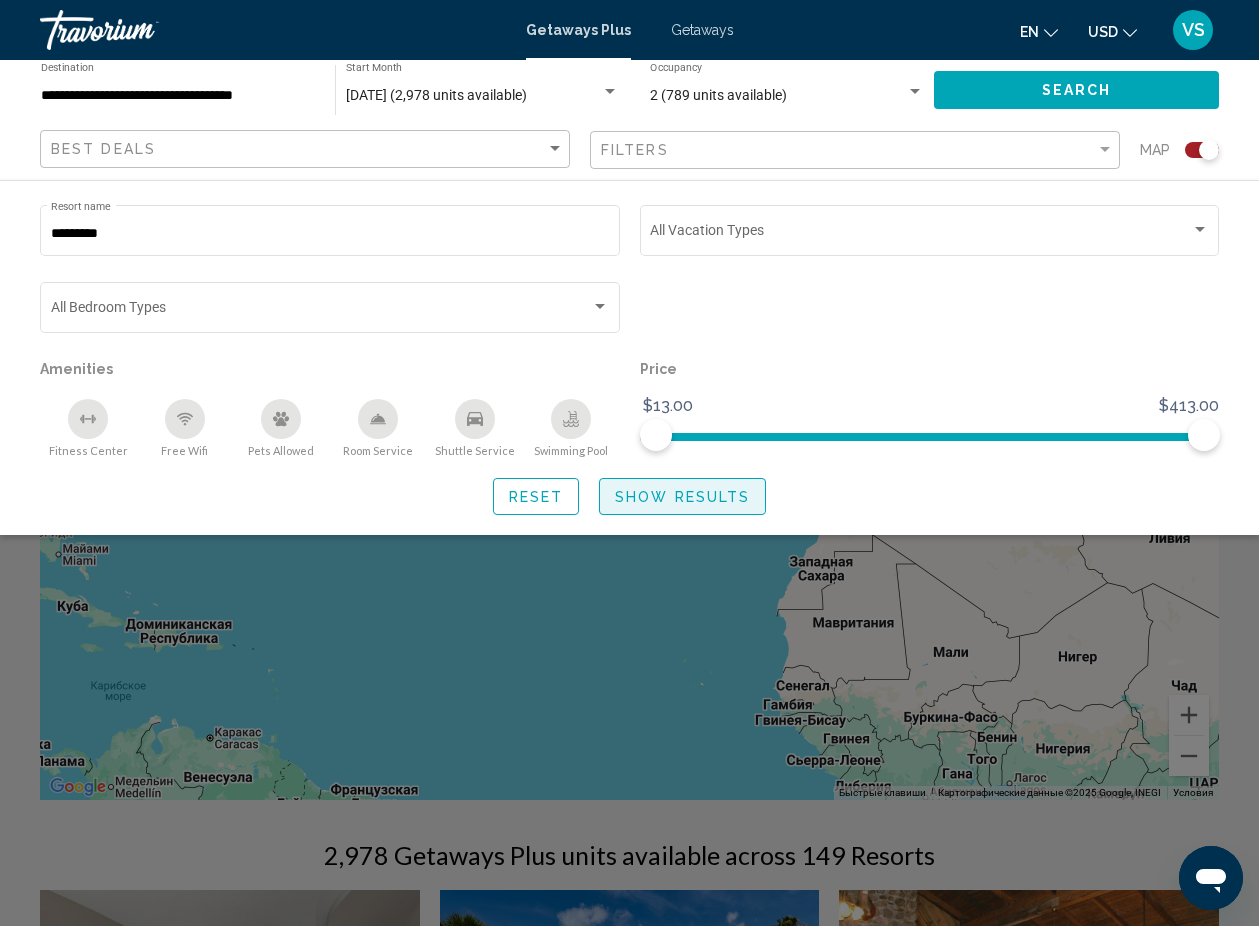 click on "Show Results" 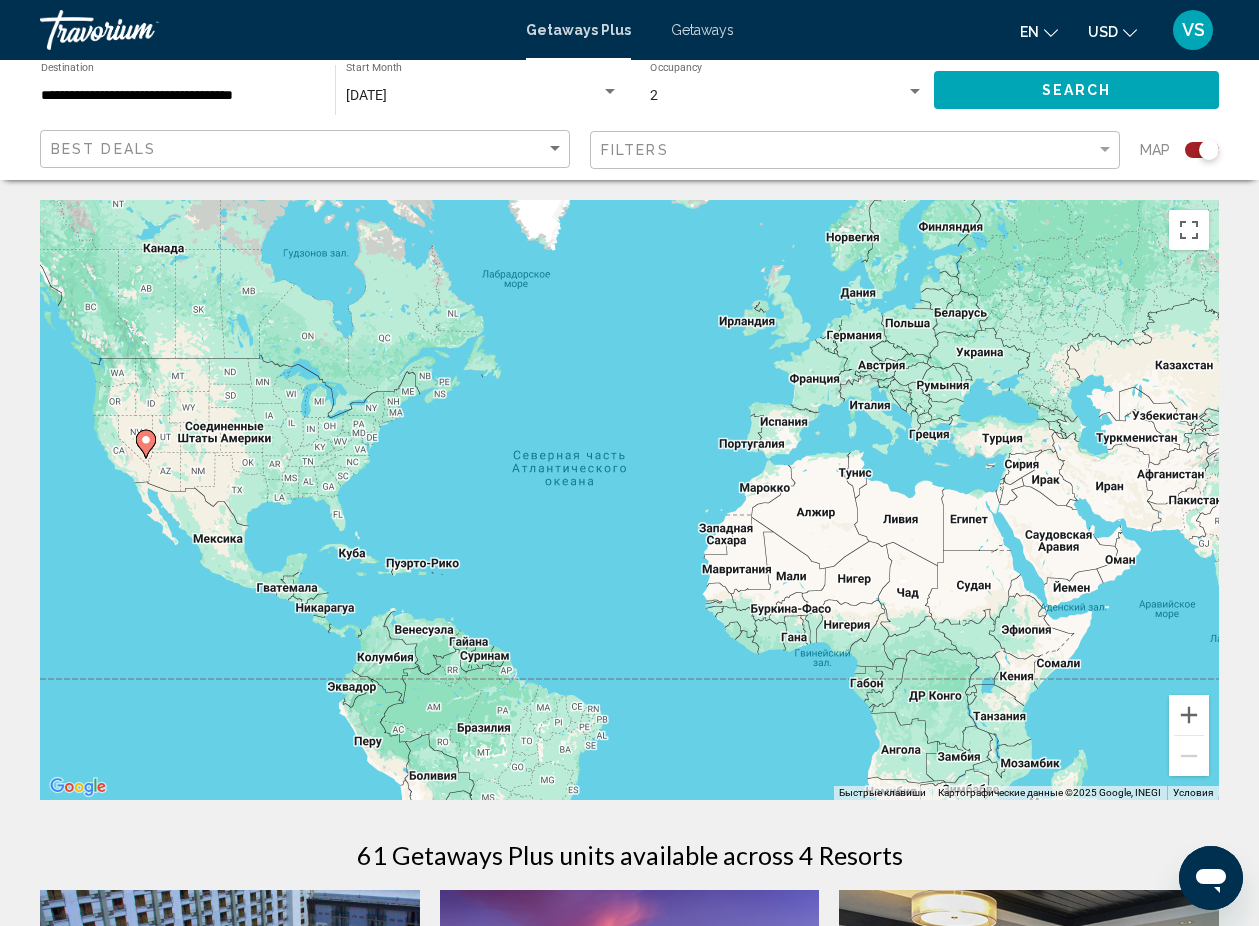 click on "Для навигации используйте клавиши со стрелками. Чтобы активировать перетаскивание с помощью клавиатуры, нажмите Alt + Ввод. После этого перемещайте маркер, используя клавиши со стрелками. Чтобы завершить перетаскивание, нажмите клавишу Ввод. Чтобы отменить действие, нажмите клавишу Esc." at bounding box center [629, 500] 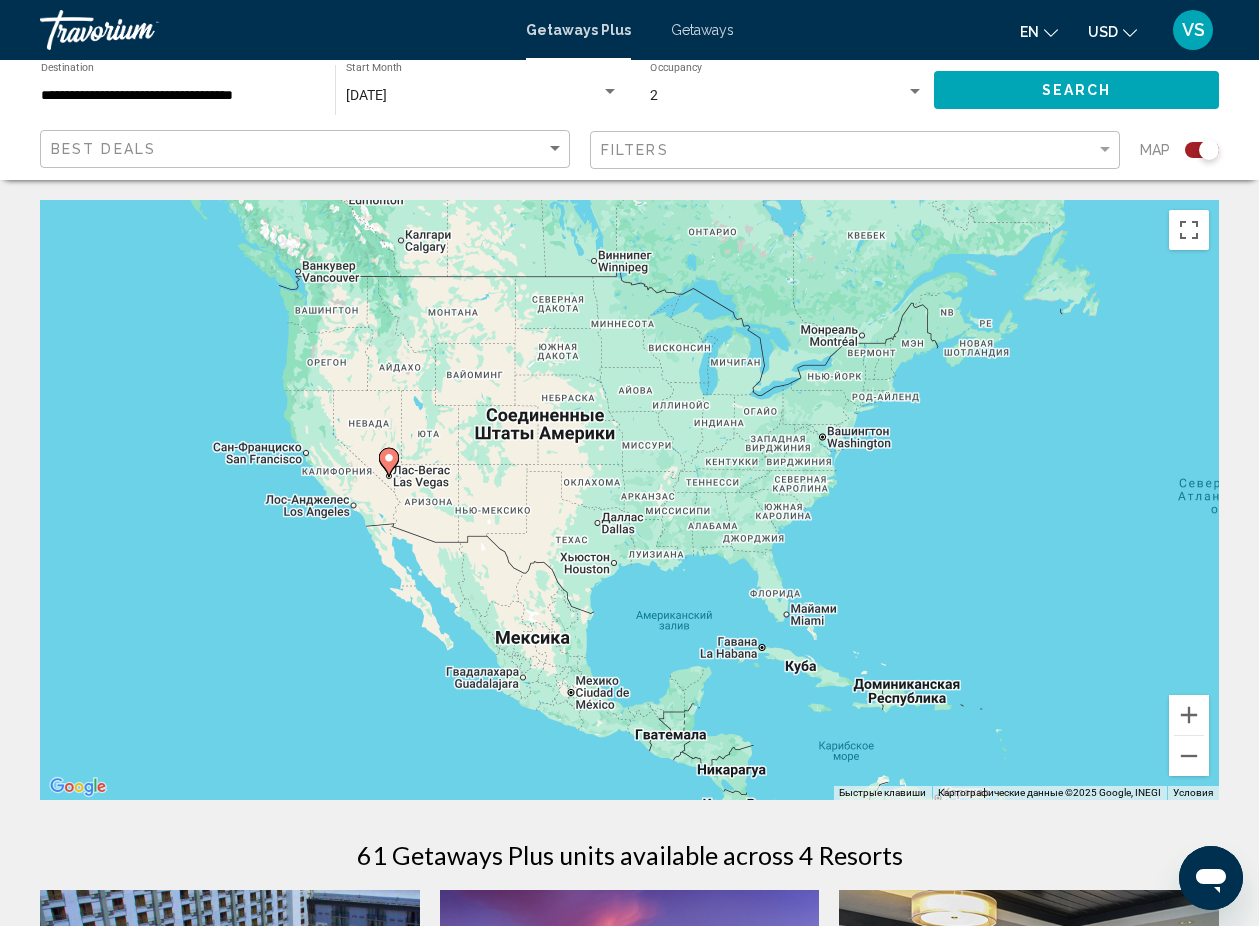 drag, startPoint x: 178, startPoint y: 446, endPoint x: 527, endPoint y: 454, distance: 349.09167 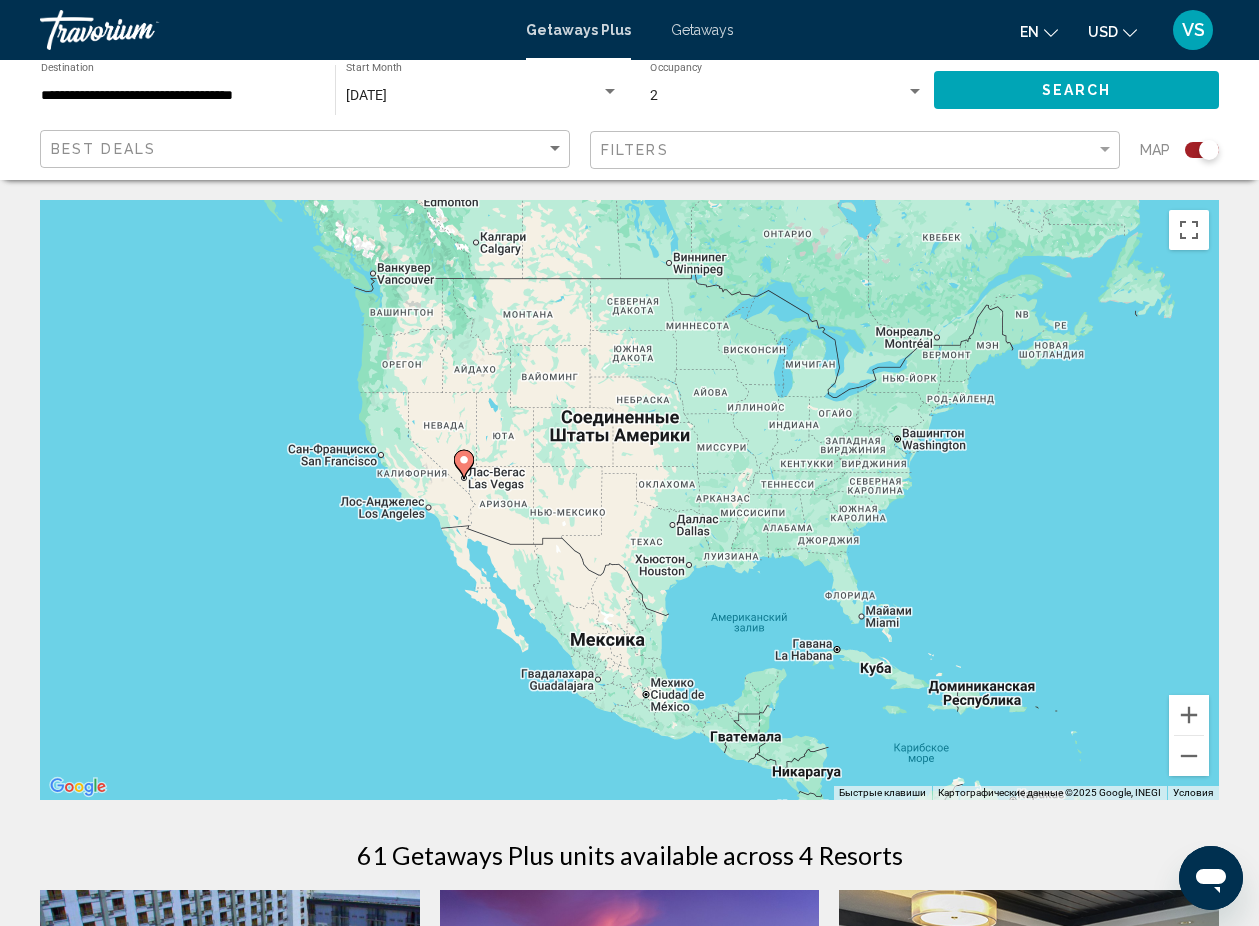 click on "Для навигации используйте клавиши со стрелками. Чтобы активировать перетаскивание с помощью клавиатуры, нажмите Alt + Ввод. После этого перемещайте маркер, используя клавиши со стрелками. Чтобы завершить перетаскивание, нажмите клавишу Ввод. Чтобы отменить действие, нажмите клавишу Esc." at bounding box center [629, 500] 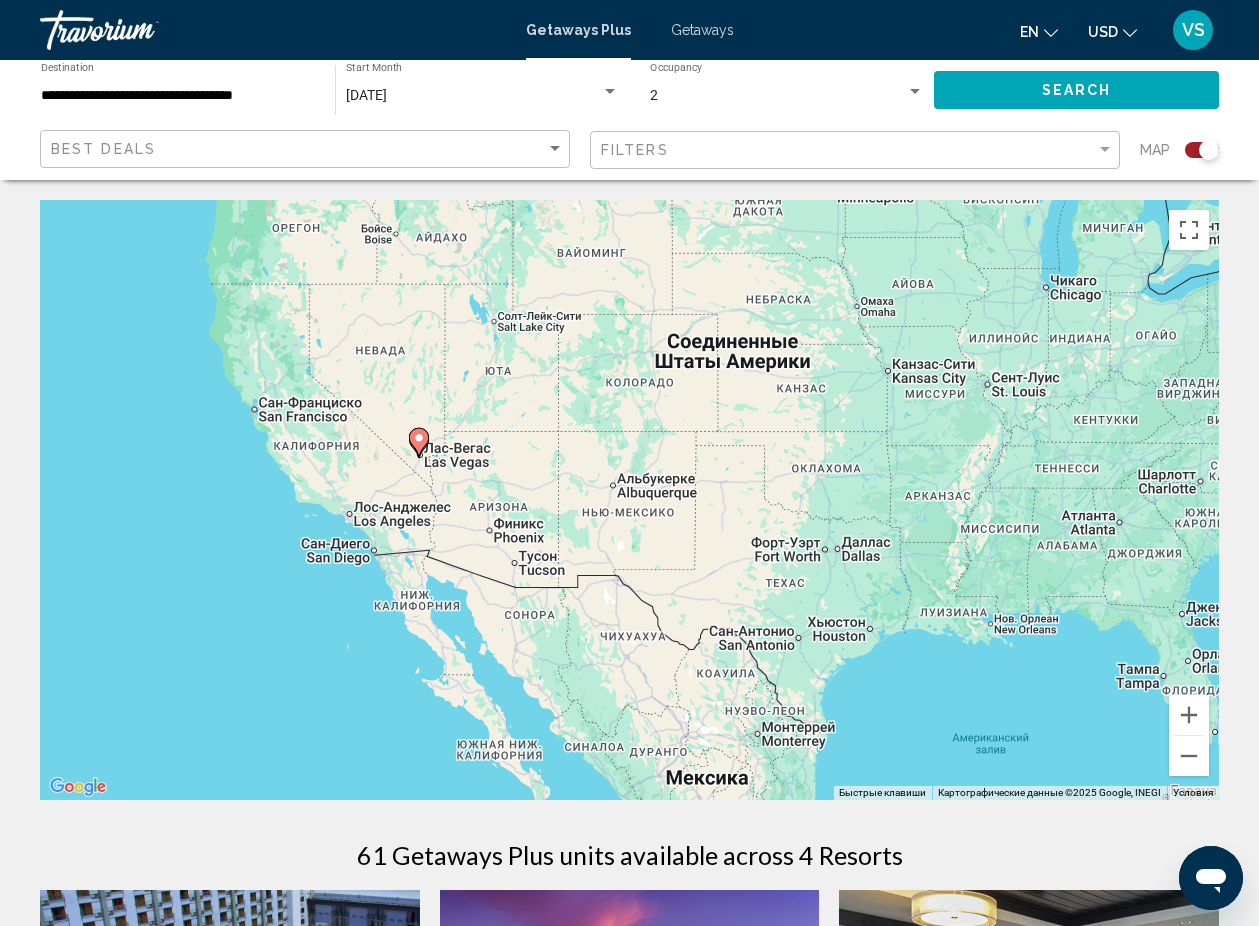 click on "Для навигации используйте клавиши со стрелками. Чтобы активировать перетаскивание с помощью клавиатуры, нажмите Alt + Ввод. После этого перемещайте маркер, используя клавиши со стрелками. Чтобы завершить перетаскивание, нажмите клавишу Ввод. Чтобы отменить действие, нажмите клавишу Esc." at bounding box center (629, 500) 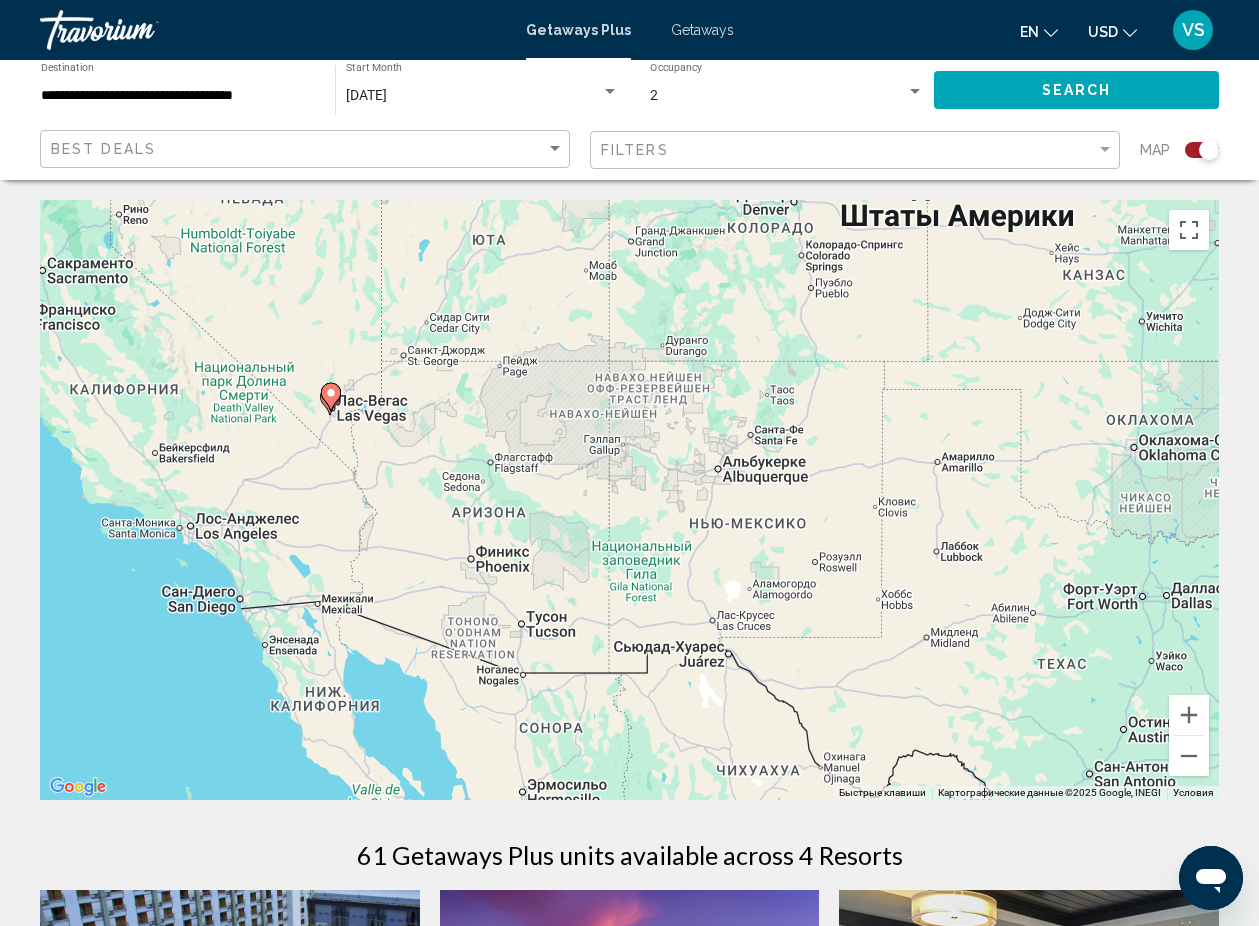 click on "Для навигации используйте клавиши со стрелками. Чтобы активировать перетаскивание с помощью клавиатуры, нажмите Alt + Ввод. После этого перемещайте маркер, используя клавиши со стрелками. Чтобы завершить перетаскивание, нажмите клавишу Ввод. Чтобы отменить действие, нажмите клавишу Esc." at bounding box center [629, 500] 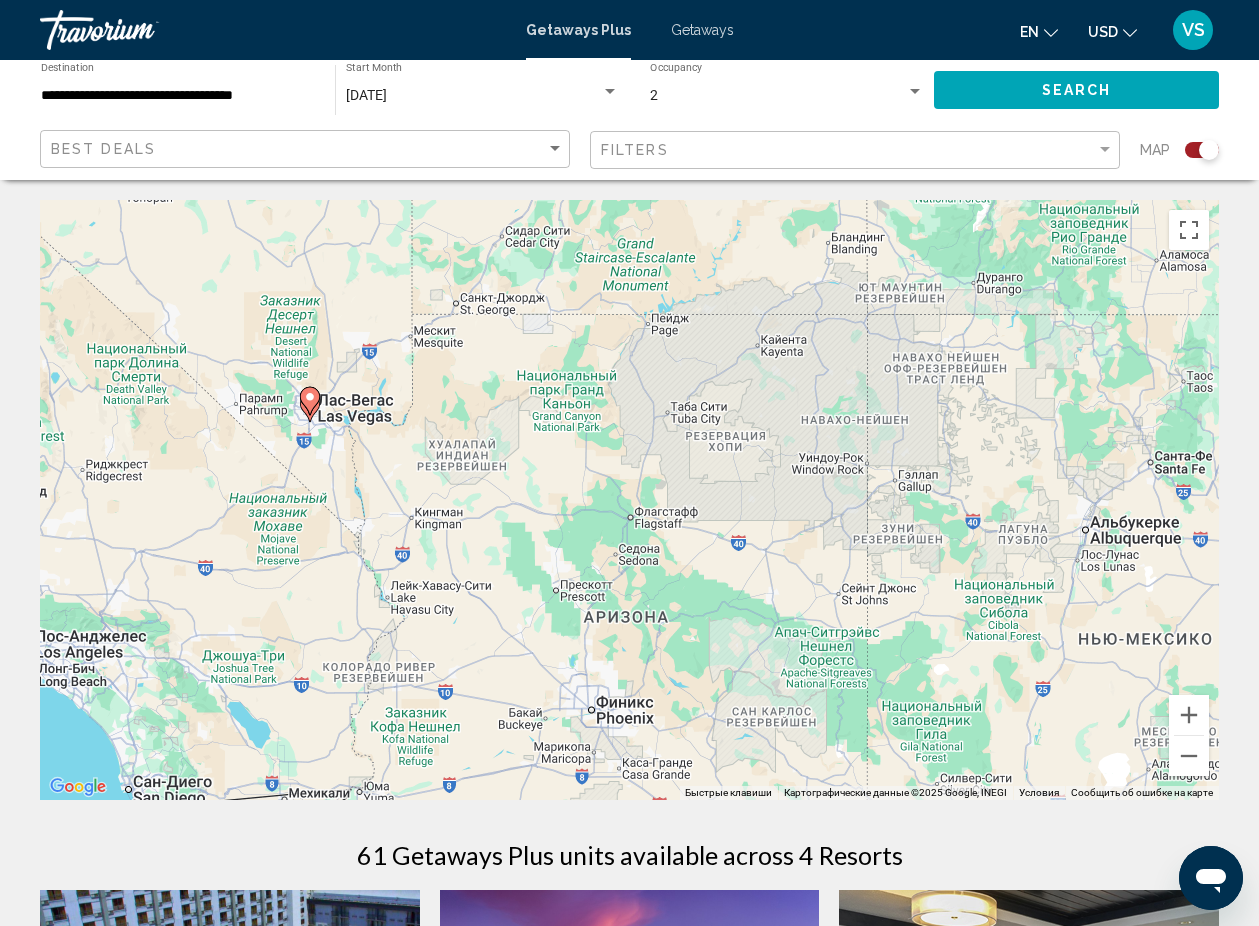 click on "Для навигации используйте клавиши со стрелками. Чтобы активировать перетаскивание с помощью клавиатуры, нажмите Alt + Ввод. После этого перемещайте маркер, используя клавиши со стрелками. Чтобы завершить перетаскивание, нажмите клавишу Ввод. Чтобы отменить действие, нажмите клавишу Esc." at bounding box center [629, 500] 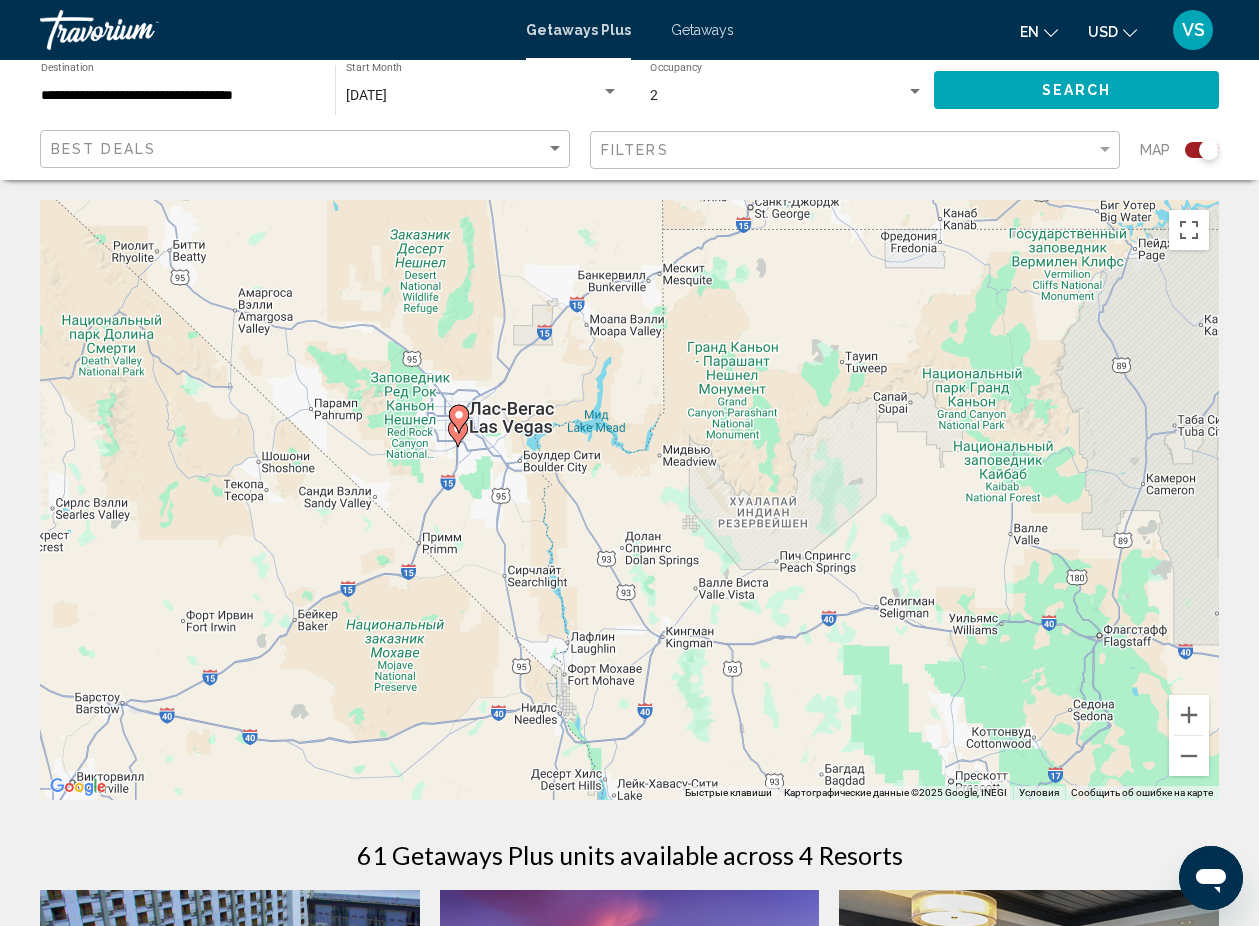 drag, startPoint x: 350, startPoint y: 408, endPoint x: 550, endPoint y: 416, distance: 200.15994 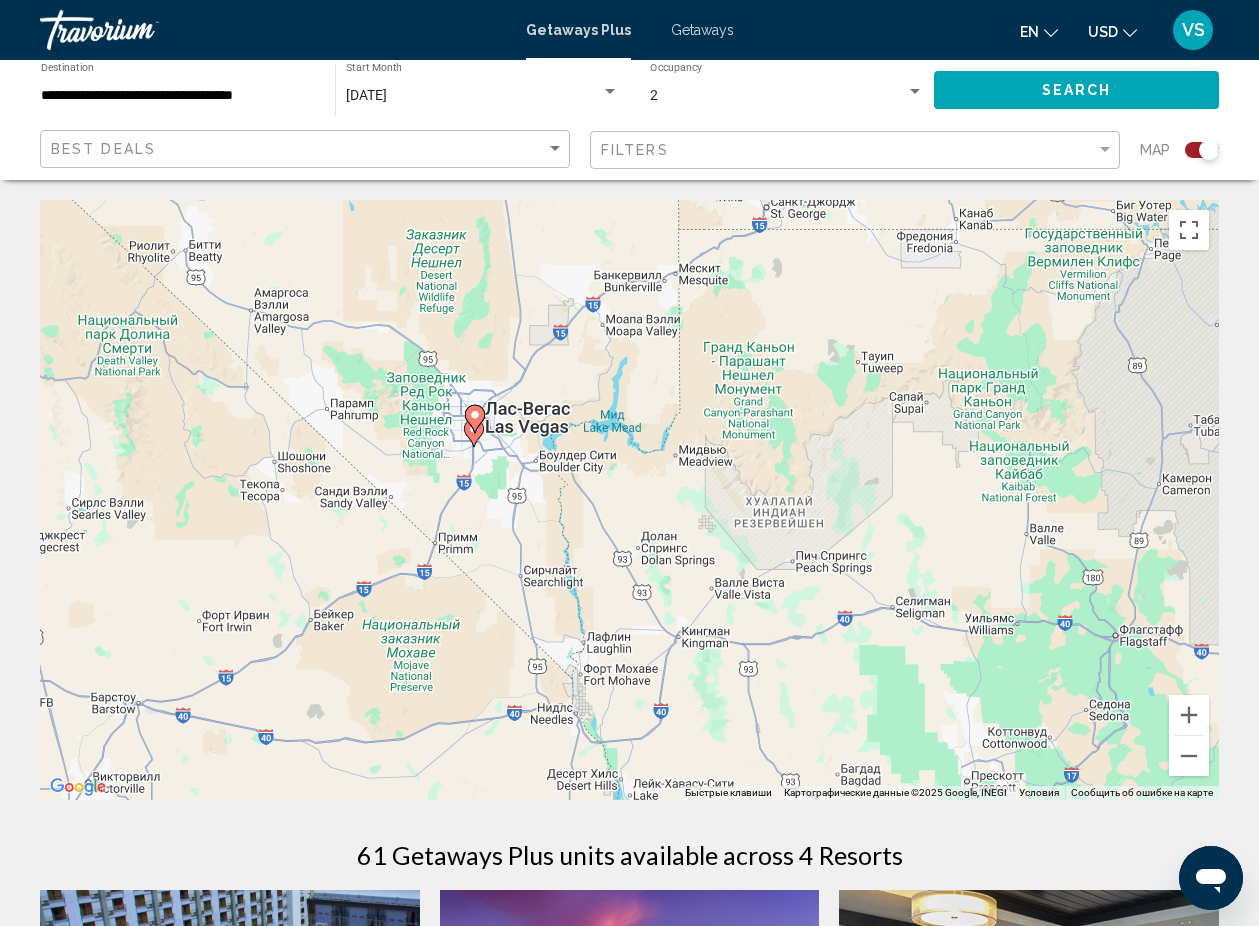 click on "Для навигации используйте клавиши со стрелками. Чтобы активировать перетаскивание с помощью клавиатуры, нажмите Alt + Ввод. После этого перемещайте маркер, используя клавиши со стрелками. Чтобы завершить перетаскивание, нажмите клавишу Ввод. Чтобы отменить действие, нажмите клавишу Esc." at bounding box center [629, 500] 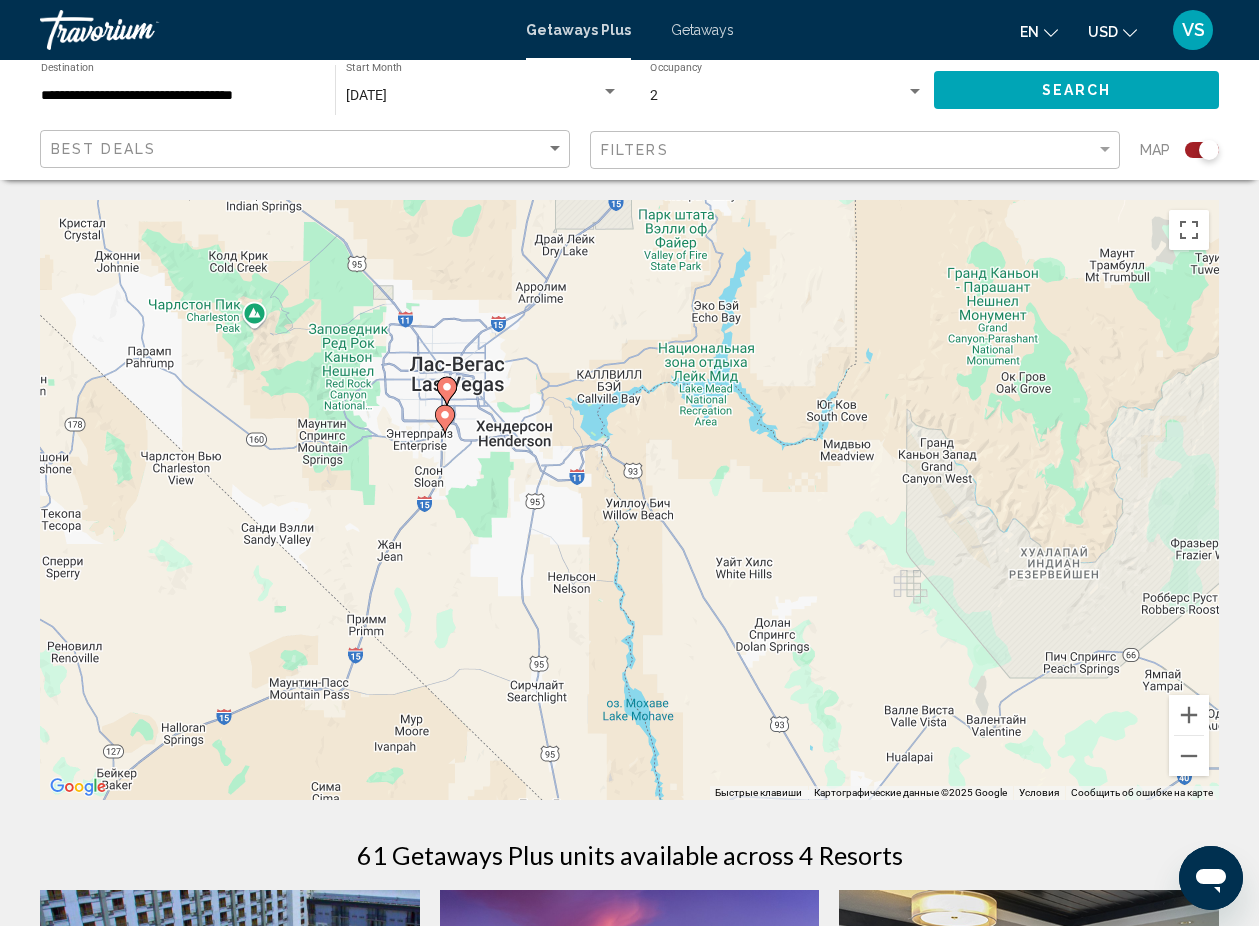 click 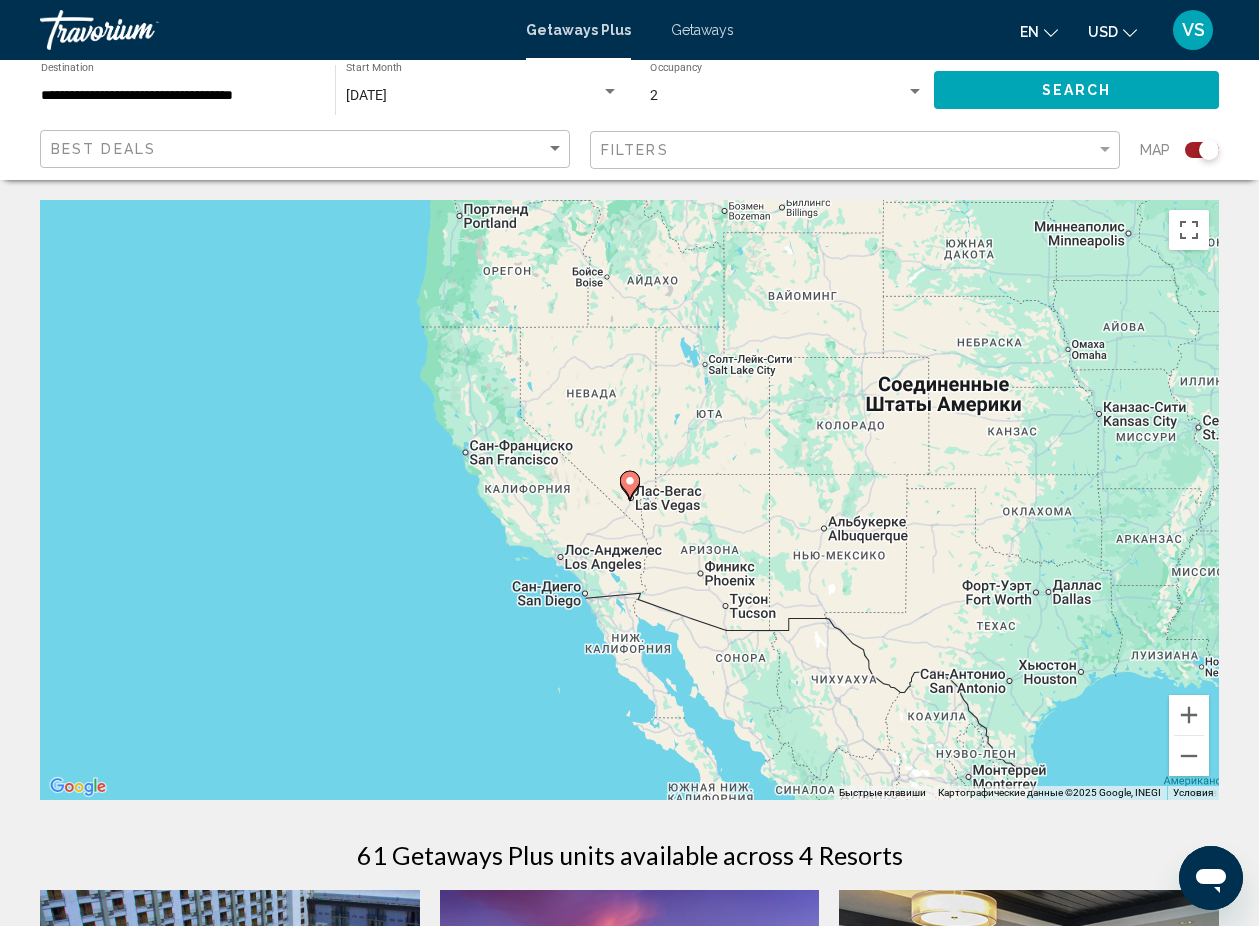click 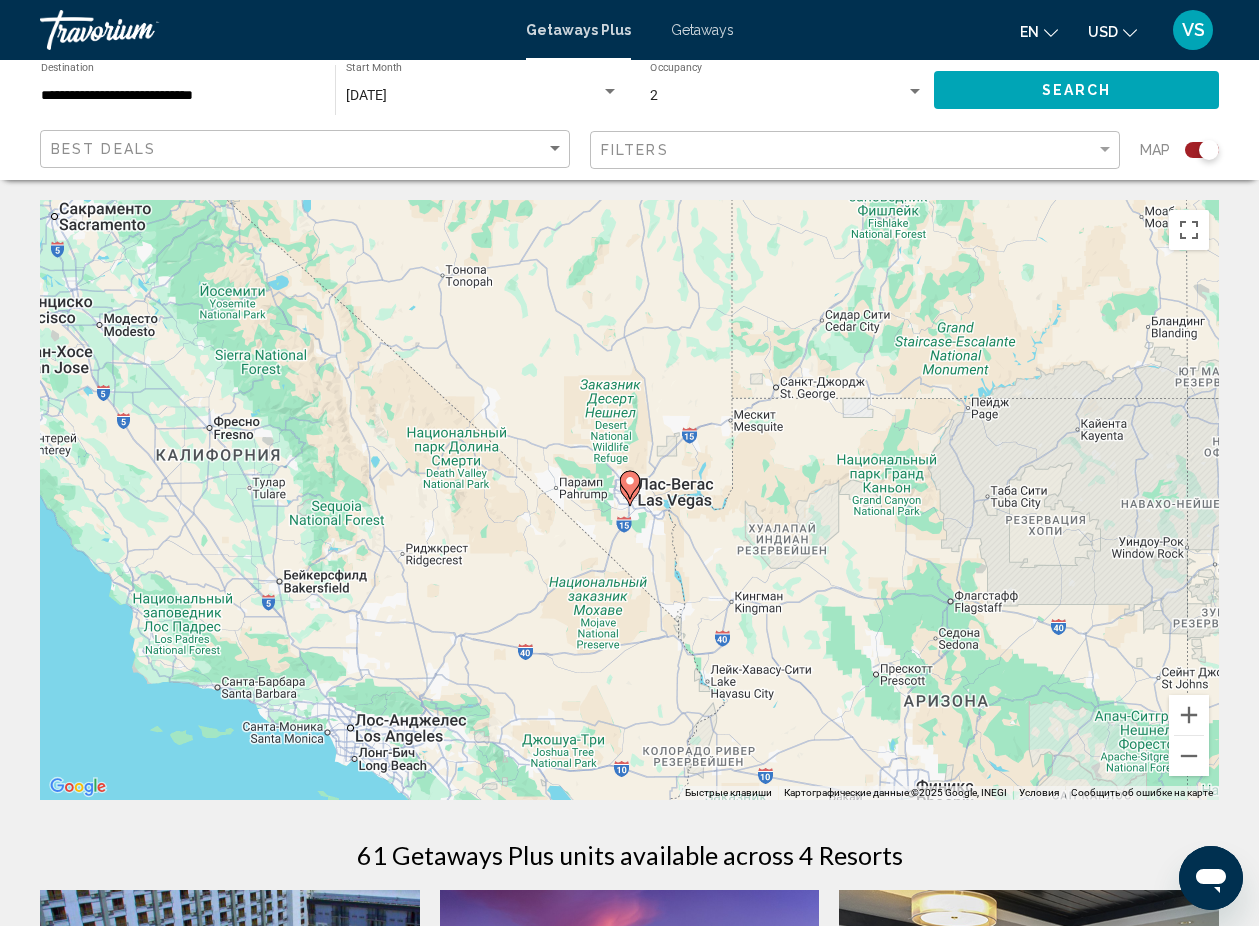 click 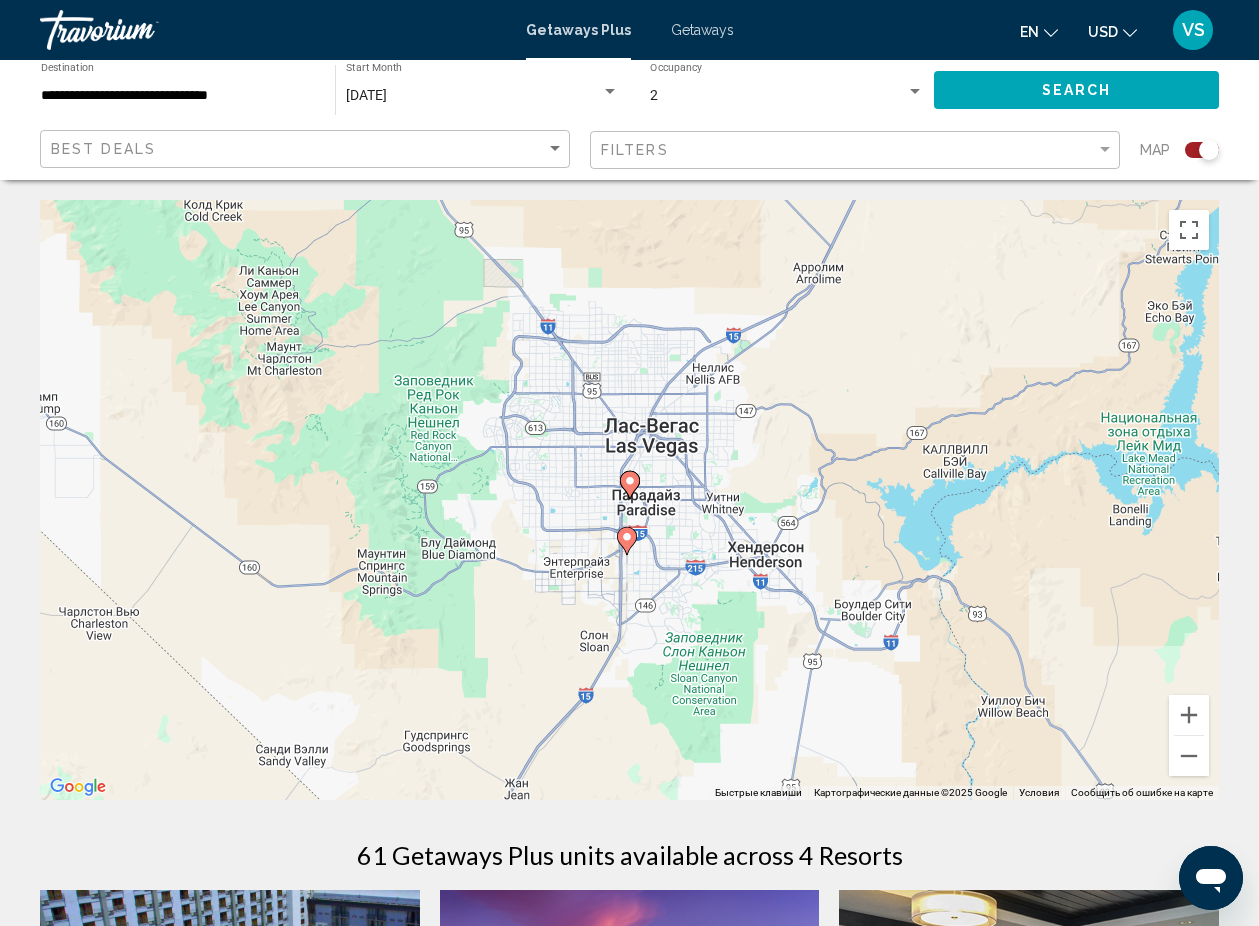 click 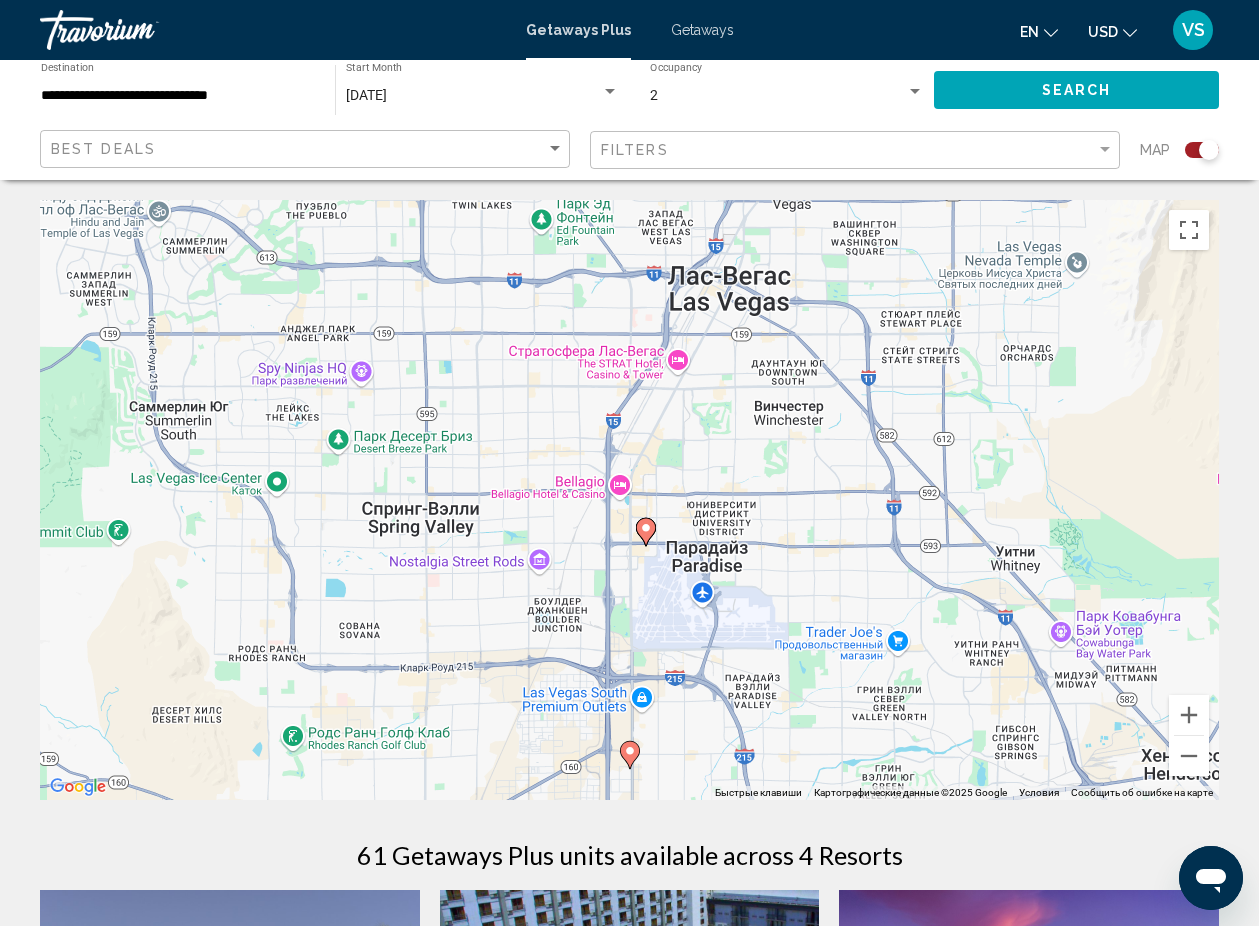 click 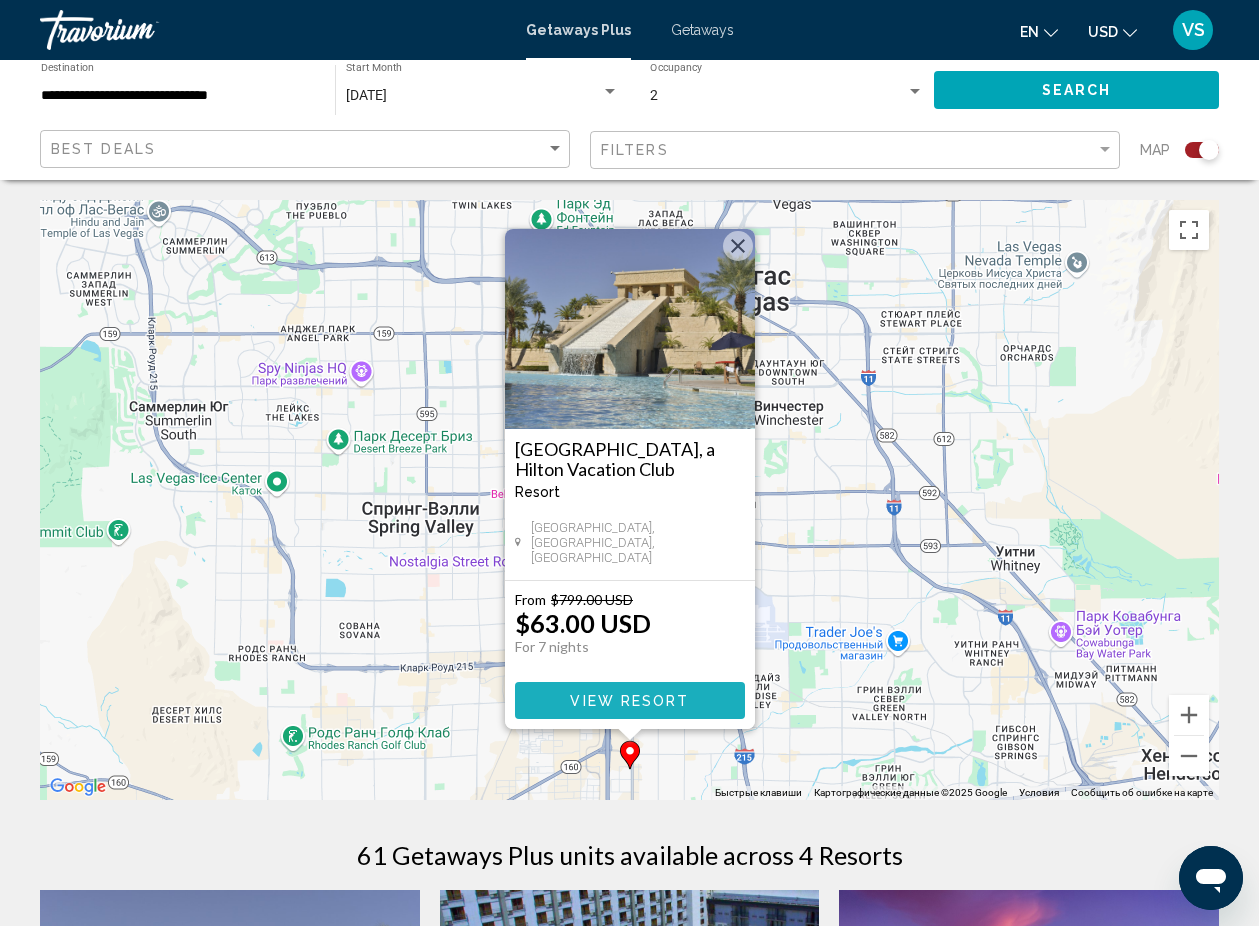 click on "View Resort" at bounding box center (629, 701) 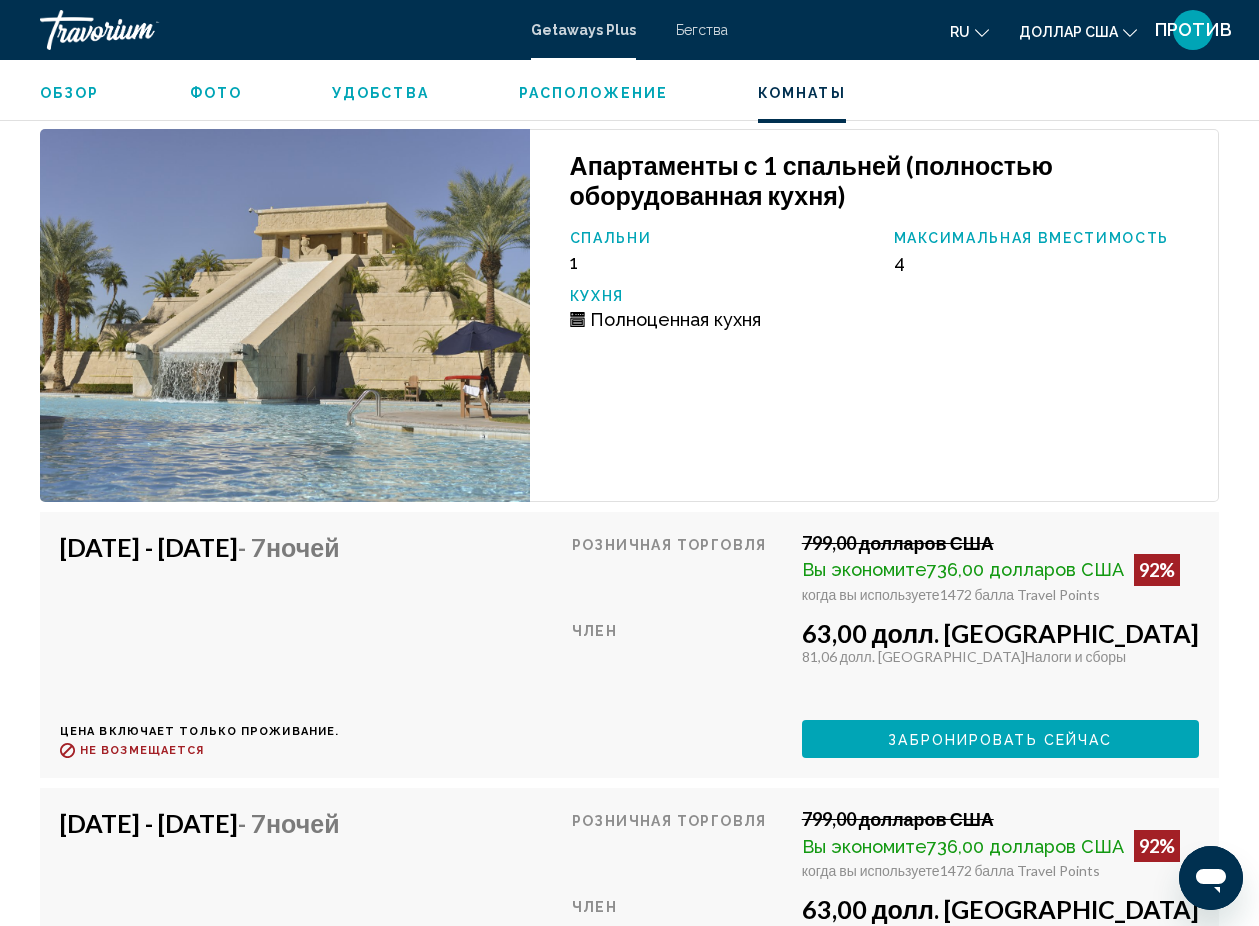 scroll, scrollTop: 3372, scrollLeft: 0, axis: vertical 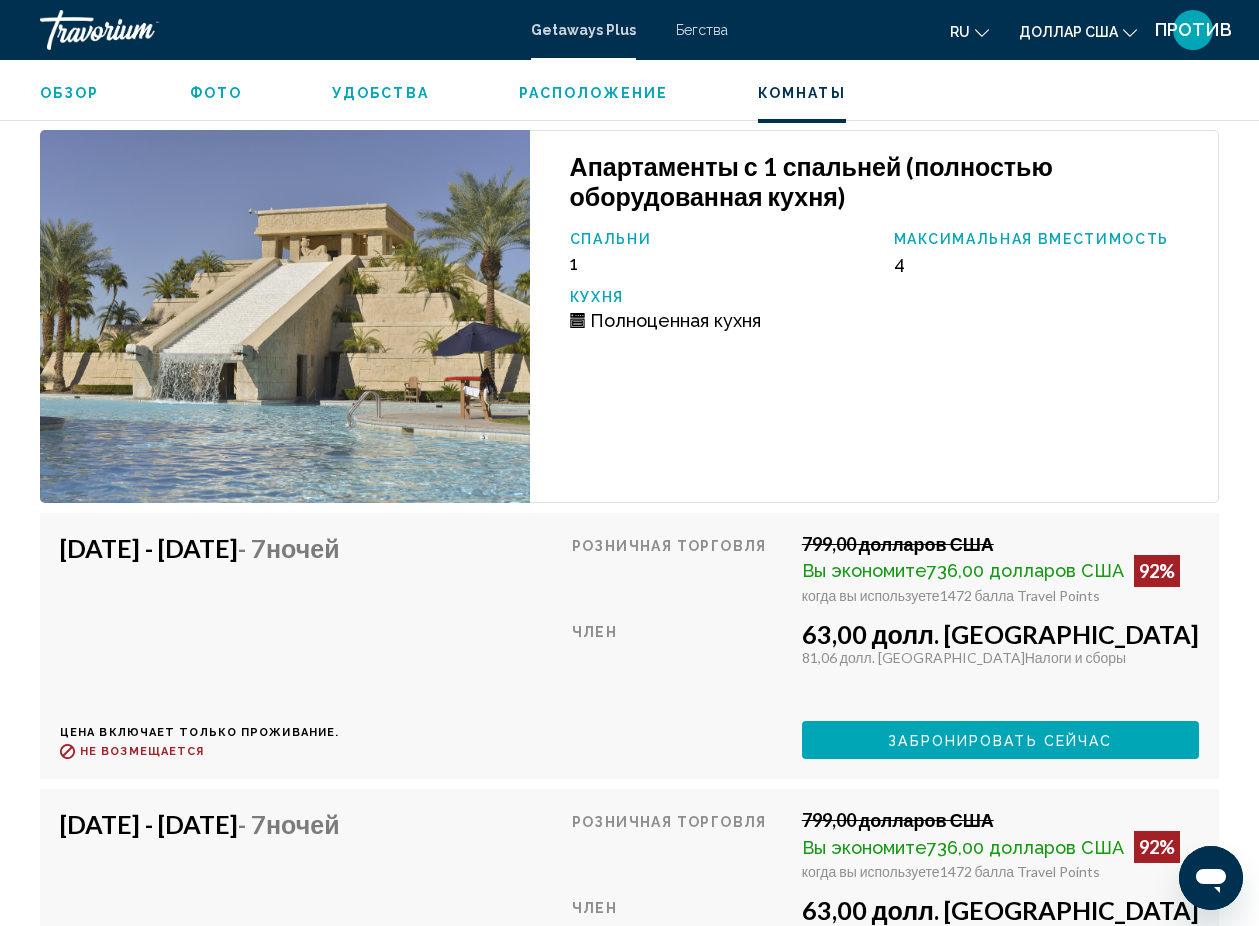 click on "ПРОТИВ" at bounding box center (1193, 29) 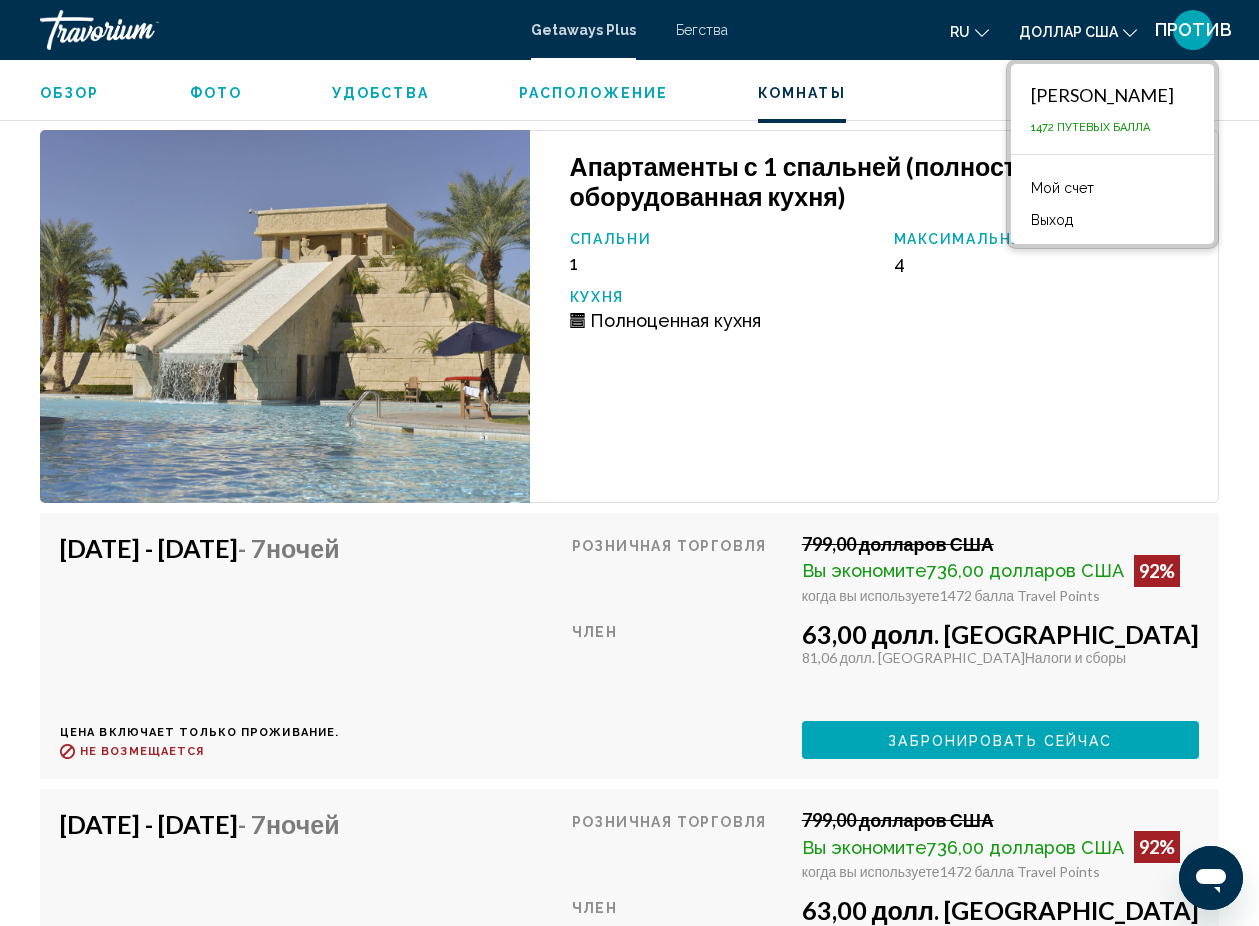 click on "Выход" at bounding box center [1052, 220] 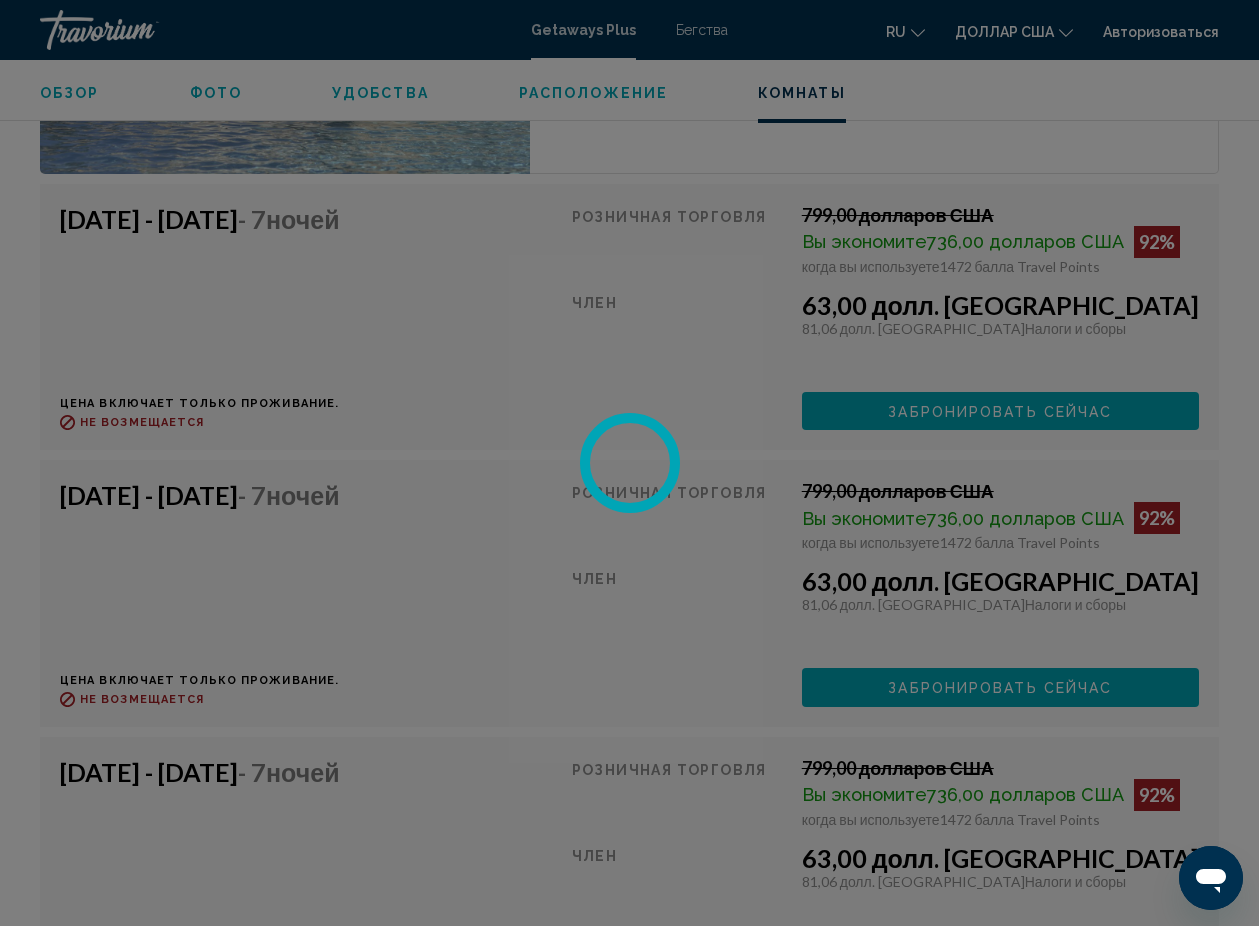 scroll, scrollTop: 3710, scrollLeft: 0, axis: vertical 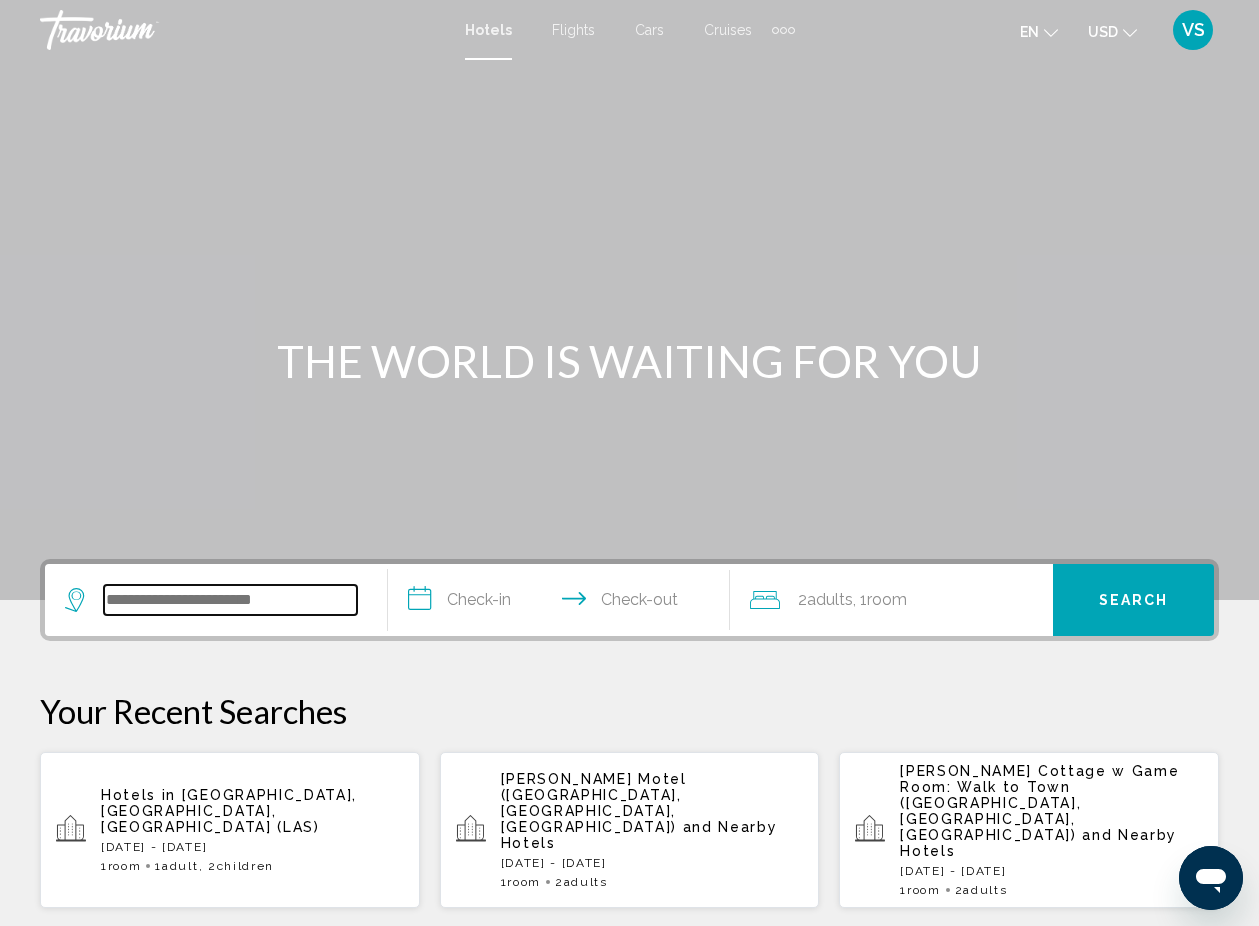 click at bounding box center (230, 600) 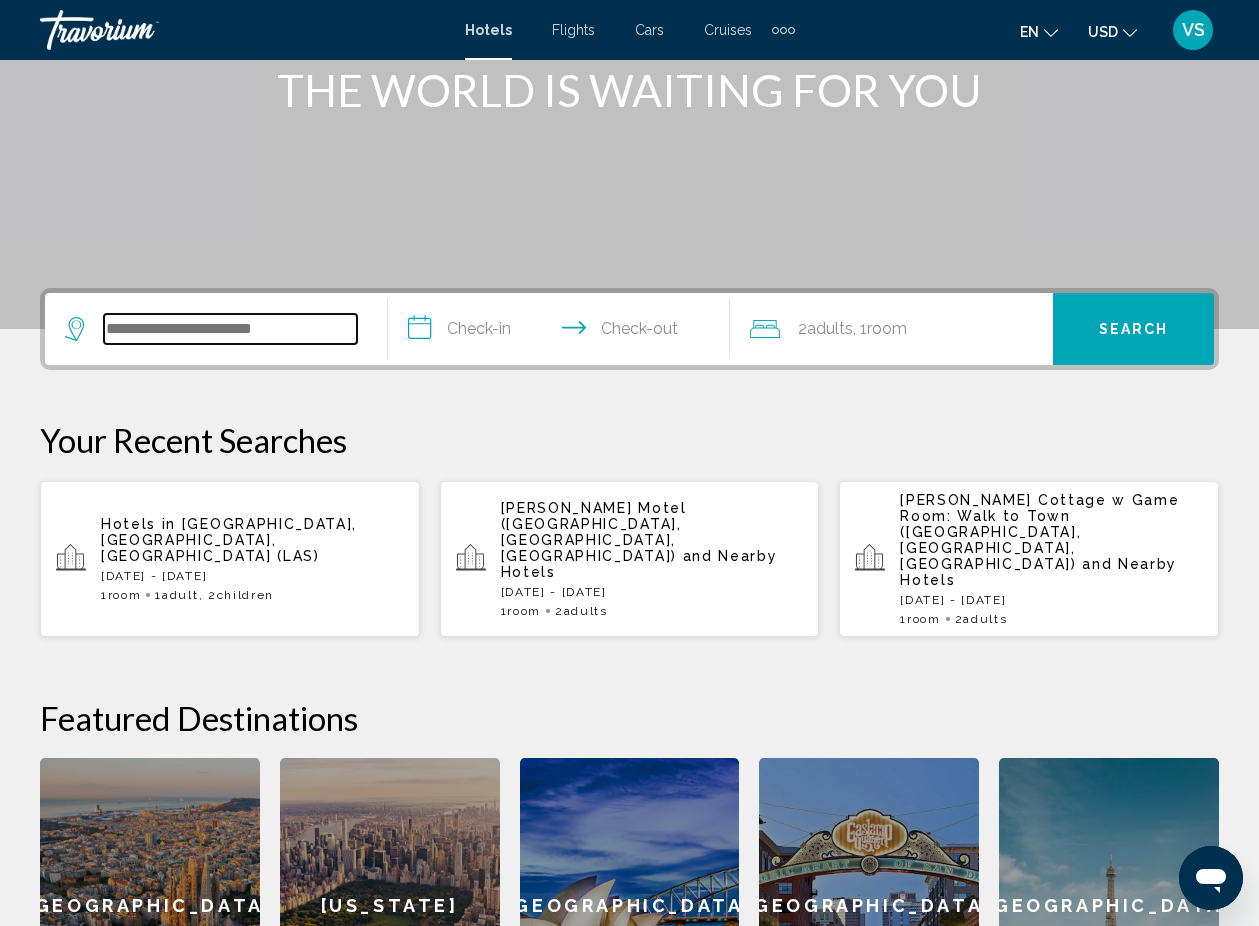 scroll, scrollTop: 269, scrollLeft: 0, axis: vertical 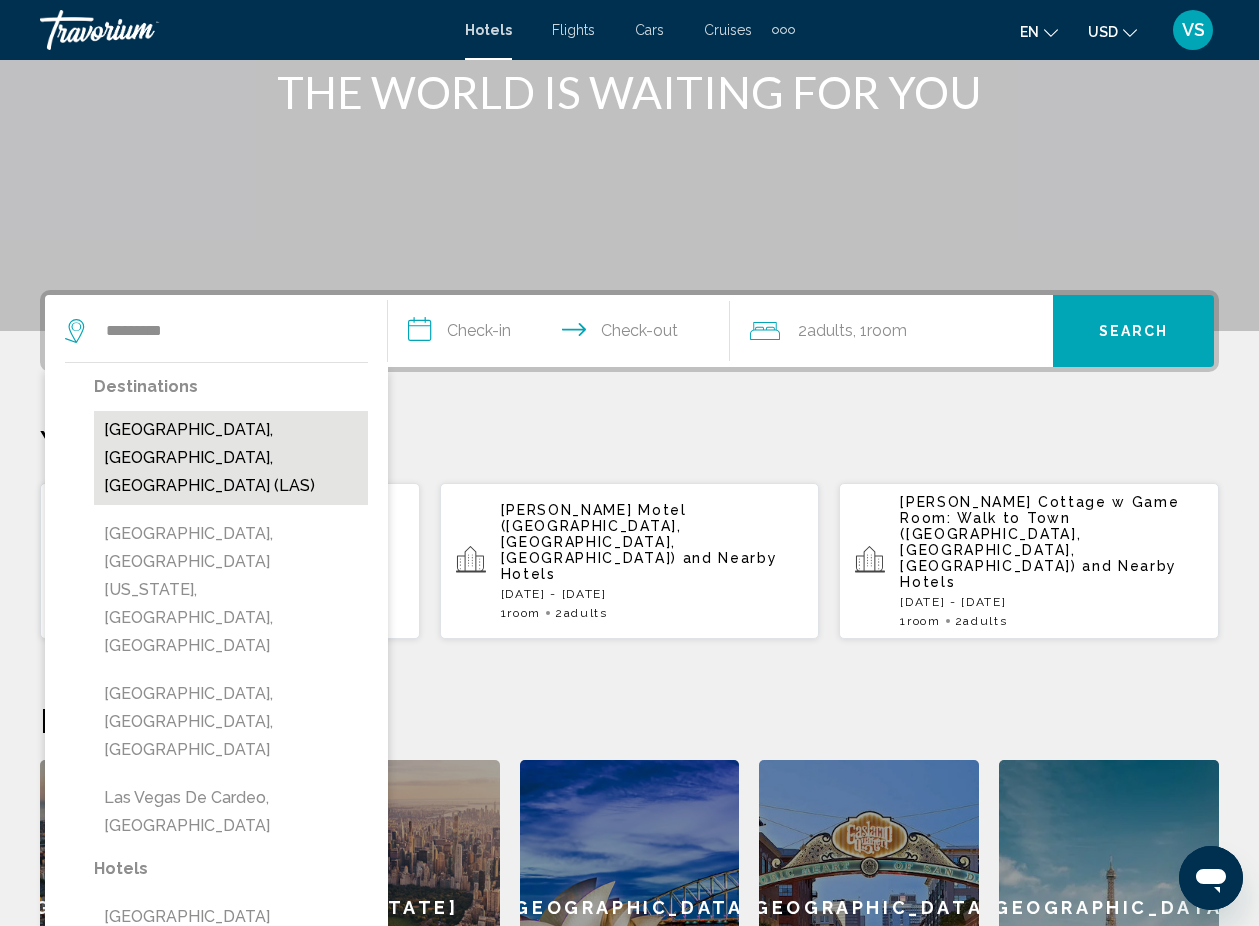 click on "[GEOGRAPHIC_DATA], [GEOGRAPHIC_DATA], [GEOGRAPHIC_DATA] (LAS)" at bounding box center (231, 458) 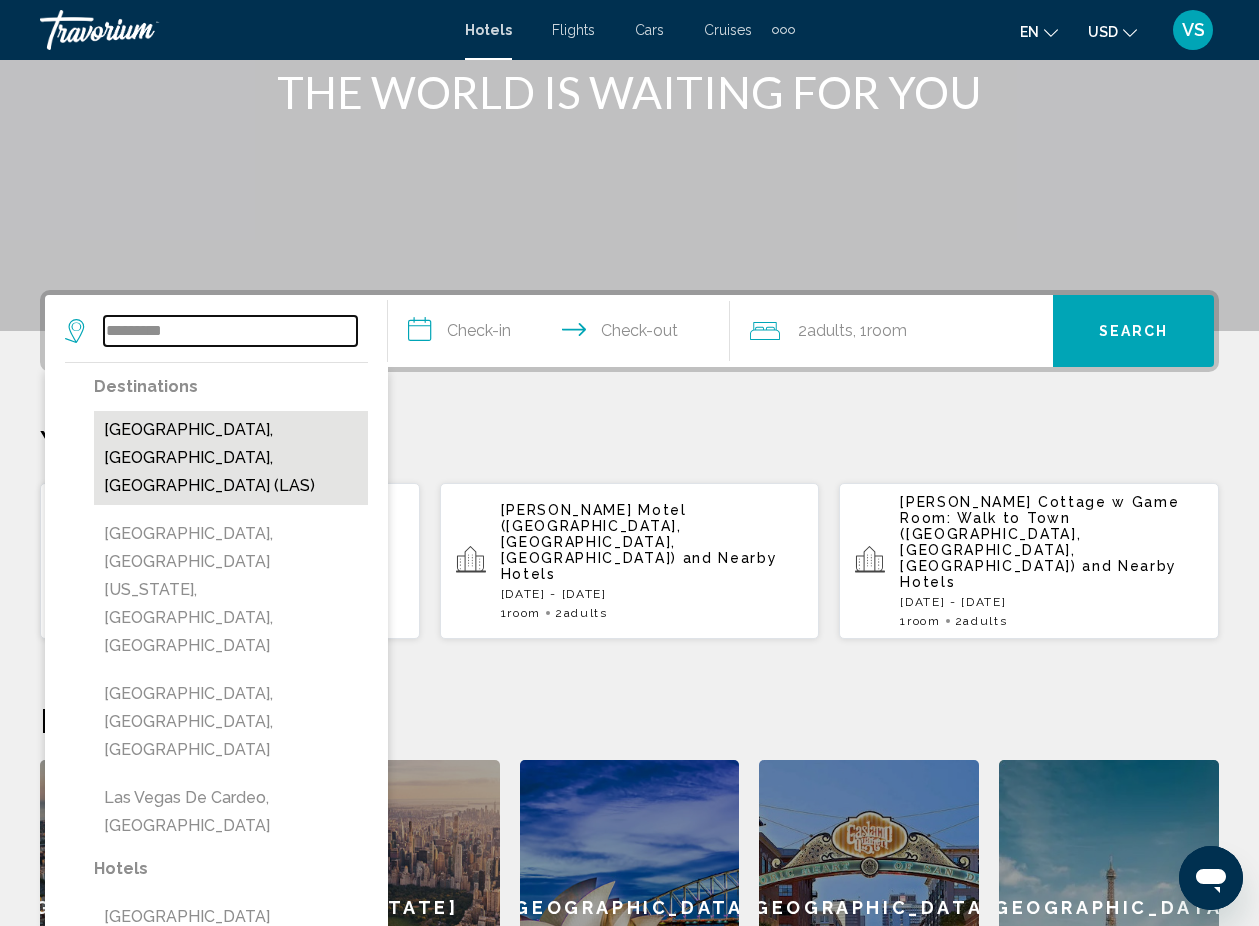 type on "**********" 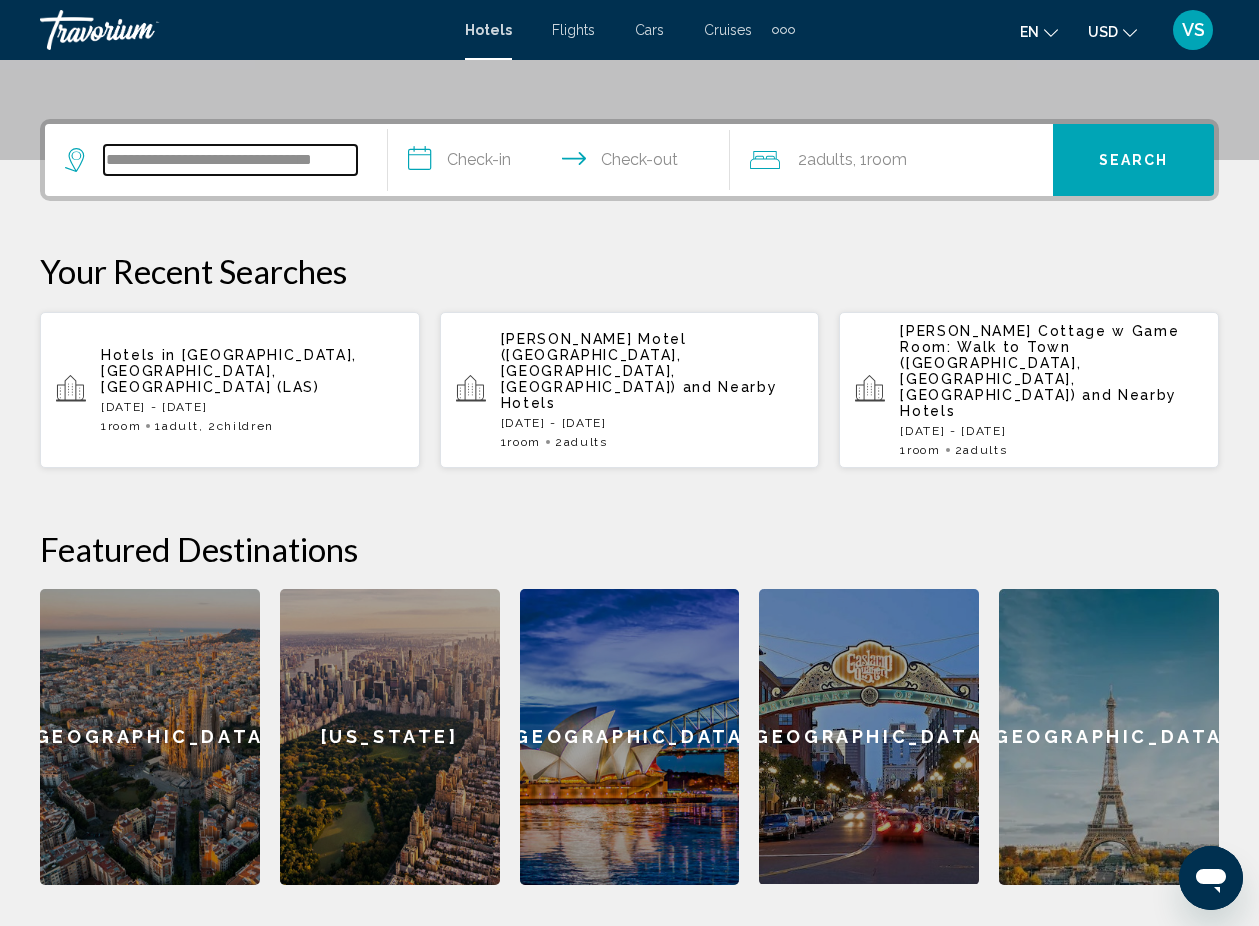 scroll, scrollTop: 494, scrollLeft: 0, axis: vertical 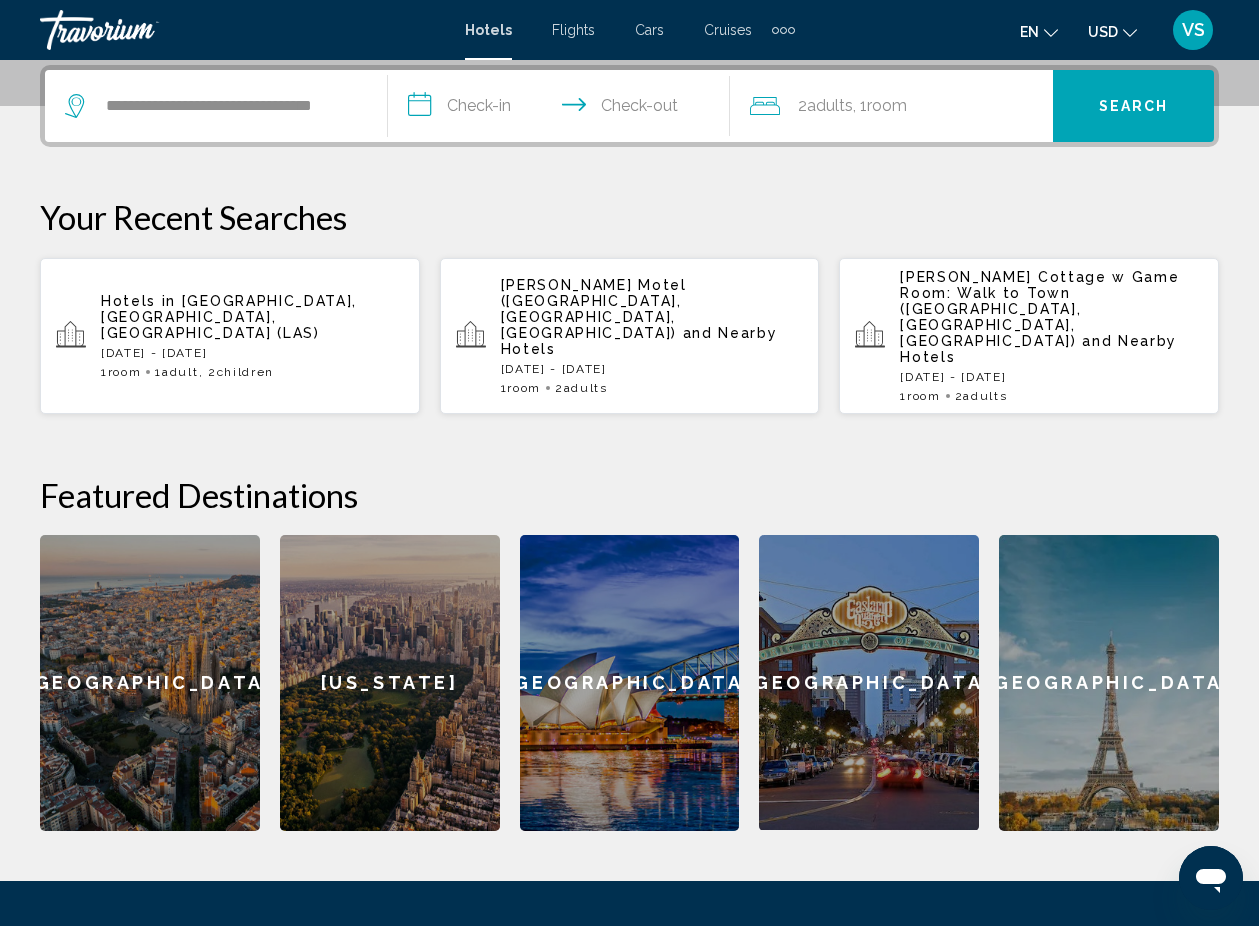 click on "**********" at bounding box center (563, 109) 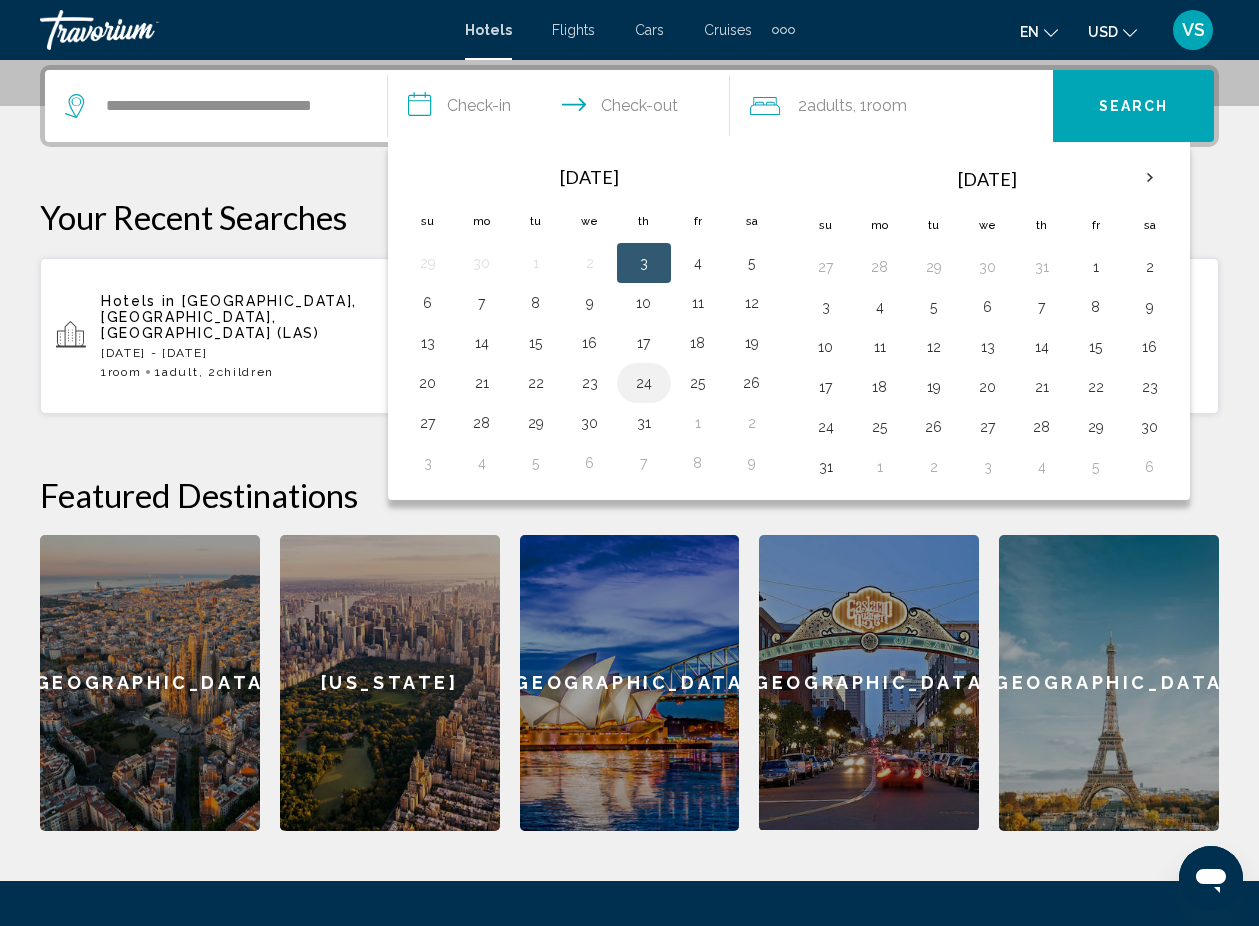 click on "24" at bounding box center (644, 383) 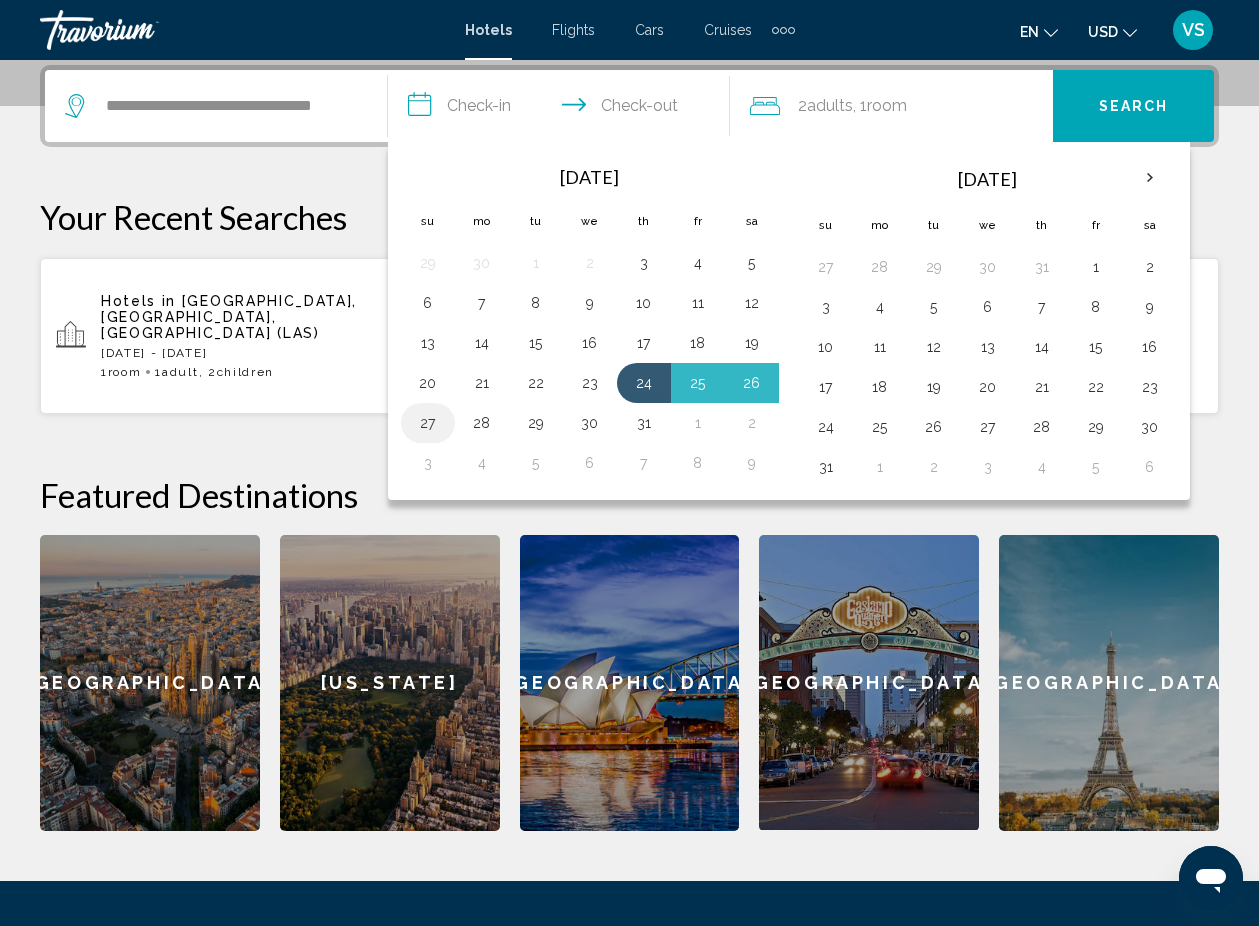 click on "27" at bounding box center [428, 423] 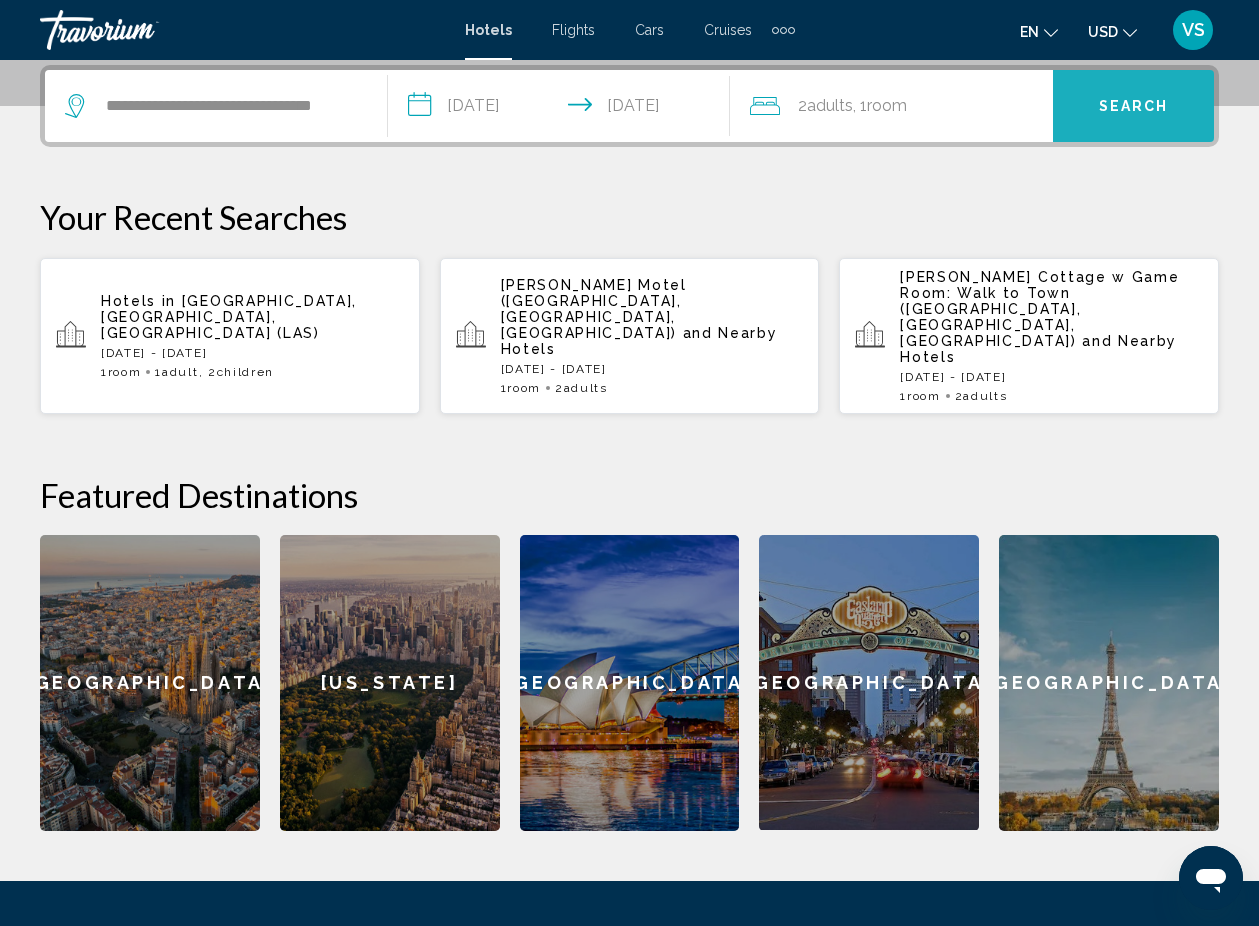click on "Search" at bounding box center [1134, 107] 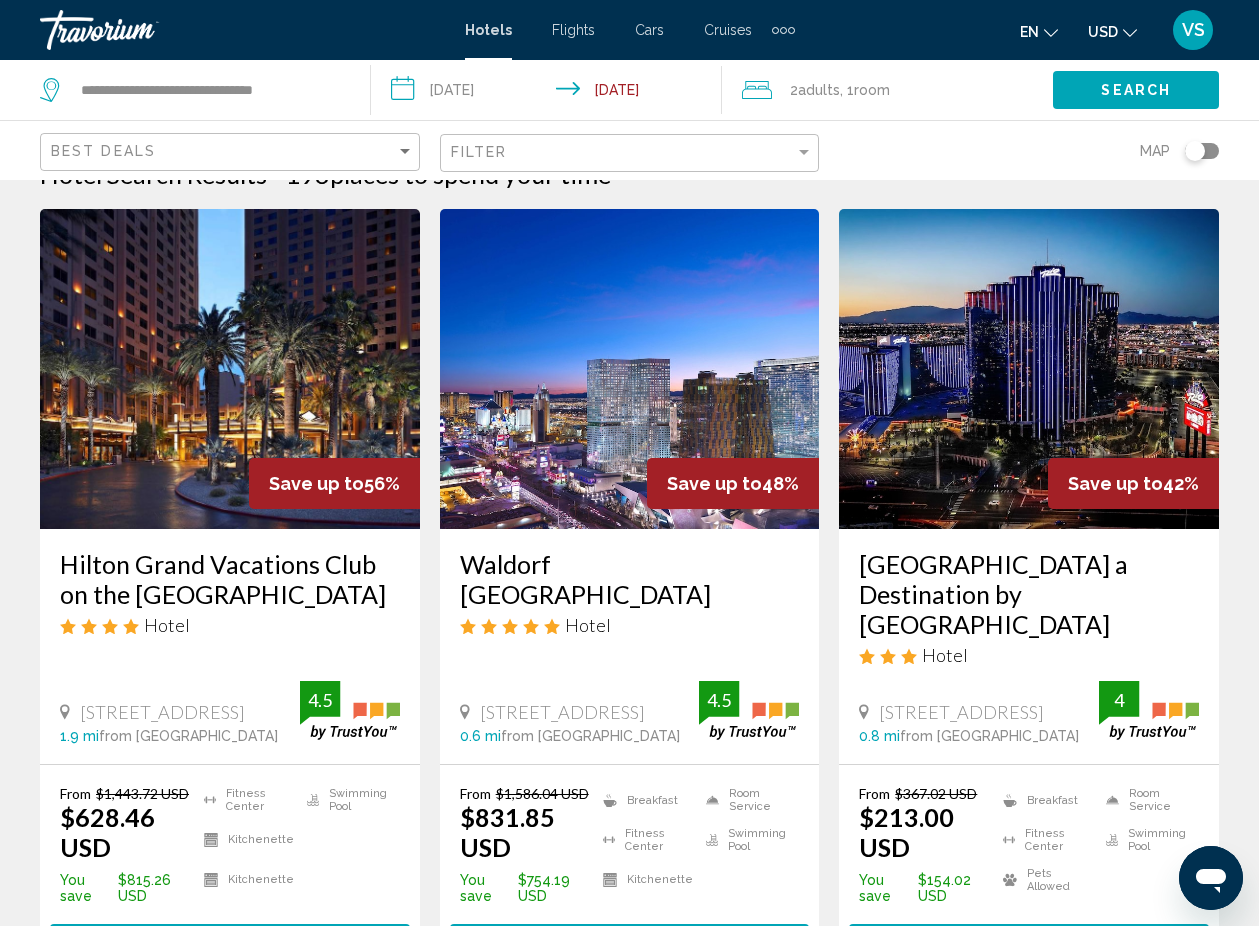 scroll, scrollTop: 0, scrollLeft: 0, axis: both 